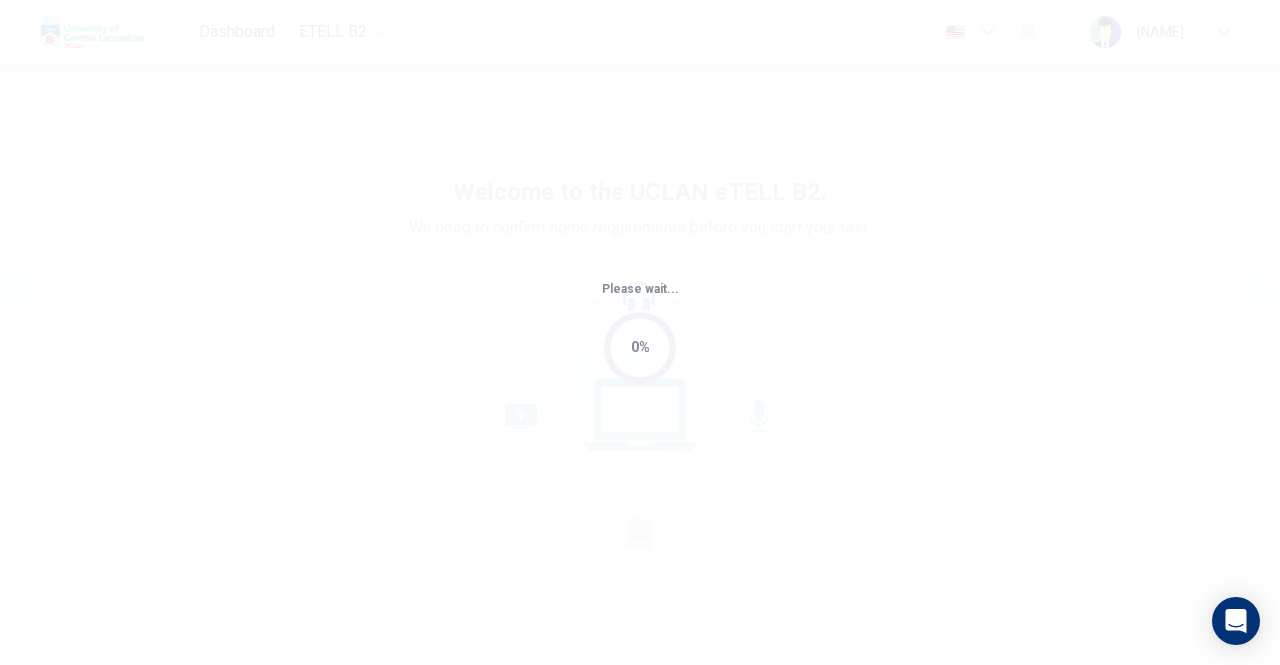 scroll, scrollTop: 0, scrollLeft: 0, axis: both 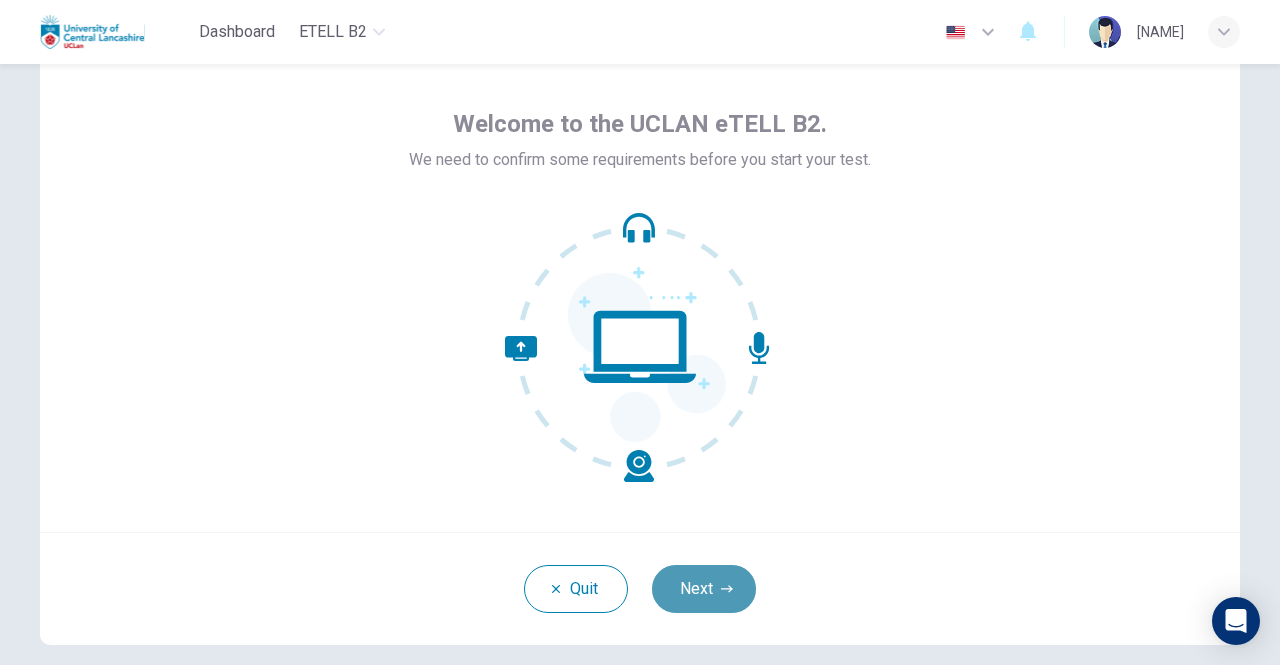 click on "Next" at bounding box center [704, 589] 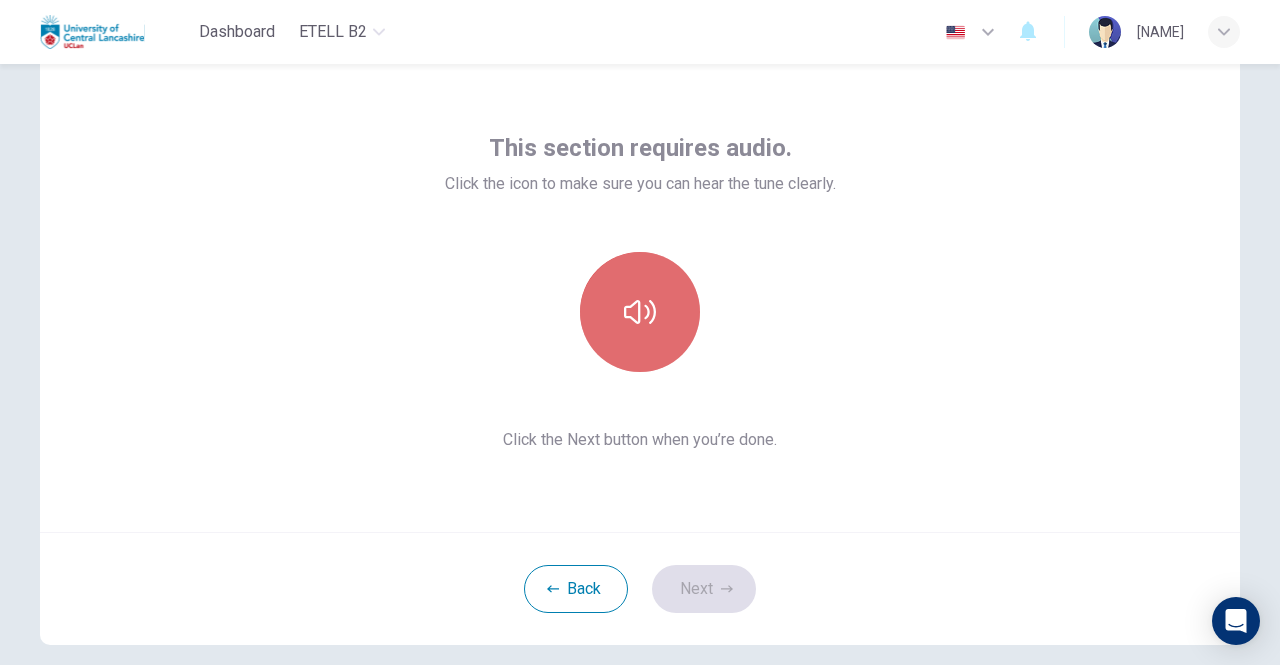 click at bounding box center [640, 312] 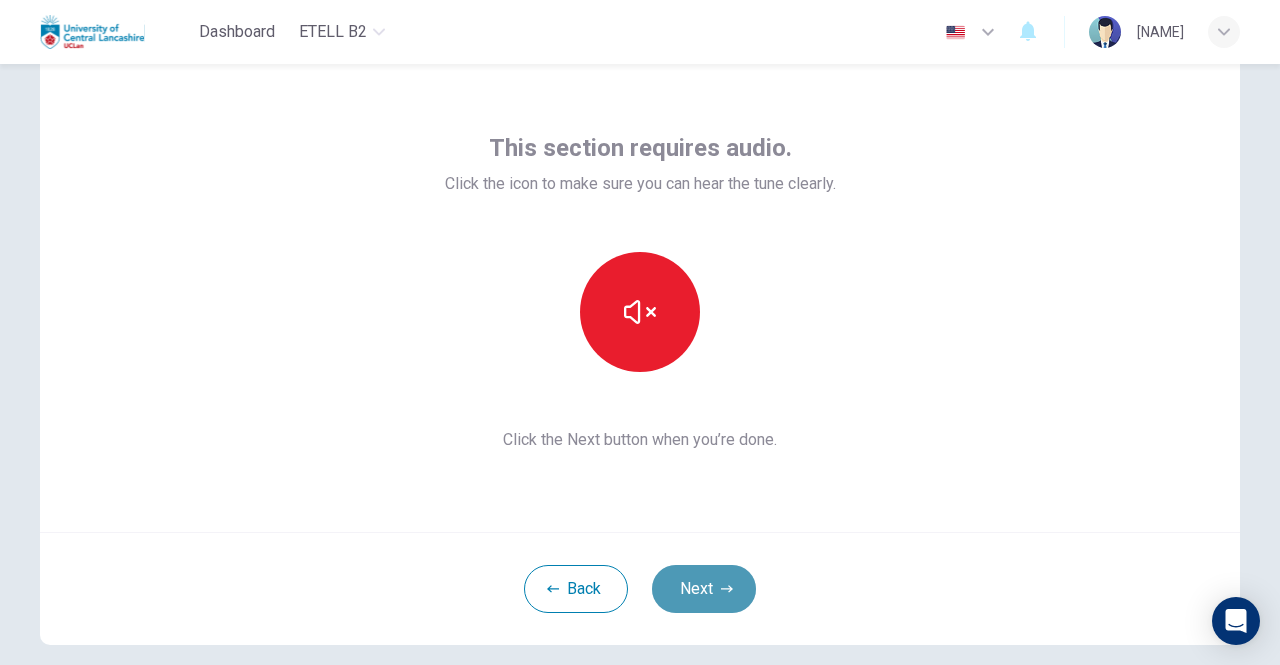 click 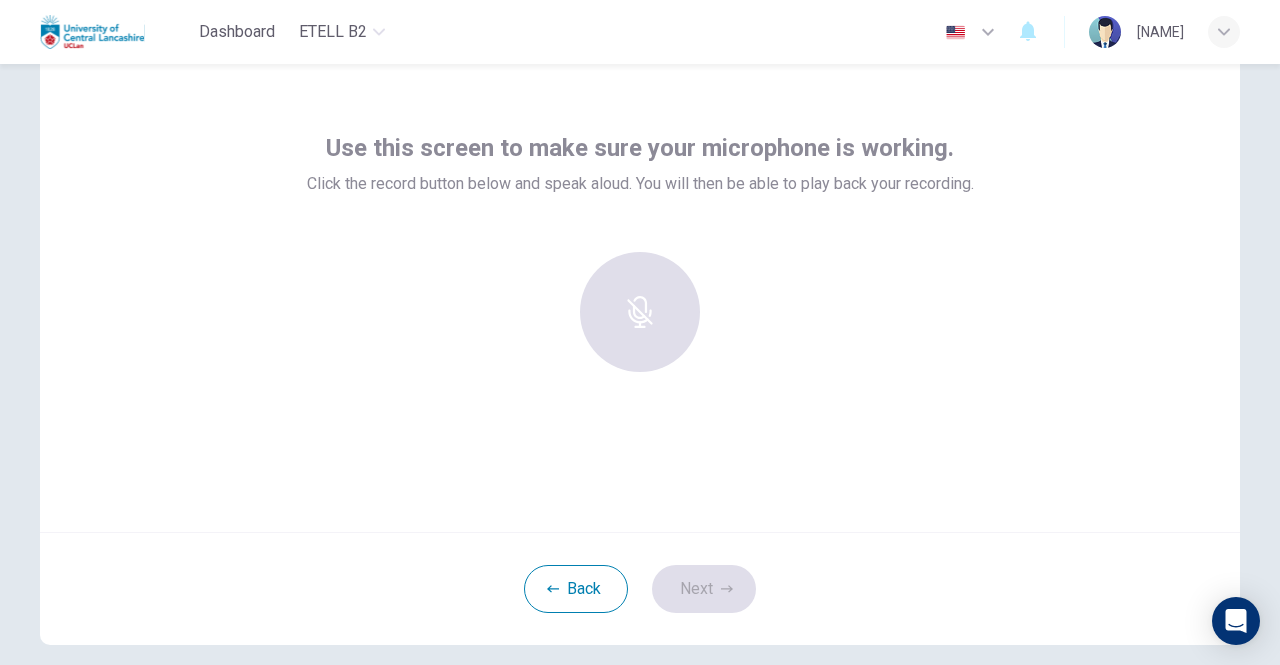 click at bounding box center [640, 312] 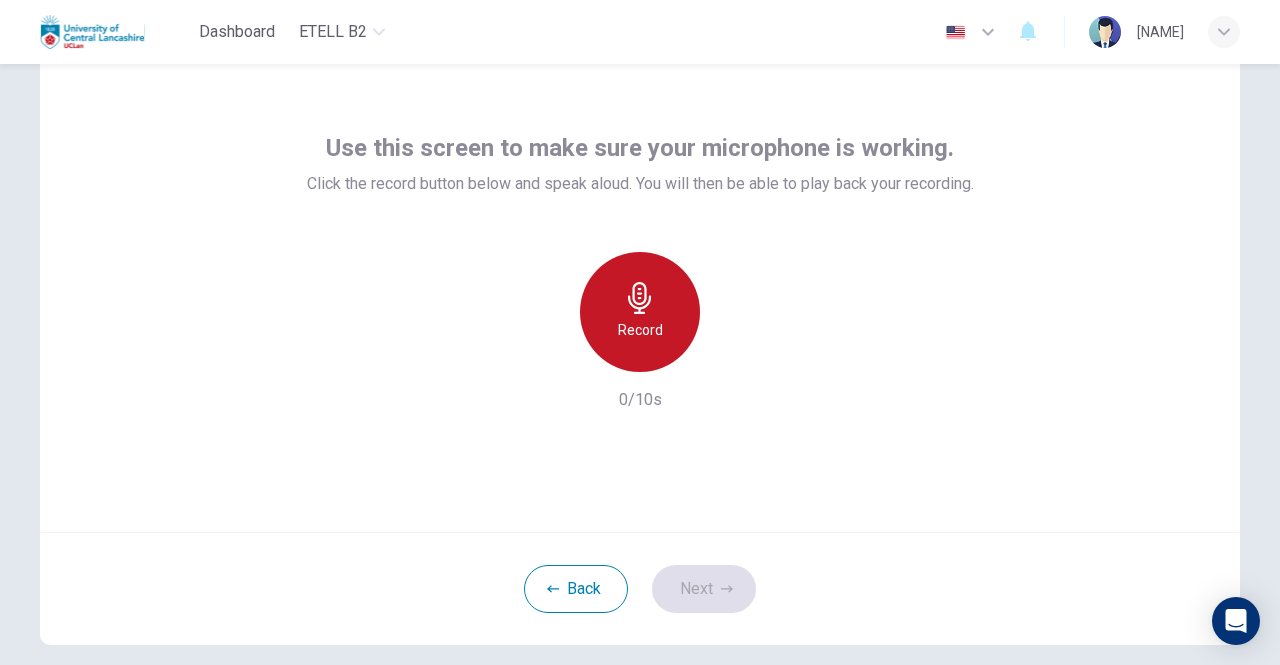 click 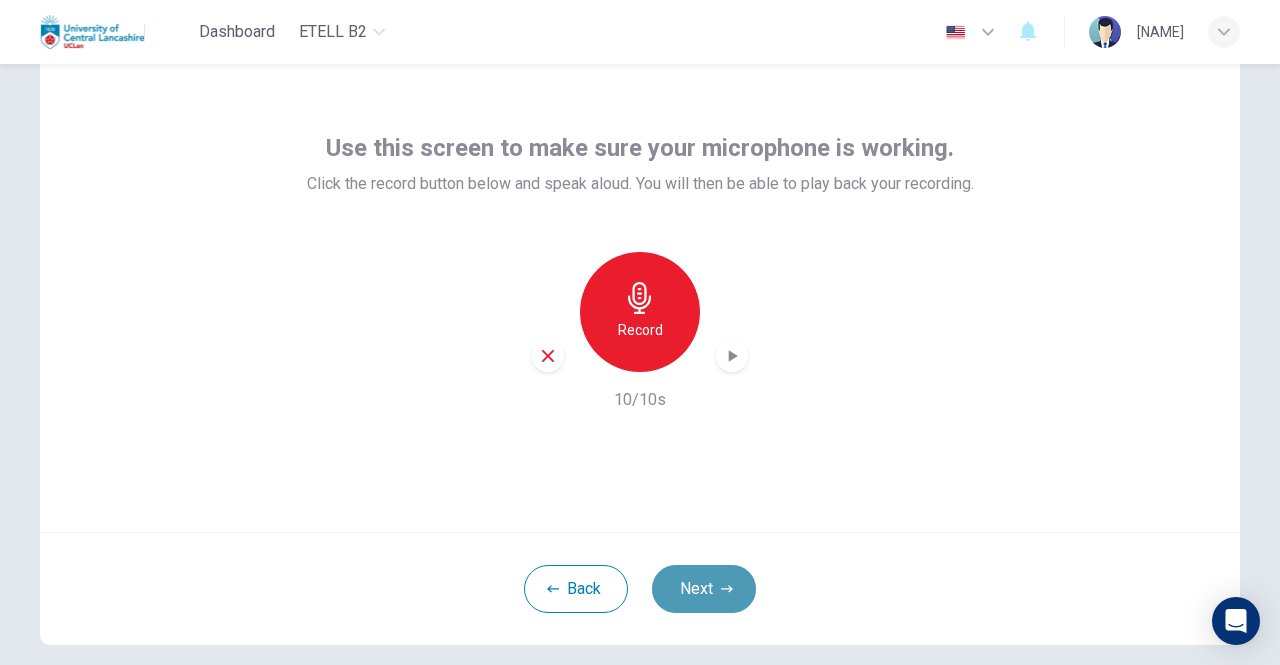 click on "Next" at bounding box center (704, 589) 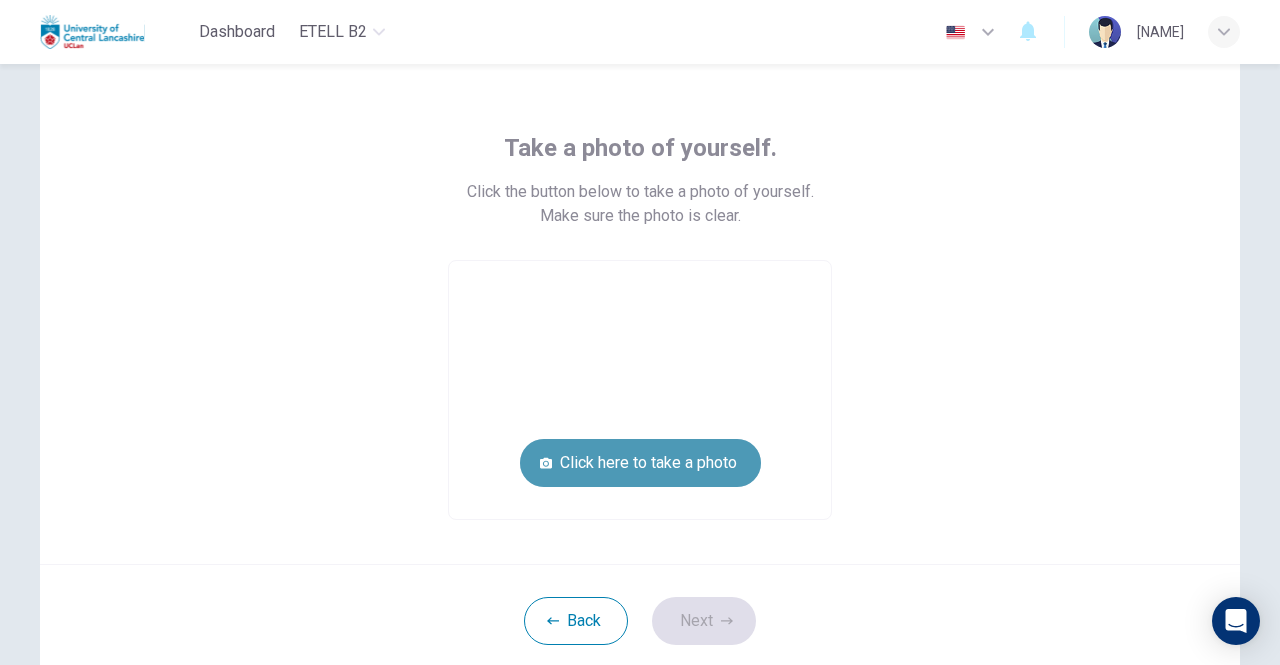 click on "Click here to take a photo" at bounding box center (640, 463) 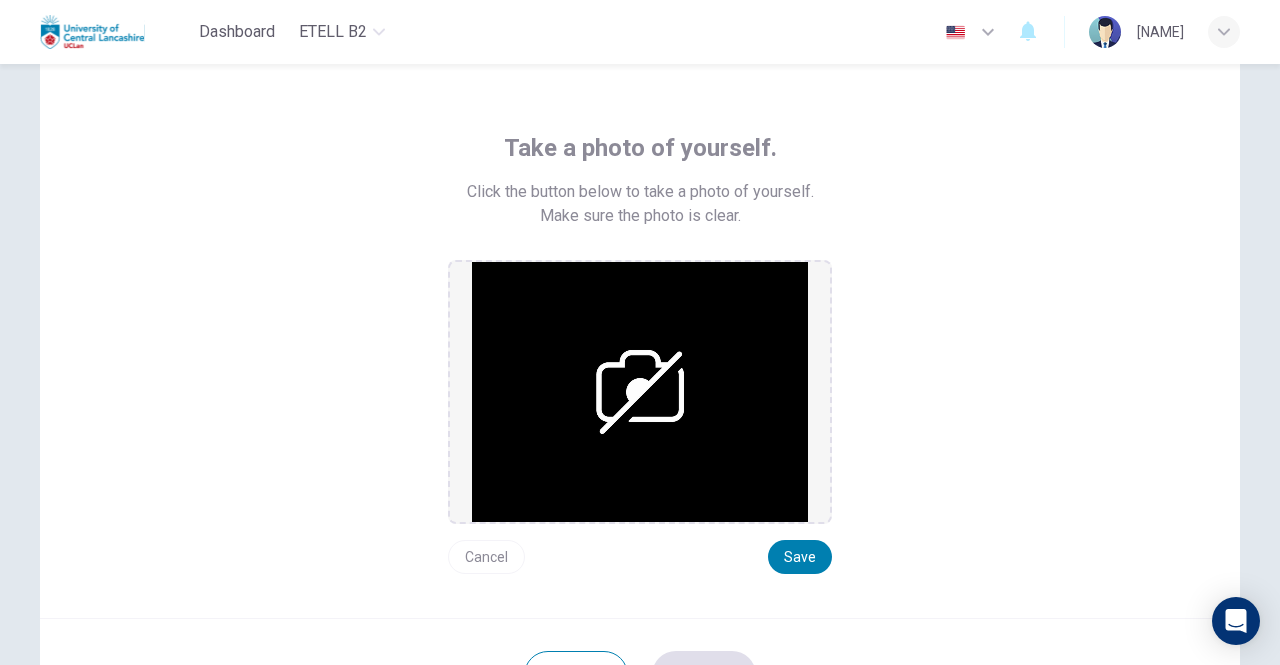 click at bounding box center [640, 392] 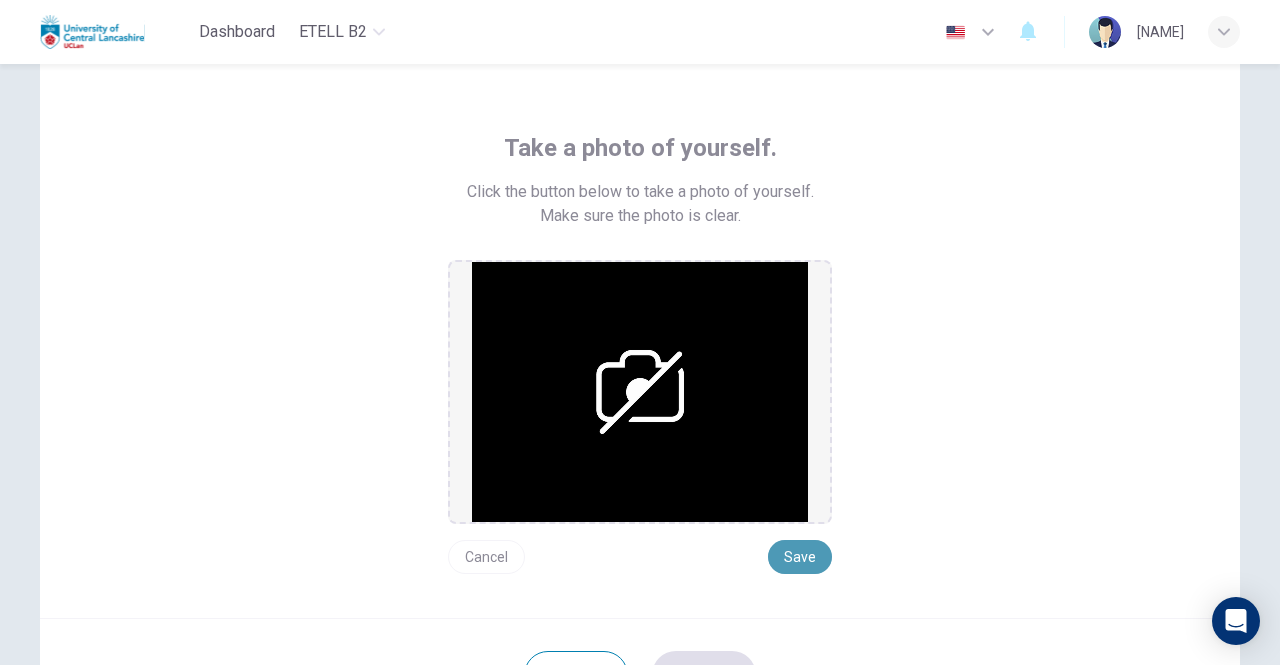 click on "Save" at bounding box center [800, 557] 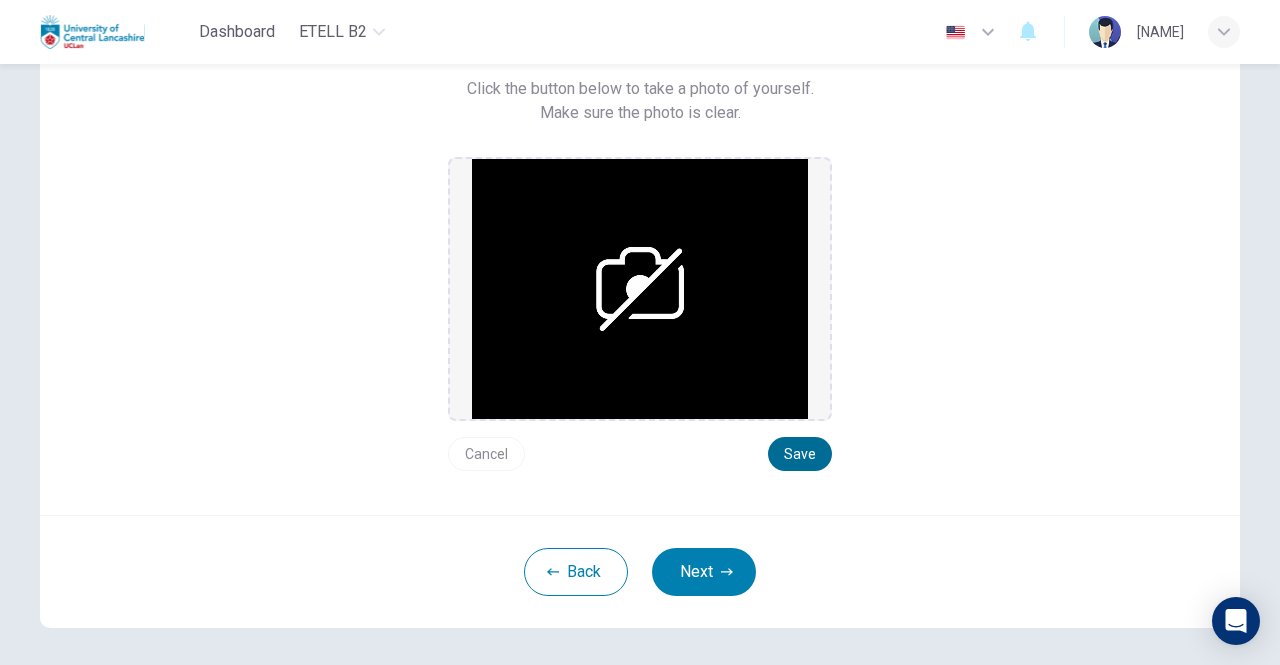 scroll, scrollTop: 177, scrollLeft: 0, axis: vertical 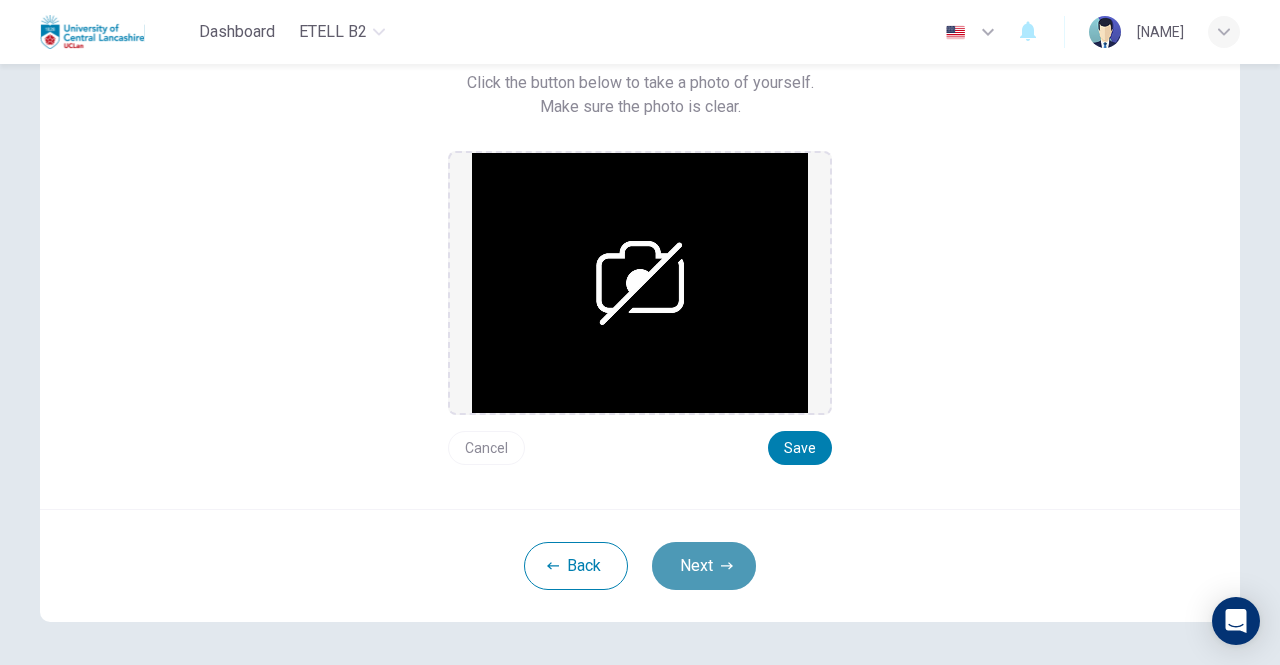 click on "Next" at bounding box center (704, 566) 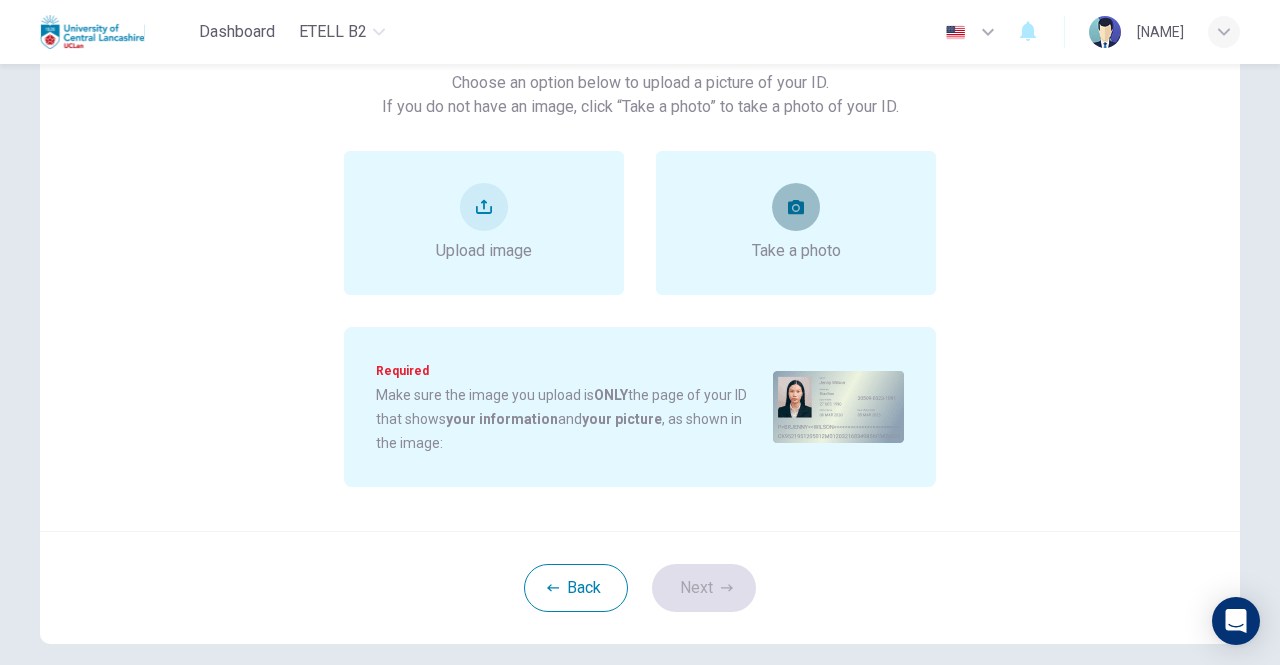 click at bounding box center [796, 207] 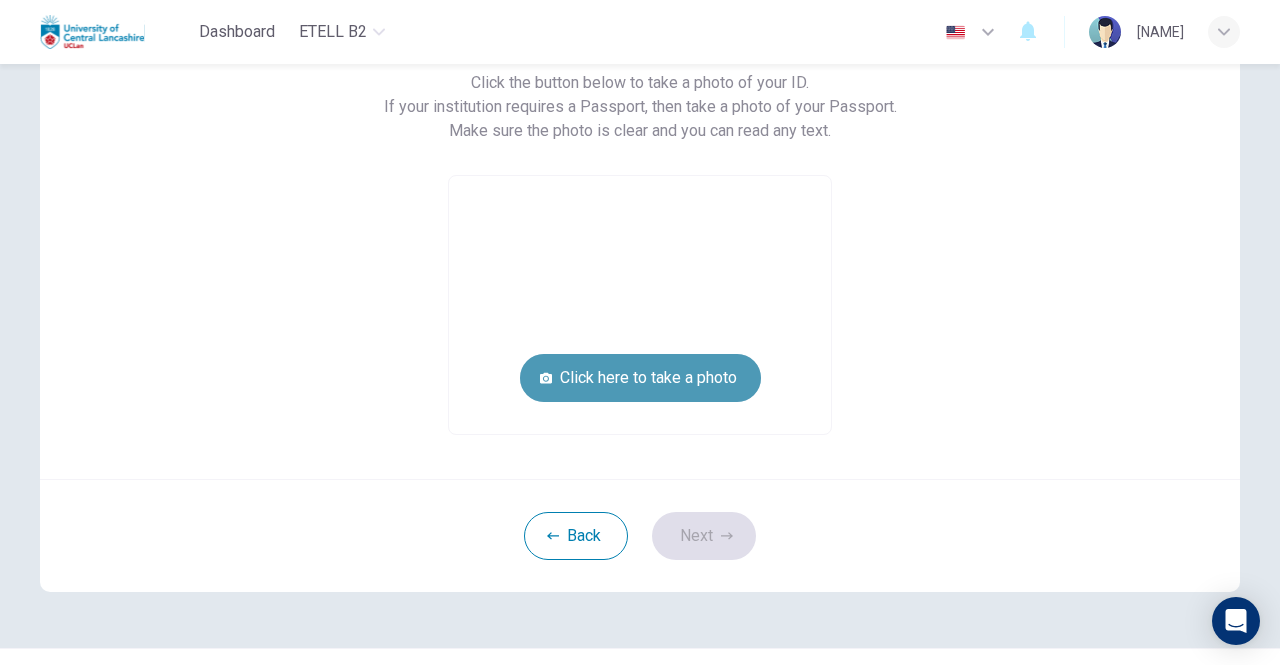 click on "Click here to take a photo" at bounding box center [640, 378] 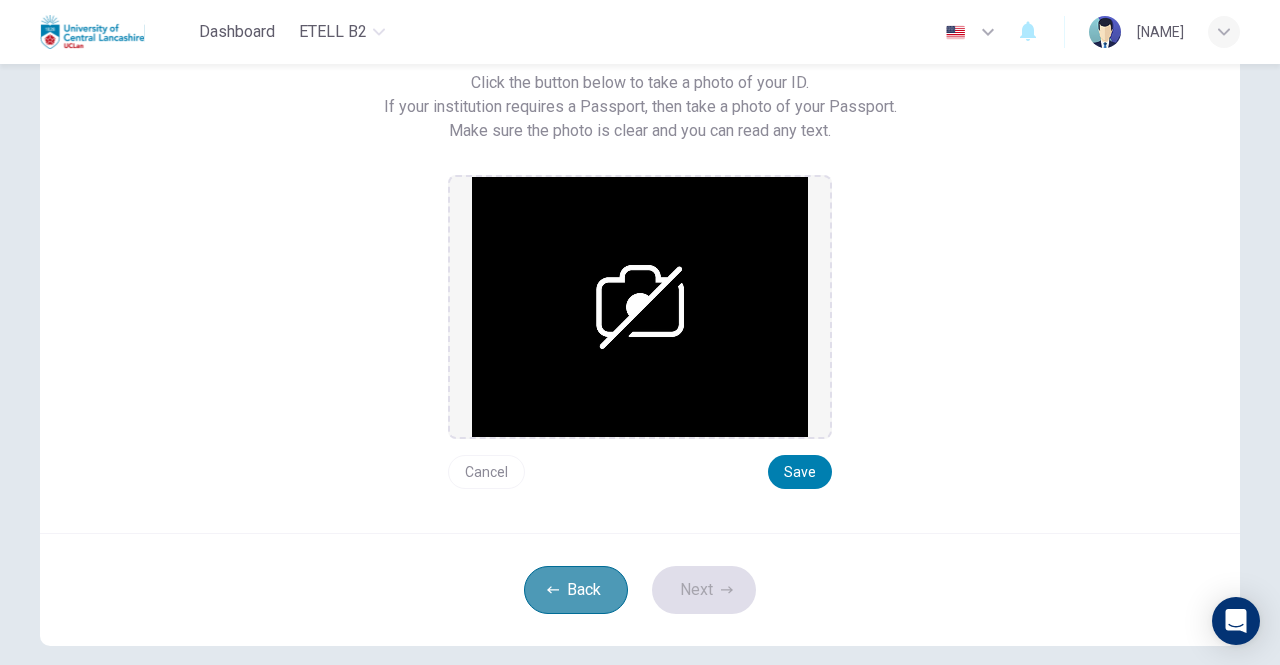 click on "Back" at bounding box center (576, 590) 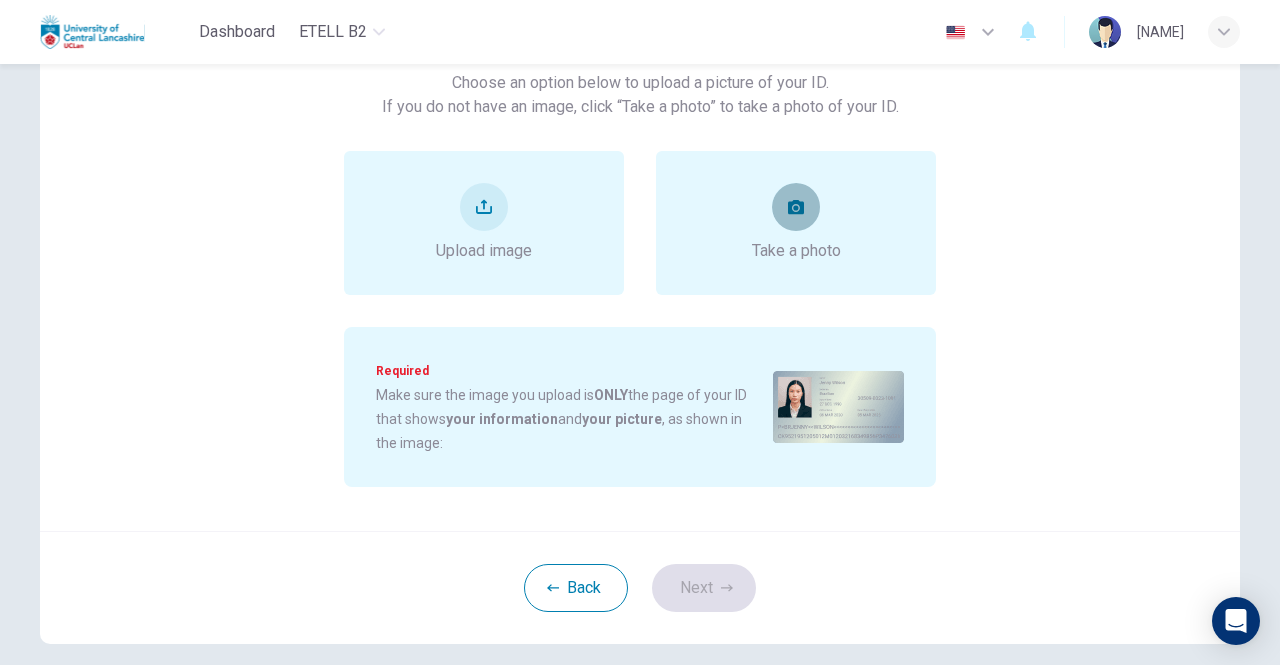click at bounding box center [796, 207] 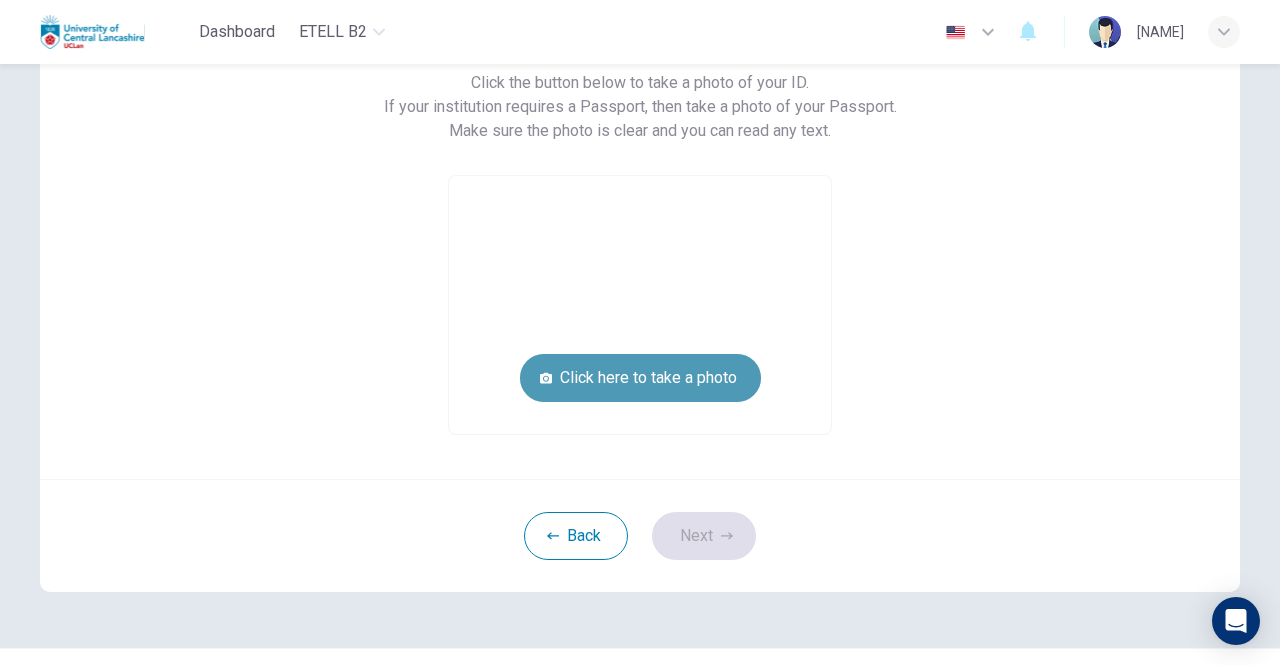 click on "Click here to take a photo" at bounding box center (640, 378) 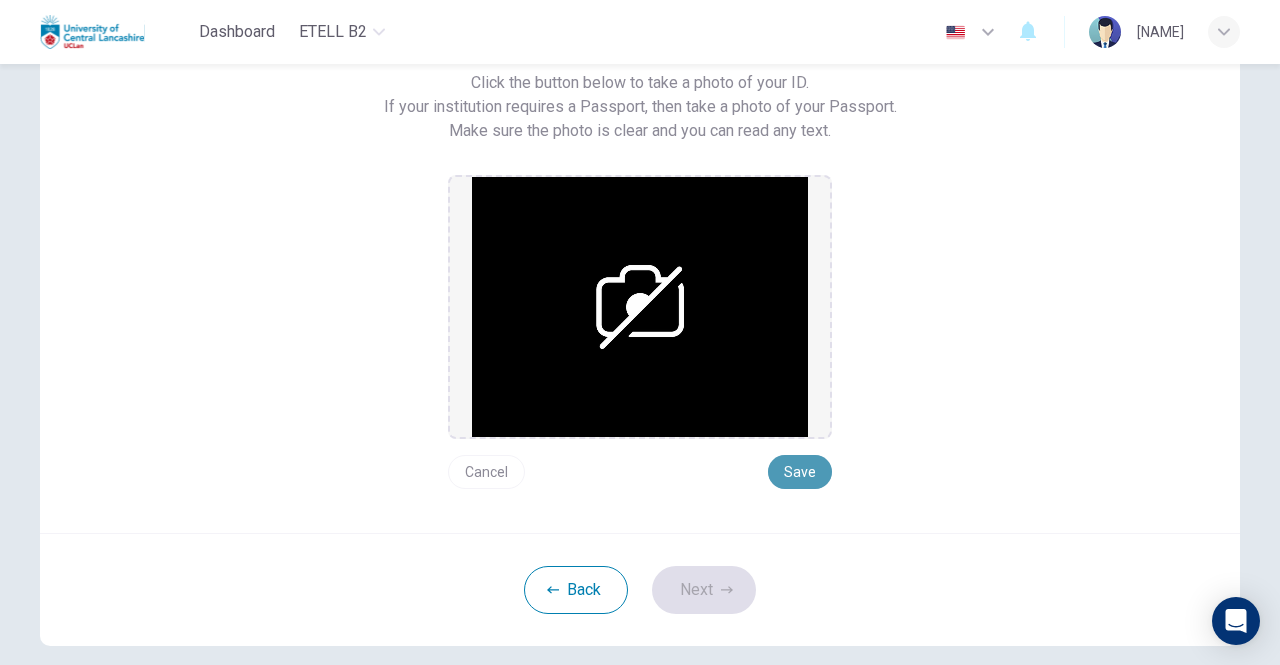 click on "Save" at bounding box center [800, 472] 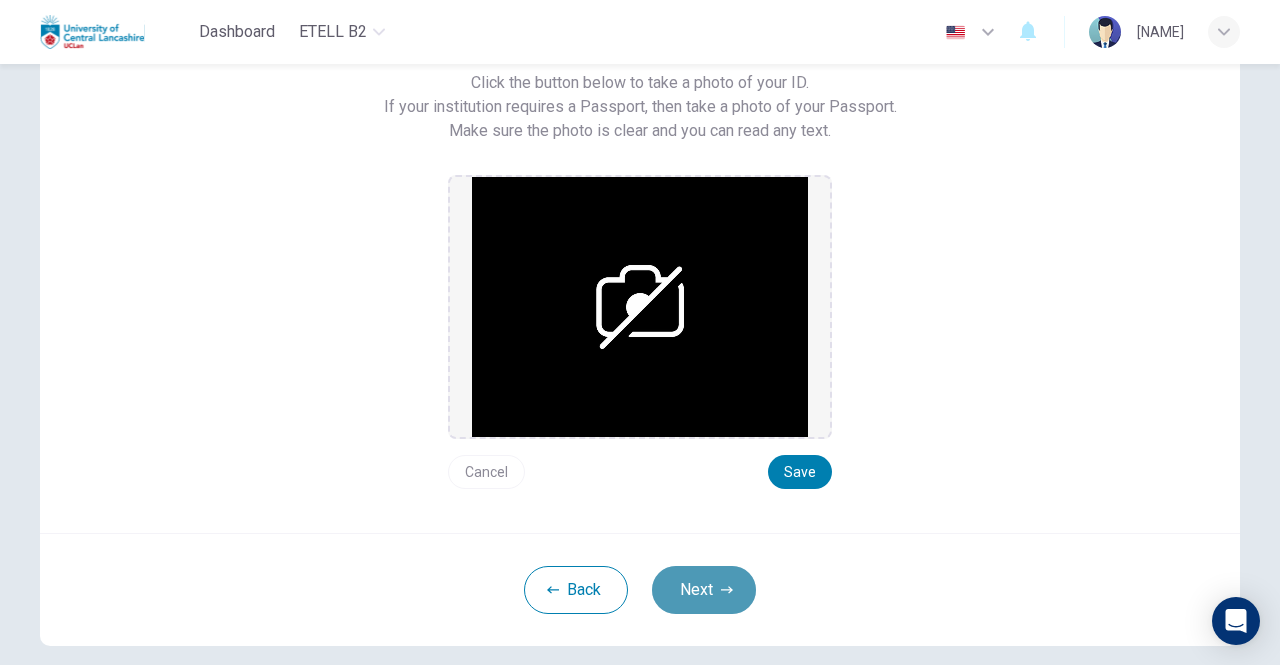 click 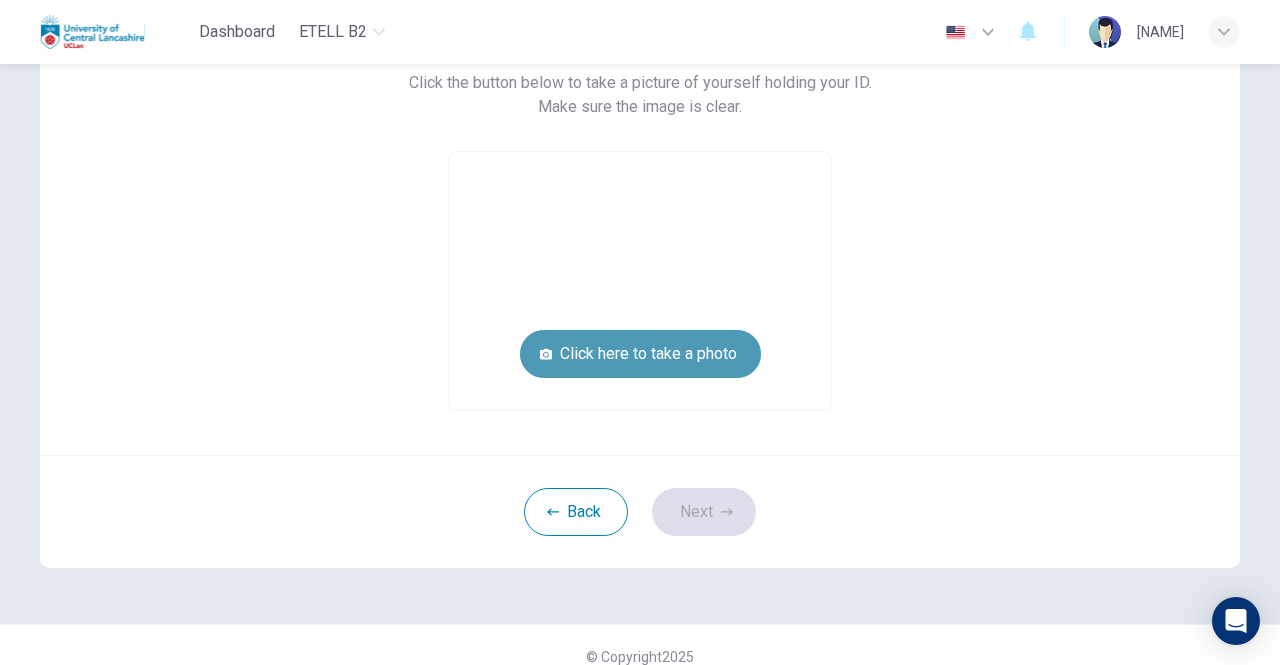 click on "Click here to take a photo" at bounding box center [640, 354] 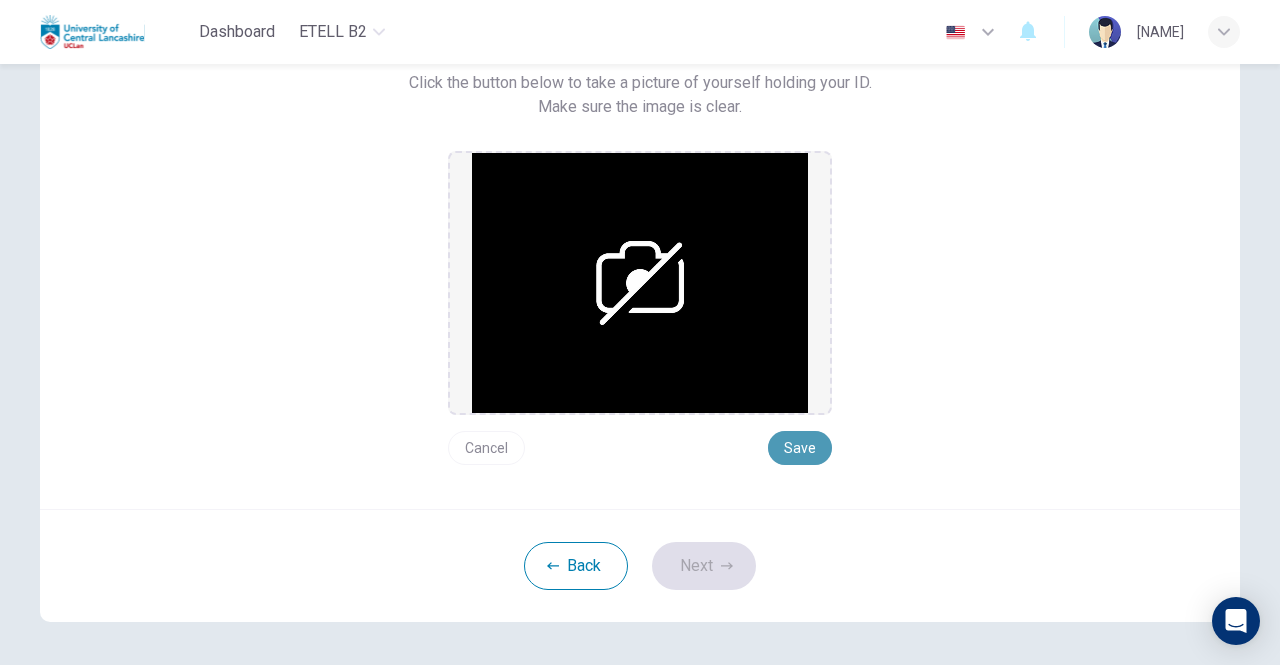 click on "Save" at bounding box center (800, 448) 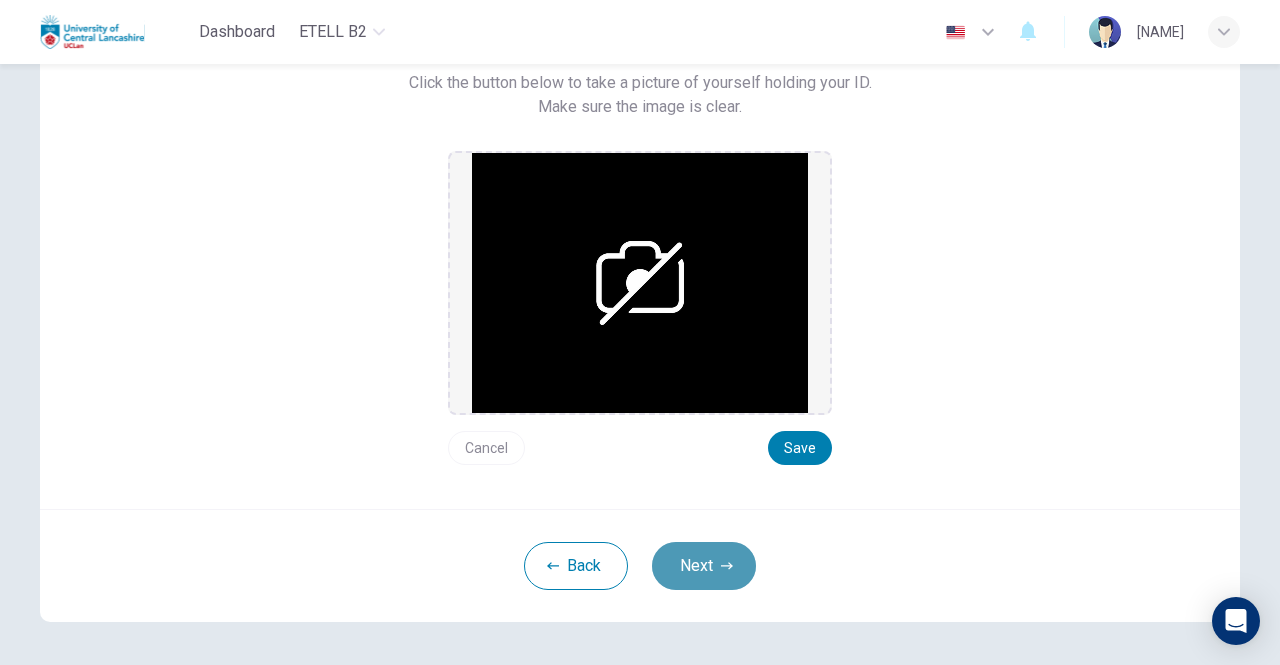 click on "Next" at bounding box center [704, 566] 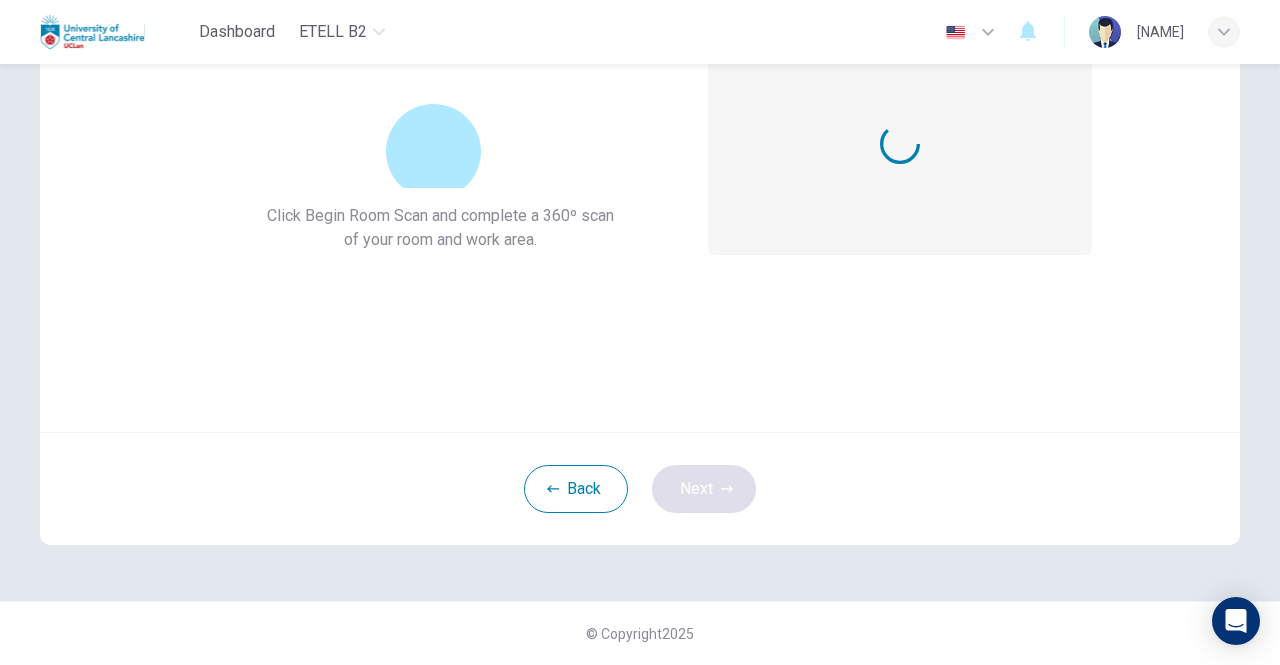 scroll, scrollTop: 167, scrollLeft: 0, axis: vertical 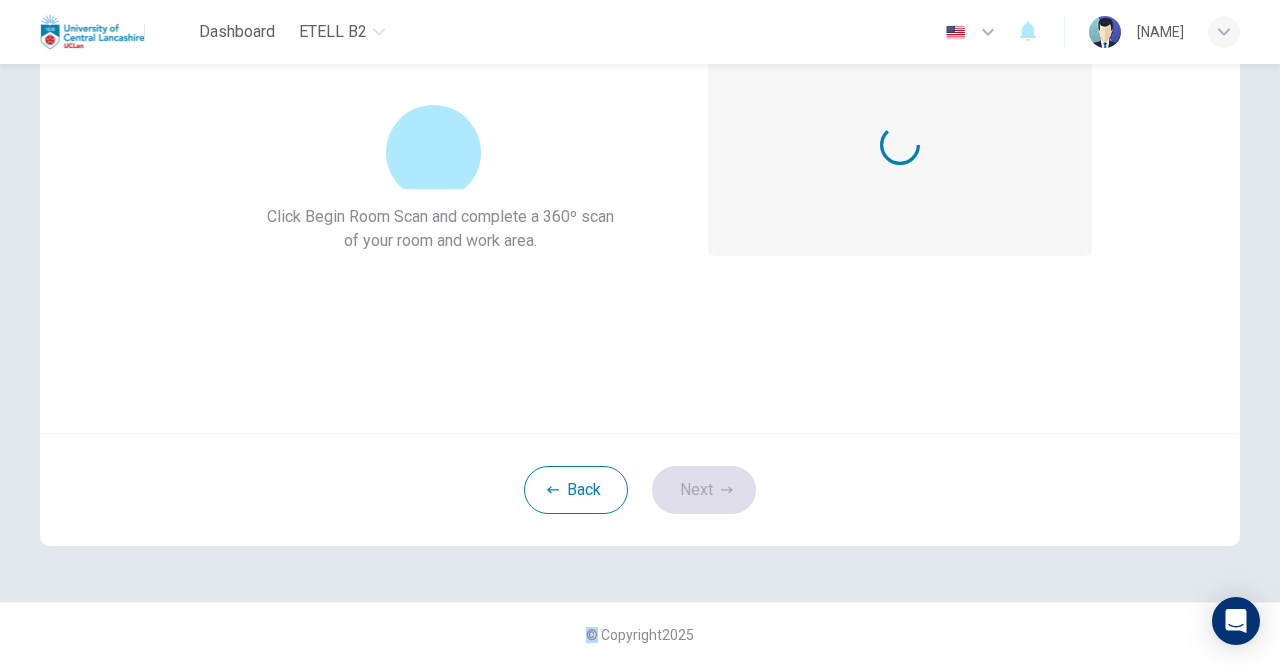 click on "360º Room Scan. Click Begin Room Scan and complete a 360º scan of your room and work area. Begin Room Scan Cancel Back Next" at bounding box center [640, 249] 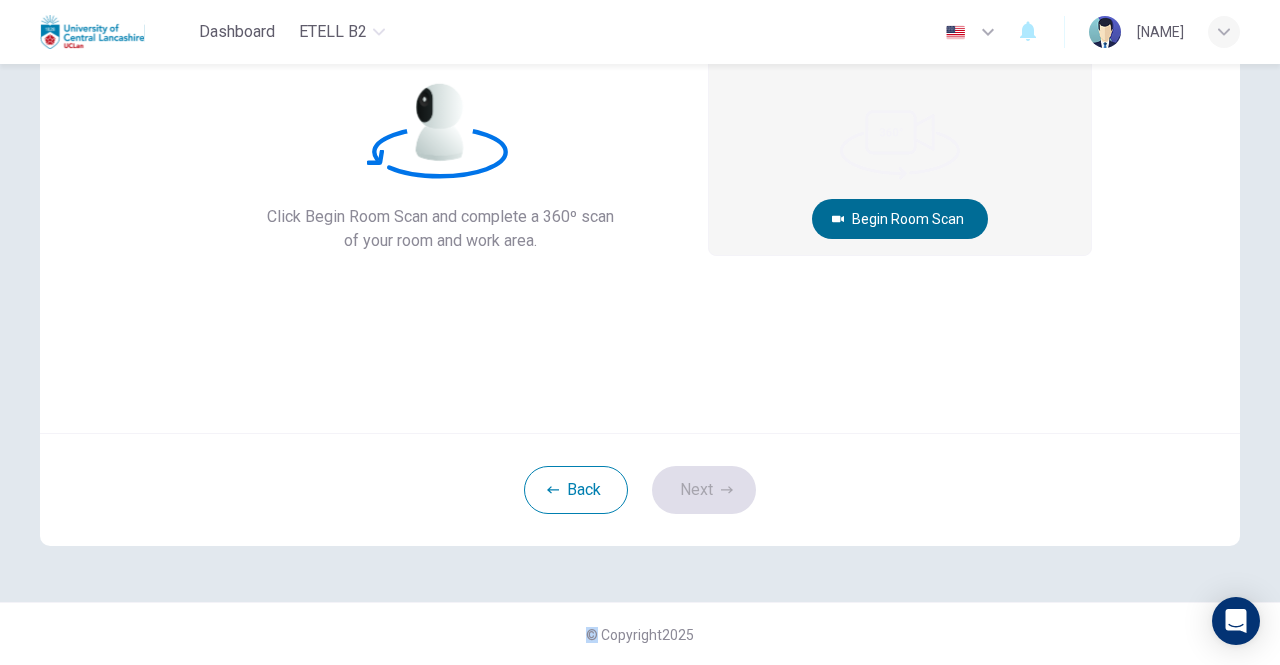 click on "Begin Room Scan" at bounding box center (900, 219) 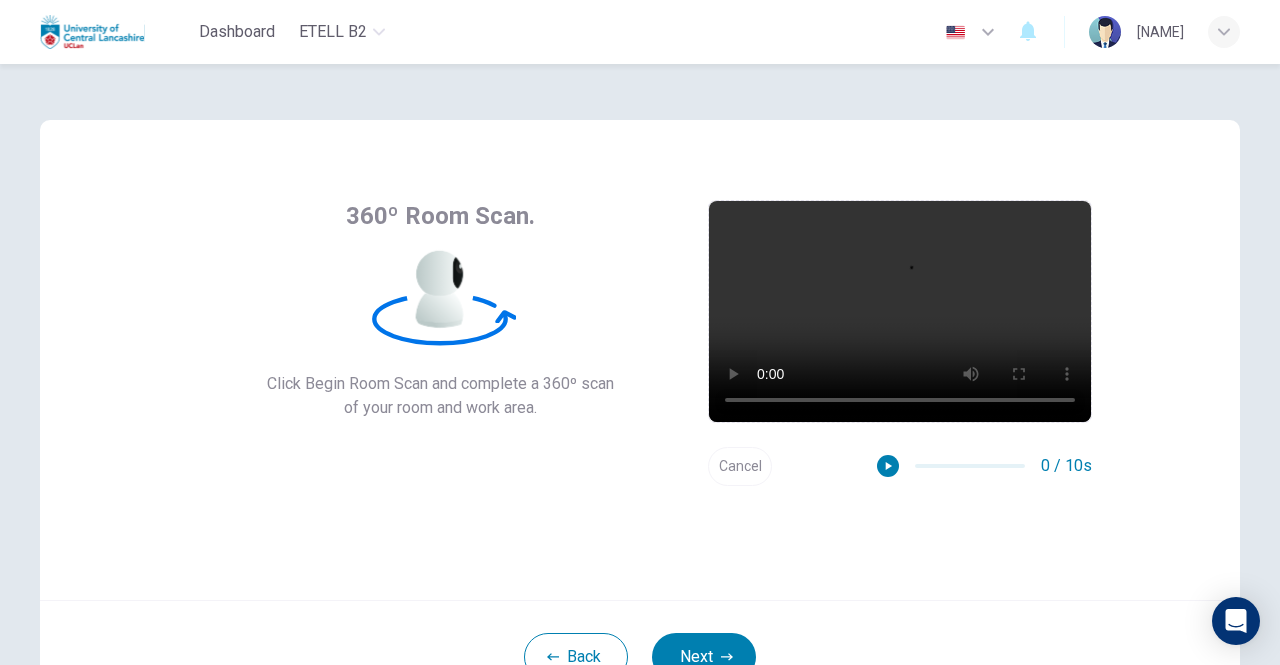 scroll, scrollTop: 167, scrollLeft: 0, axis: vertical 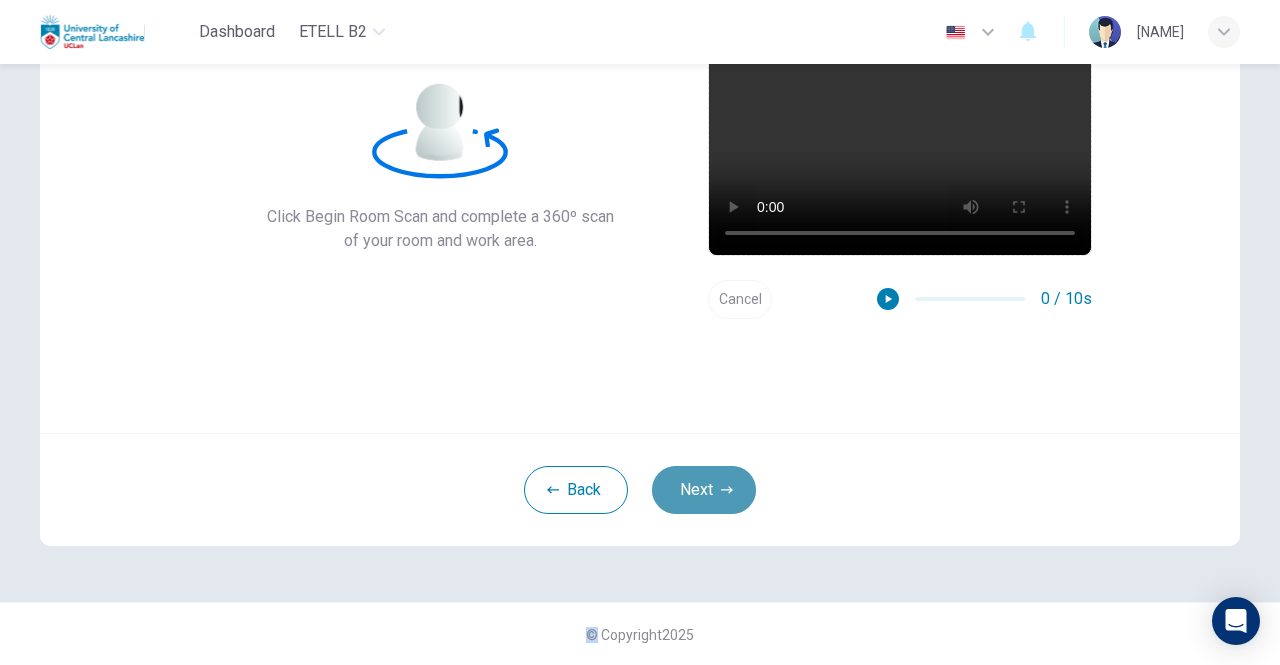click on "Next" at bounding box center (704, 490) 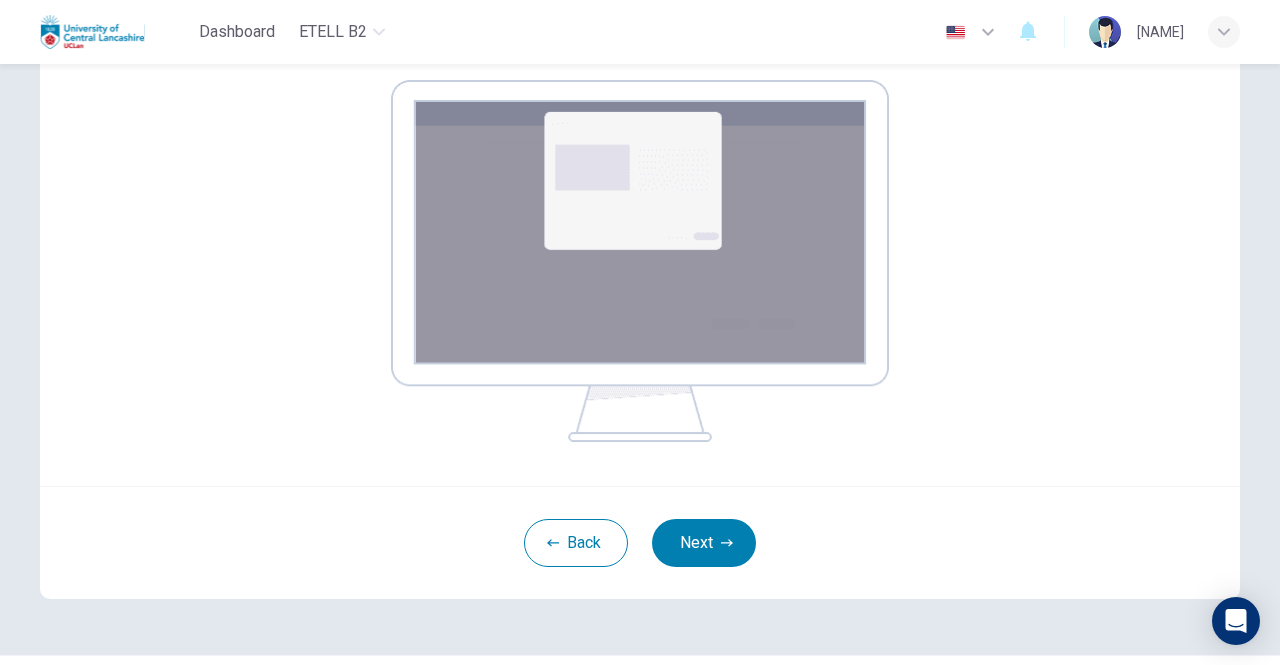 scroll, scrollTop: 362, scrollLeft: 0, axis: vertical 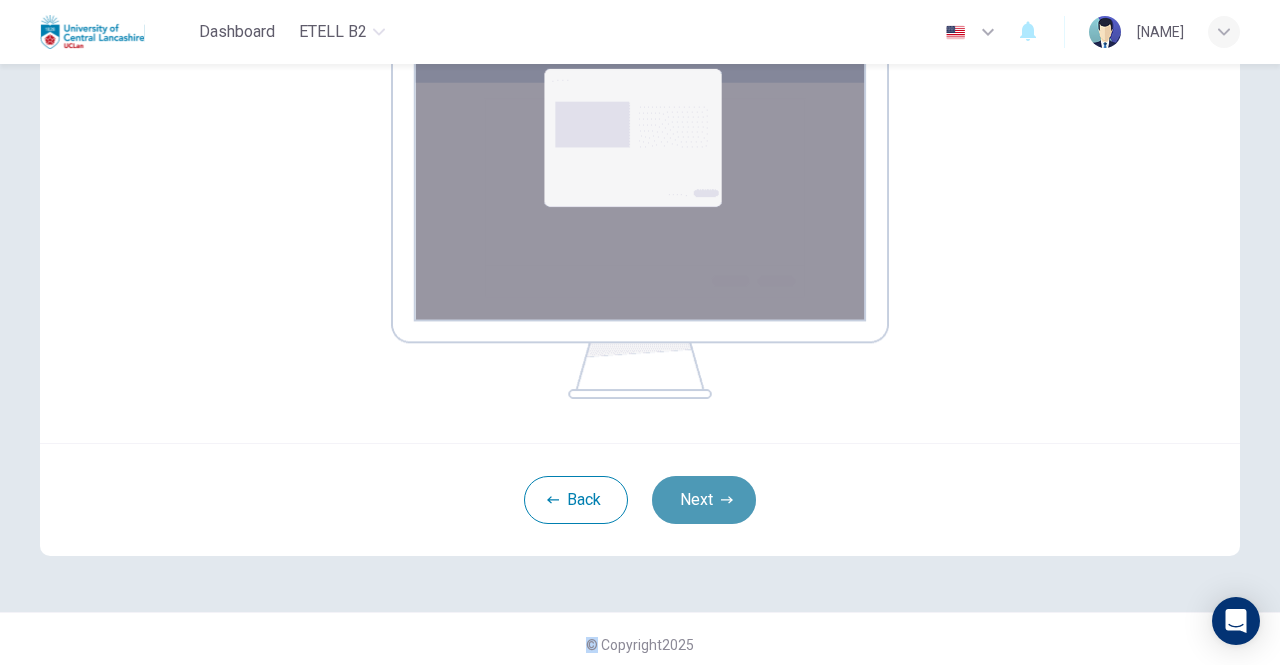 click on "Next" at bounding box center [704, 500] 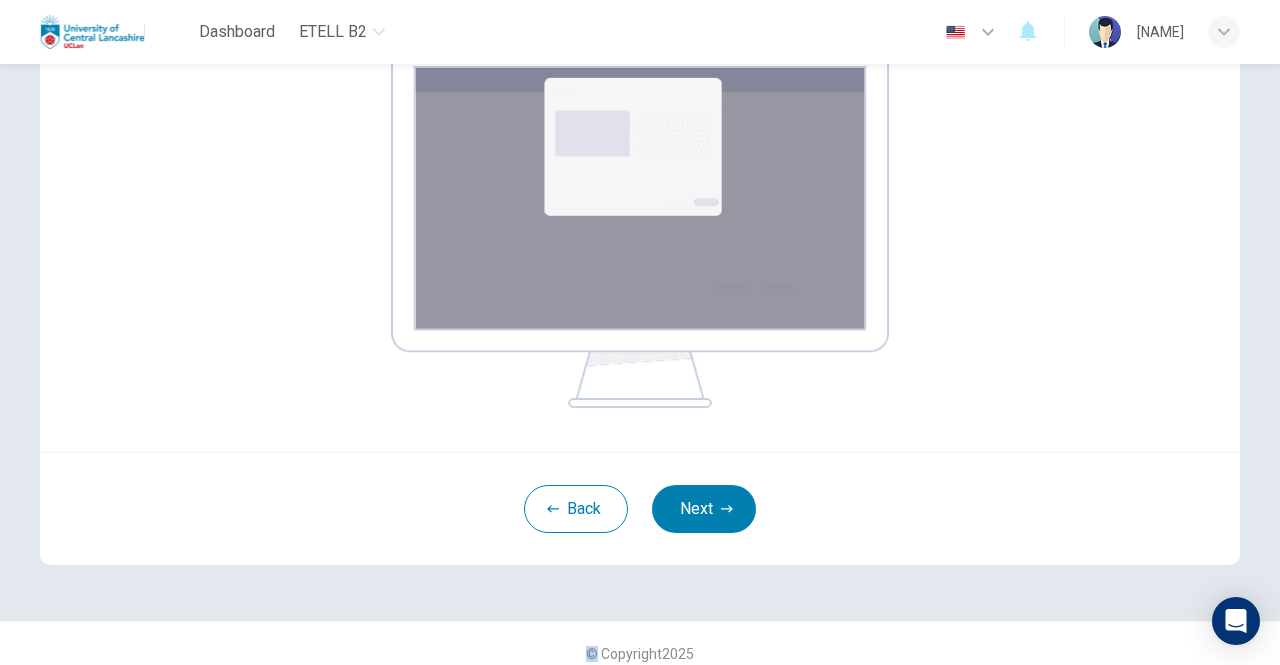 scroll, scrollTop: 359, scrollLeft: 0, axis: vertical 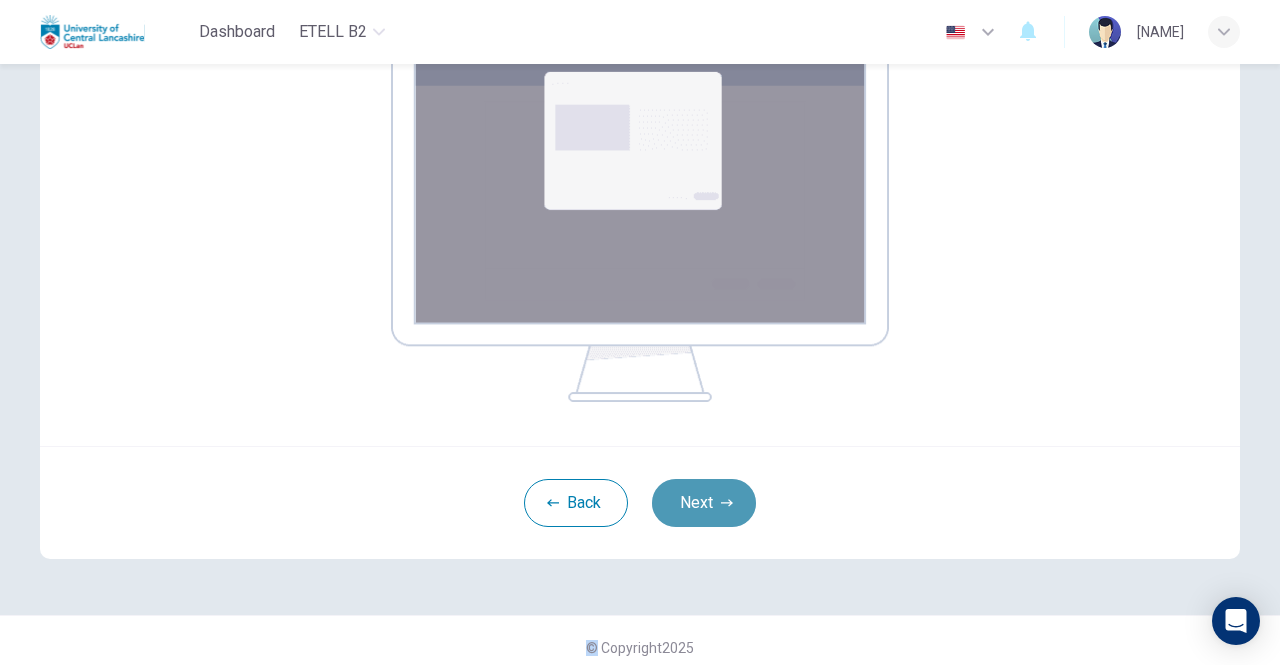 click on "Next" at bounding box center (704, 503) 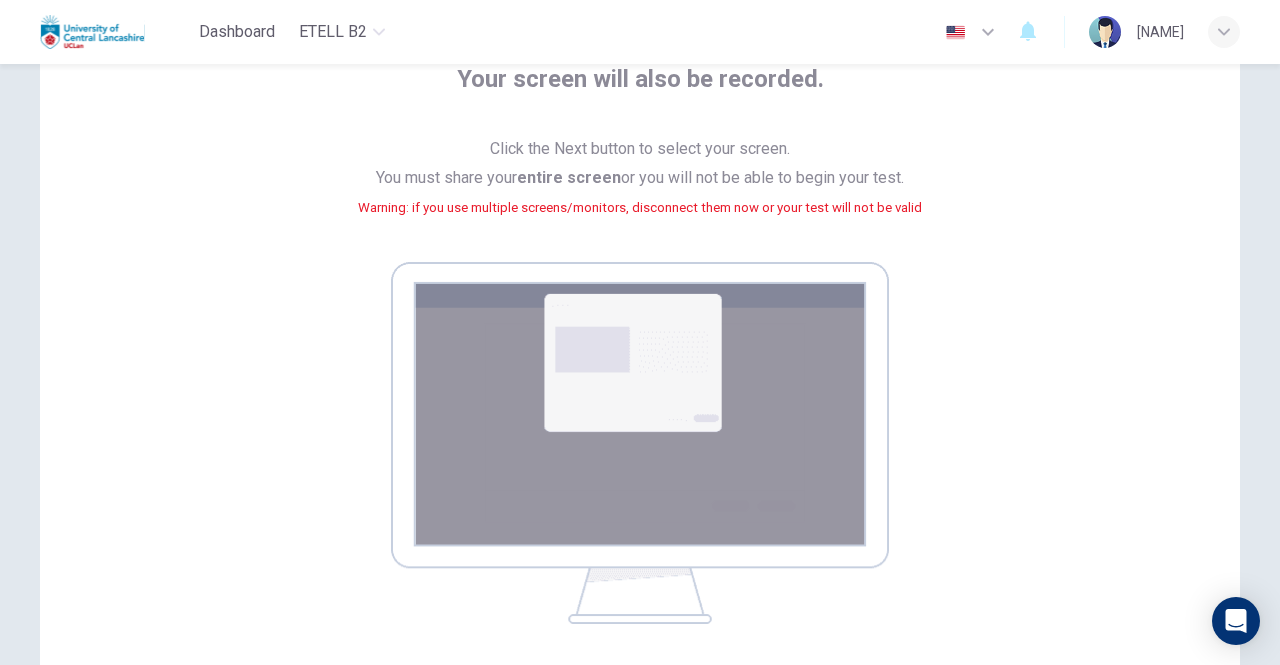 scroll, scrollTop: 135, scrollLeft: 0, axis: vertical 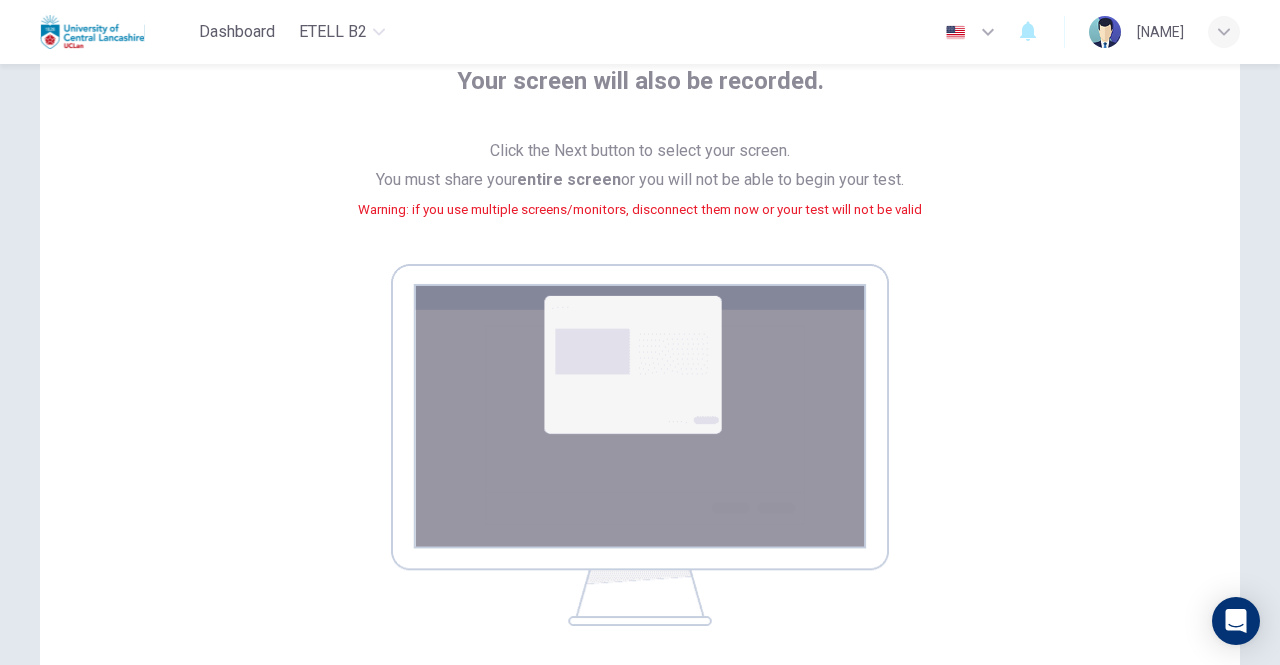 click on "Warning: if you use multiple screens/monitors, disconnect them now or your test will not be valid" at bounding box center [640, 209] 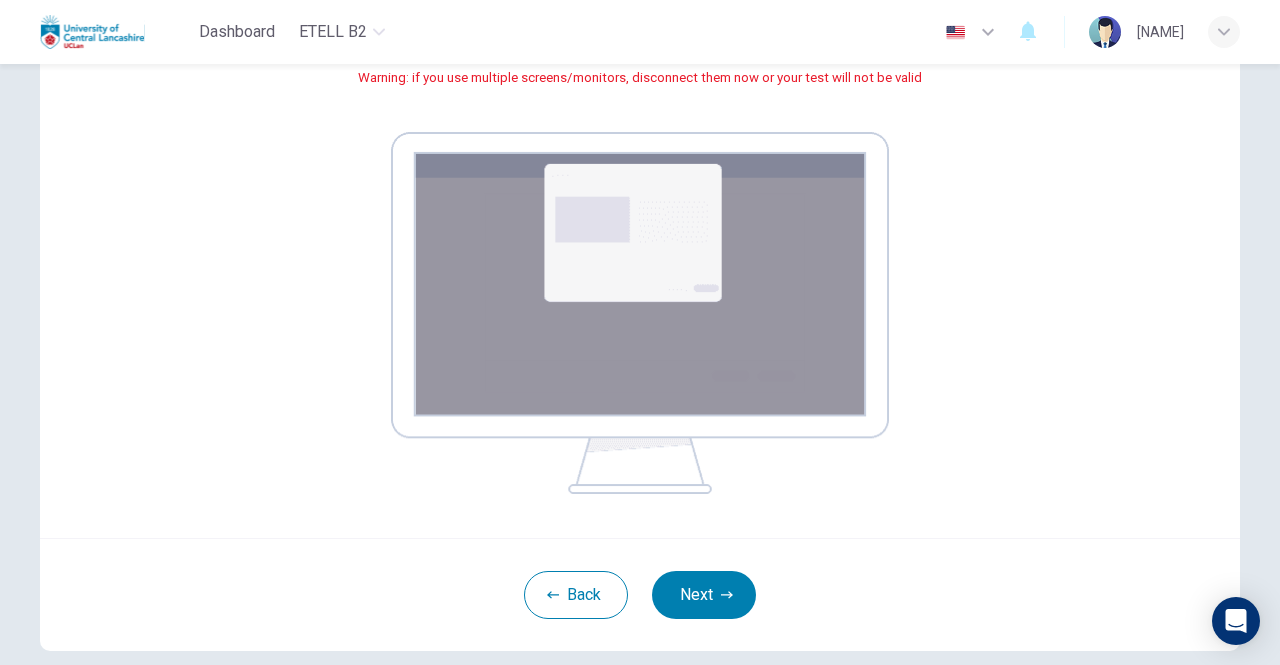 scroll, scrollTop: 373, scrollLeft: 0, axis: vertical 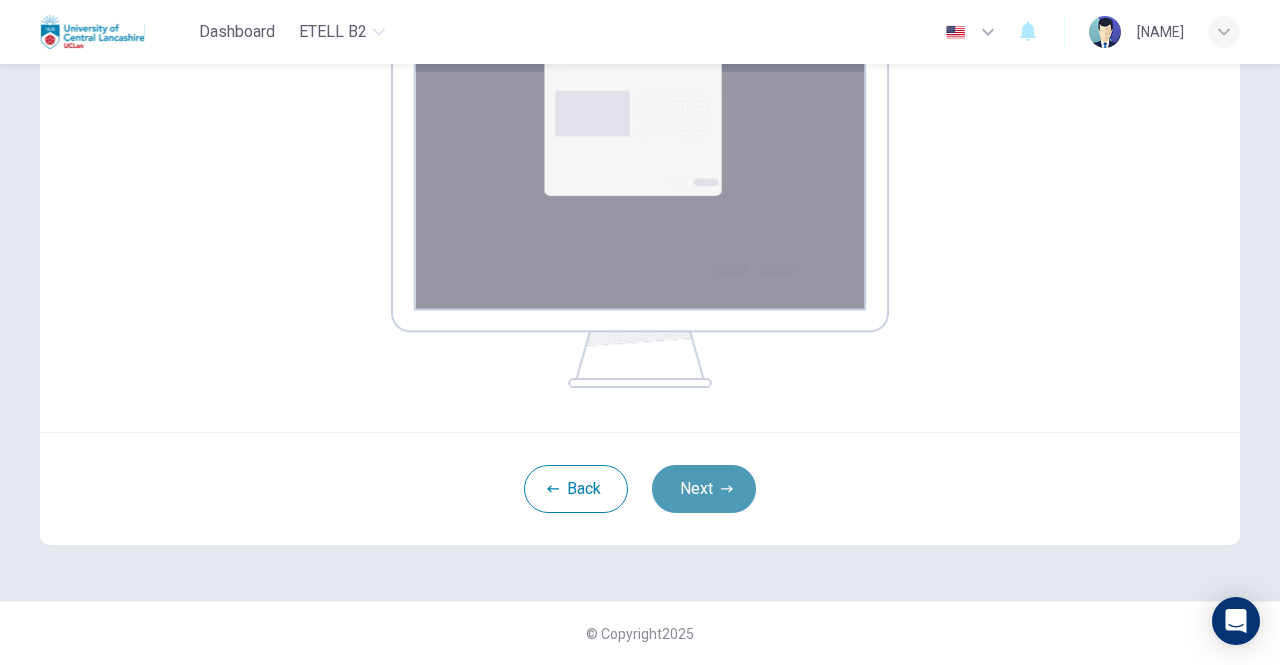 click 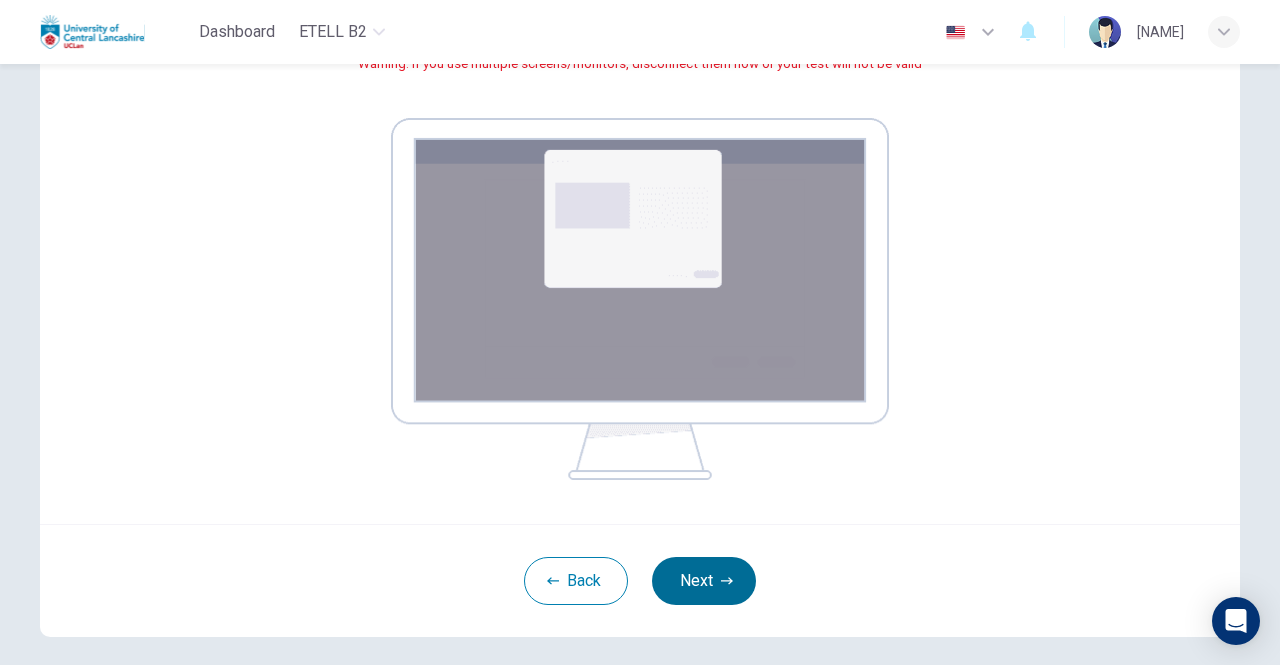 scroll, scrollTop: 274, scrollLeft: 0, axis: vertical 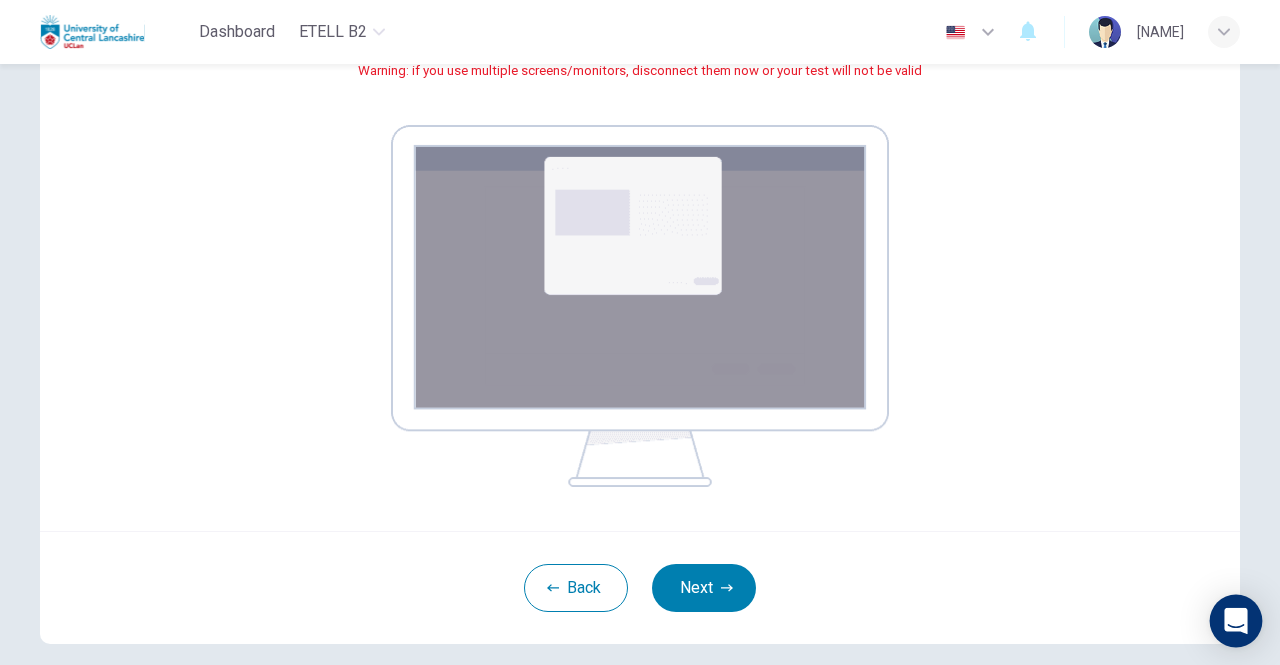 click 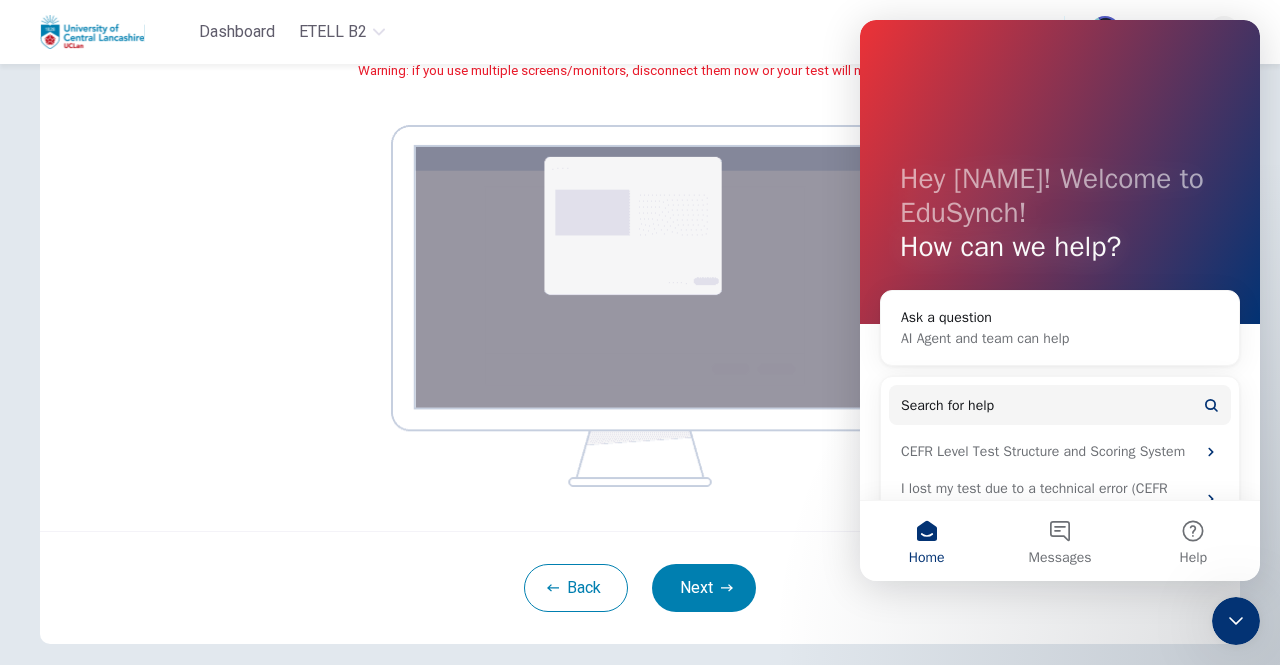 scroll, scrollTop: 0, scrollLeft: 0, axis: both 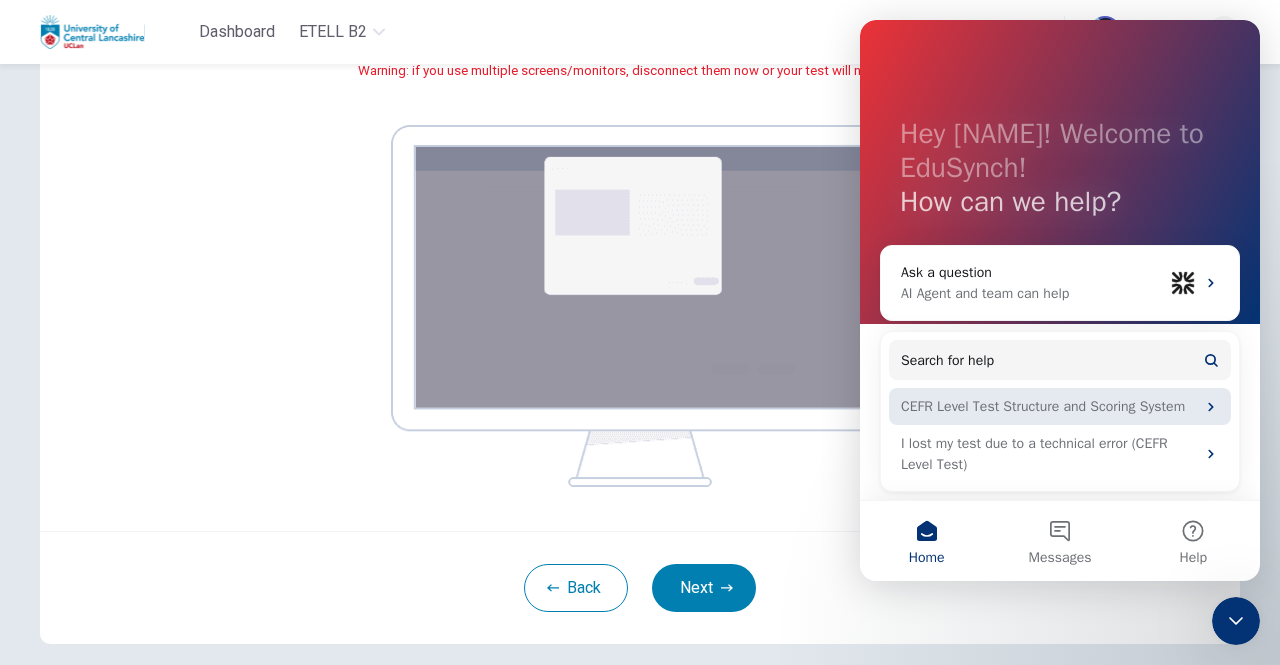 click on "CEFR  Level Test Structure and Scoring System" at bounding box center (1048, 406) 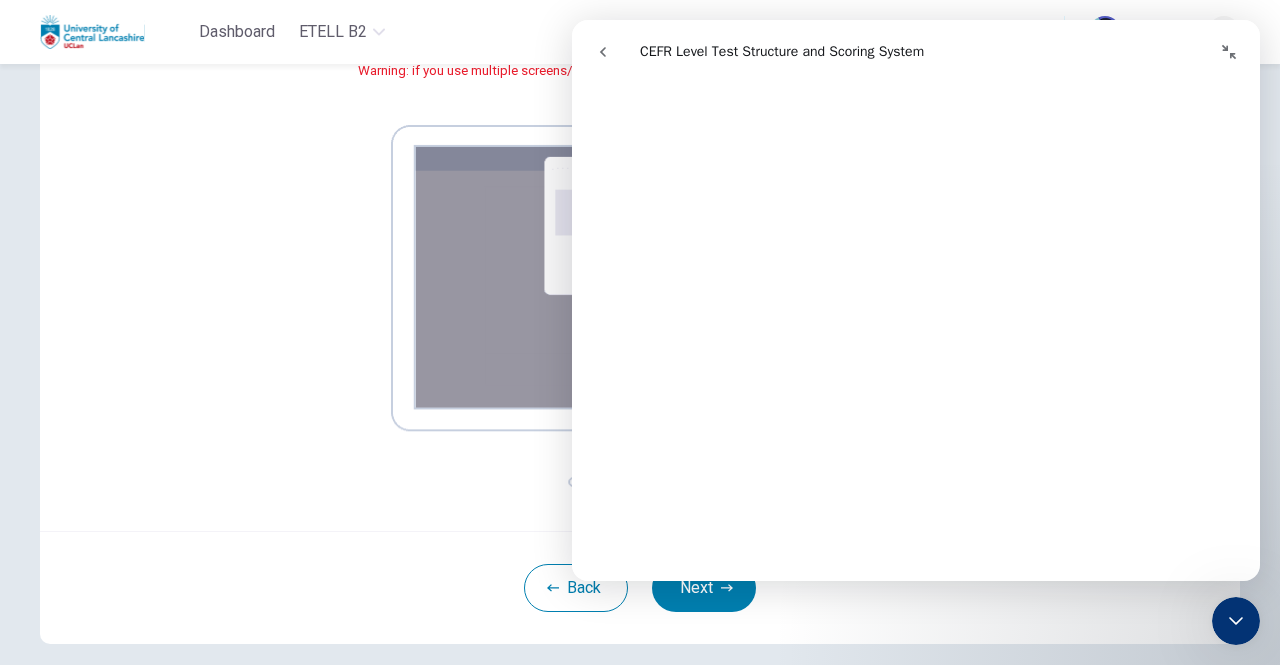 scroll, scrollTop: 436, scrollLeft: 0, axis: vertical 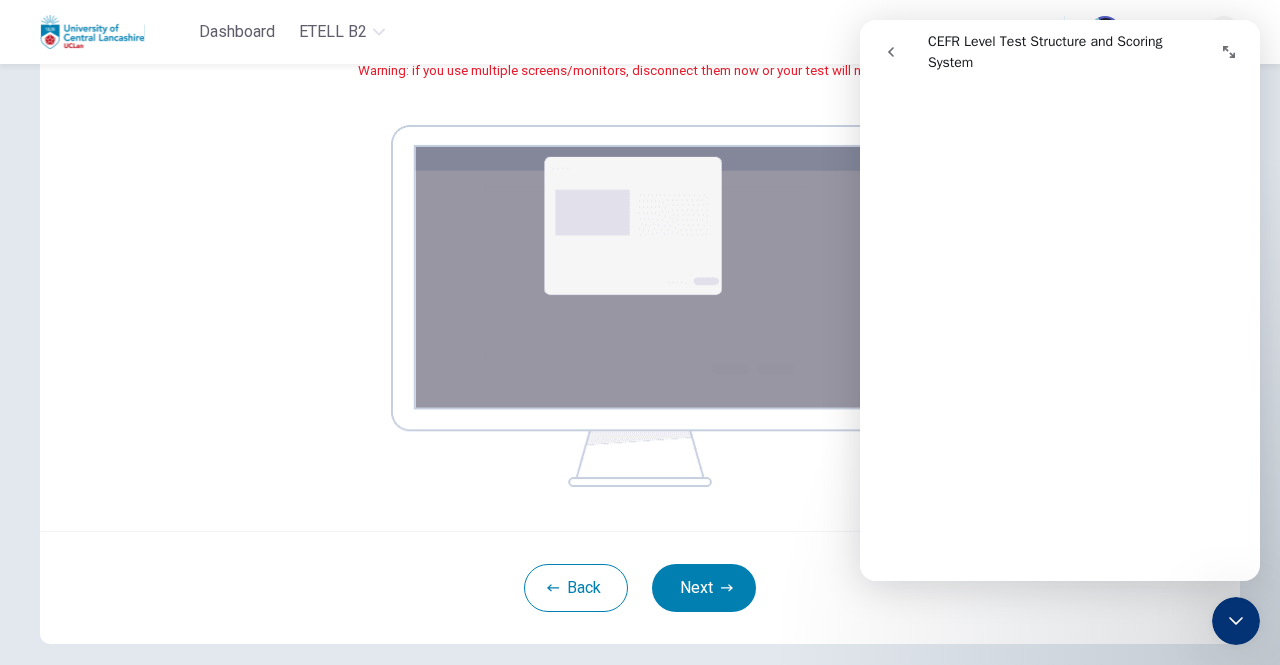 click 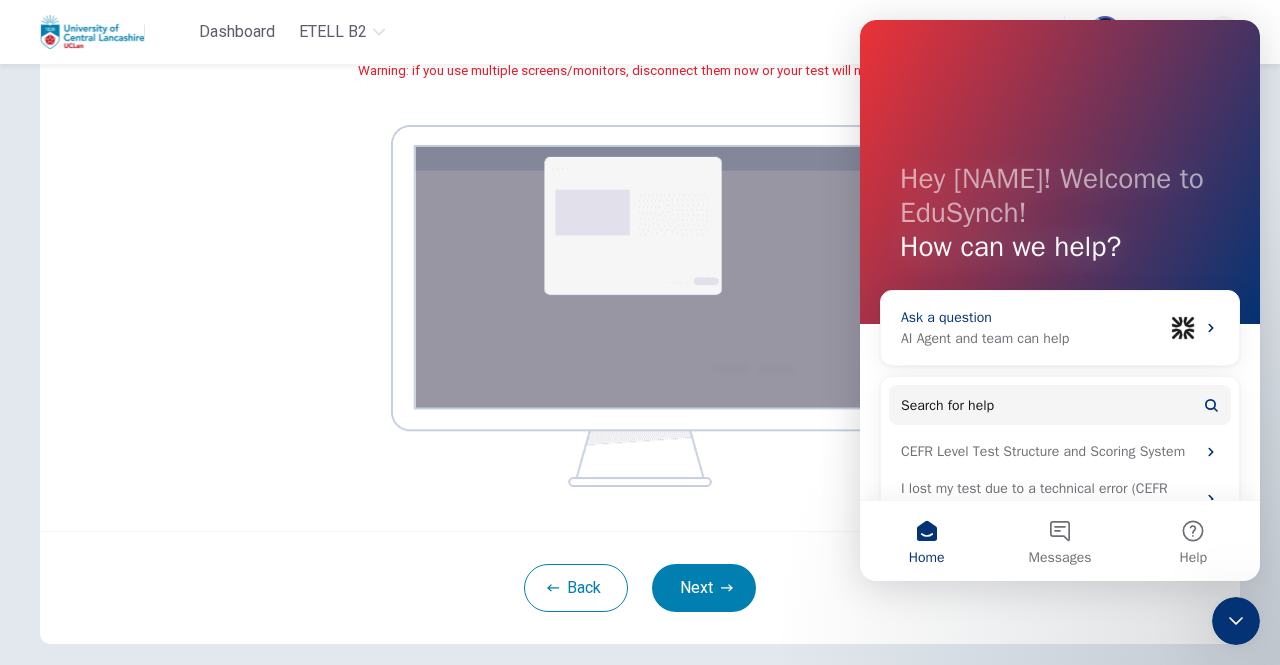 click 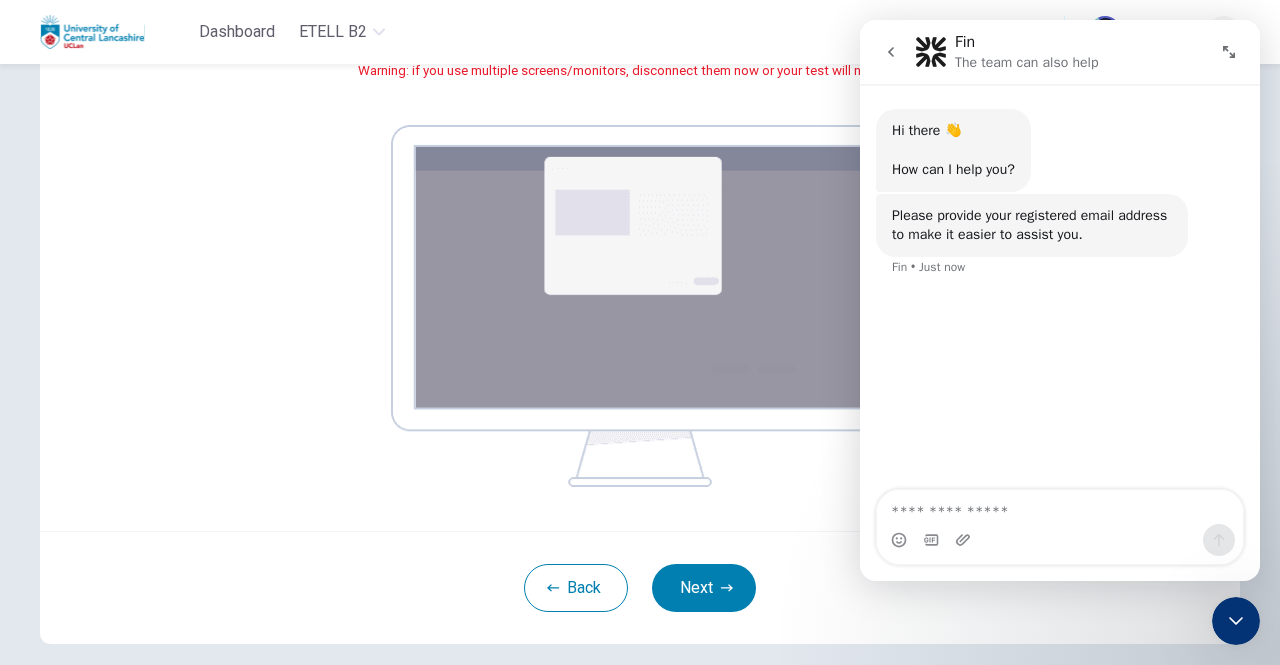 click at bounding box center [1060, 507] 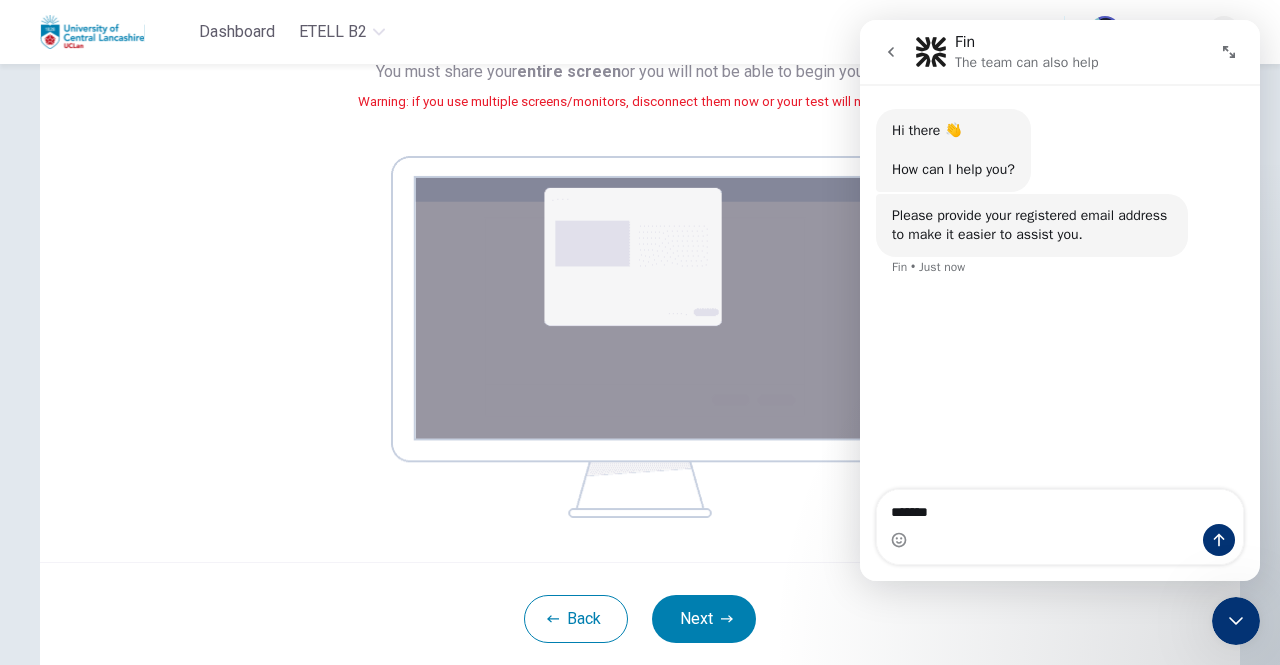 scroll, scrollTop: 242, scrollLeft: 0, axis: vertical 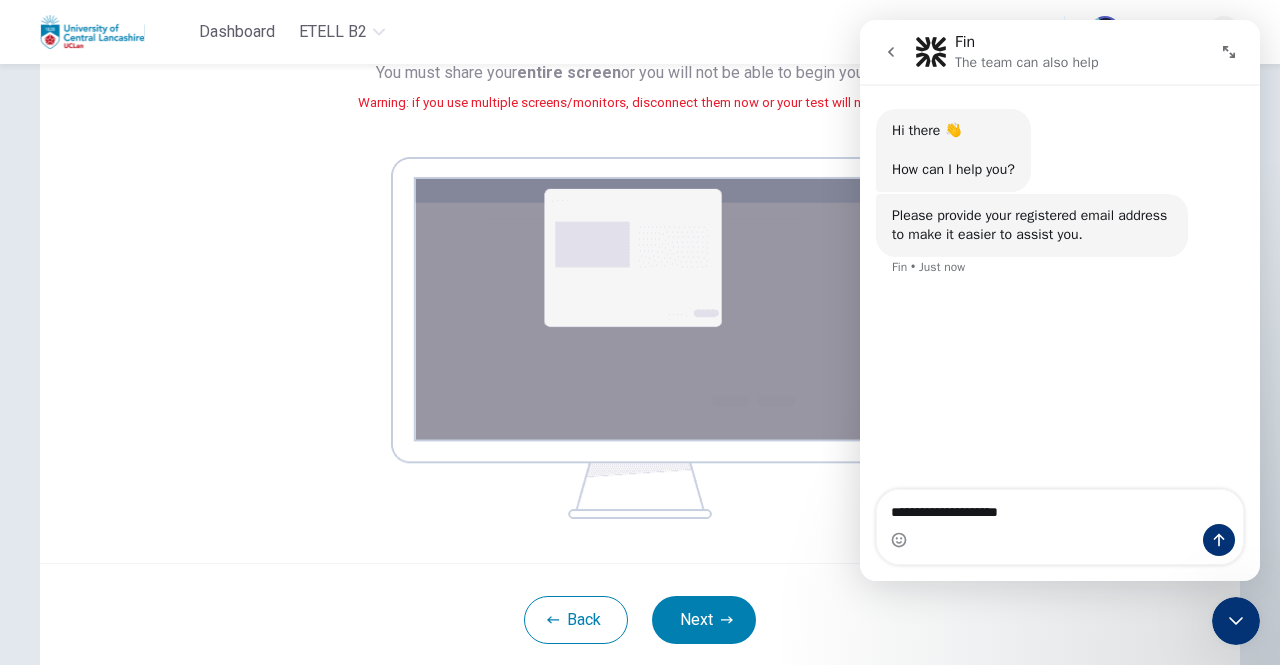 type on "**********" 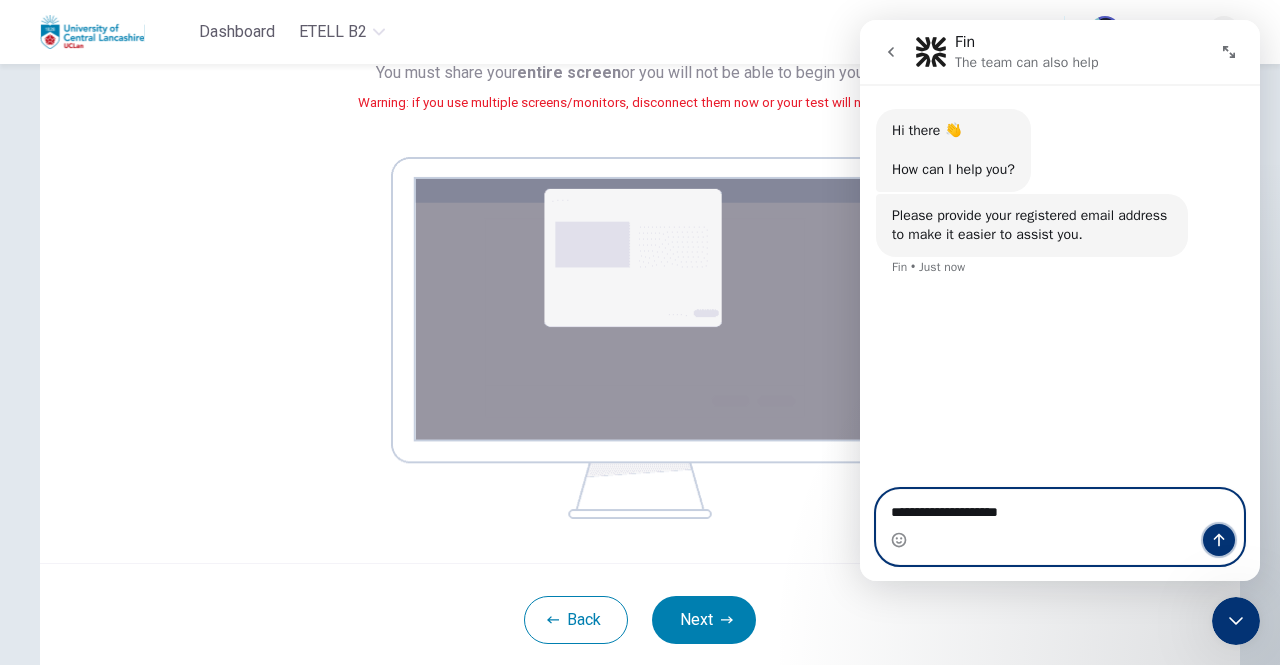 click 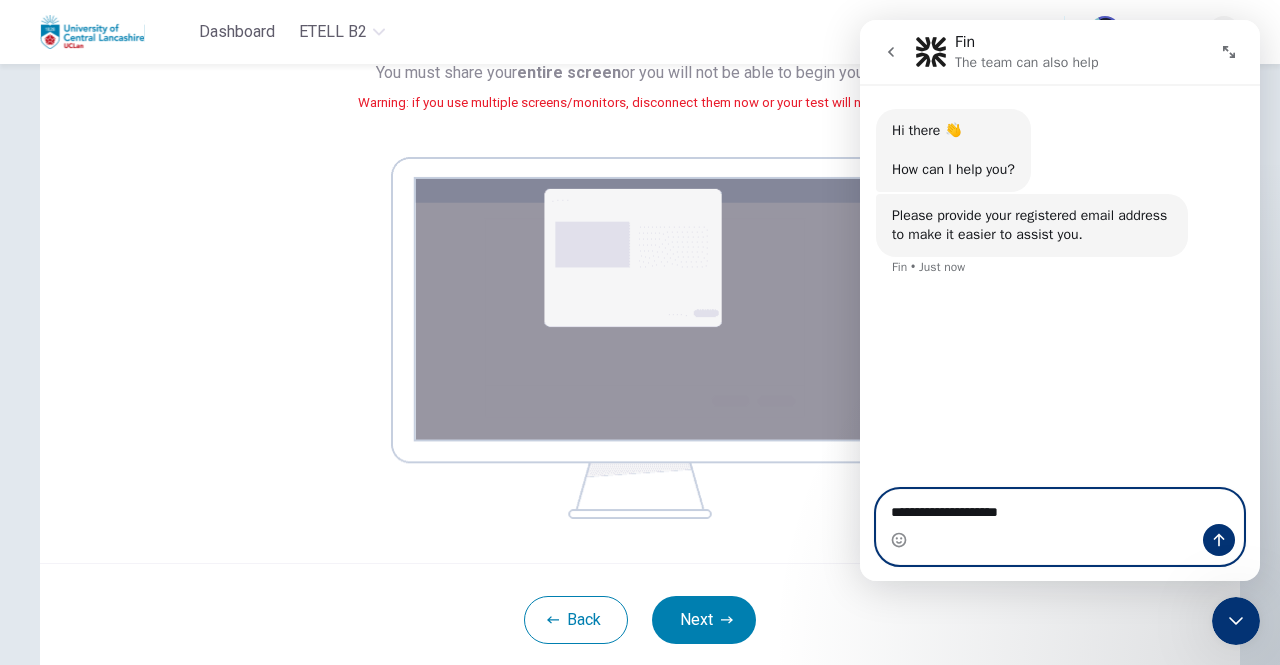 type 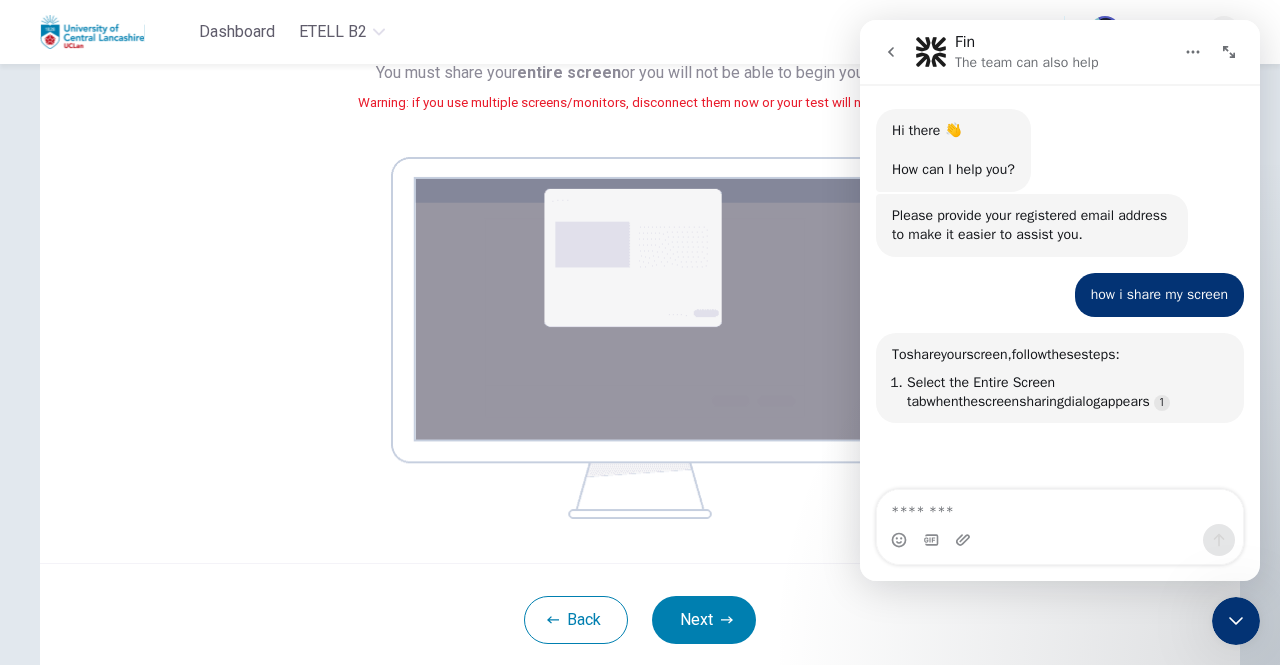 scroll, scrollTop: 2, scrollLeft: 0, axis: vertical 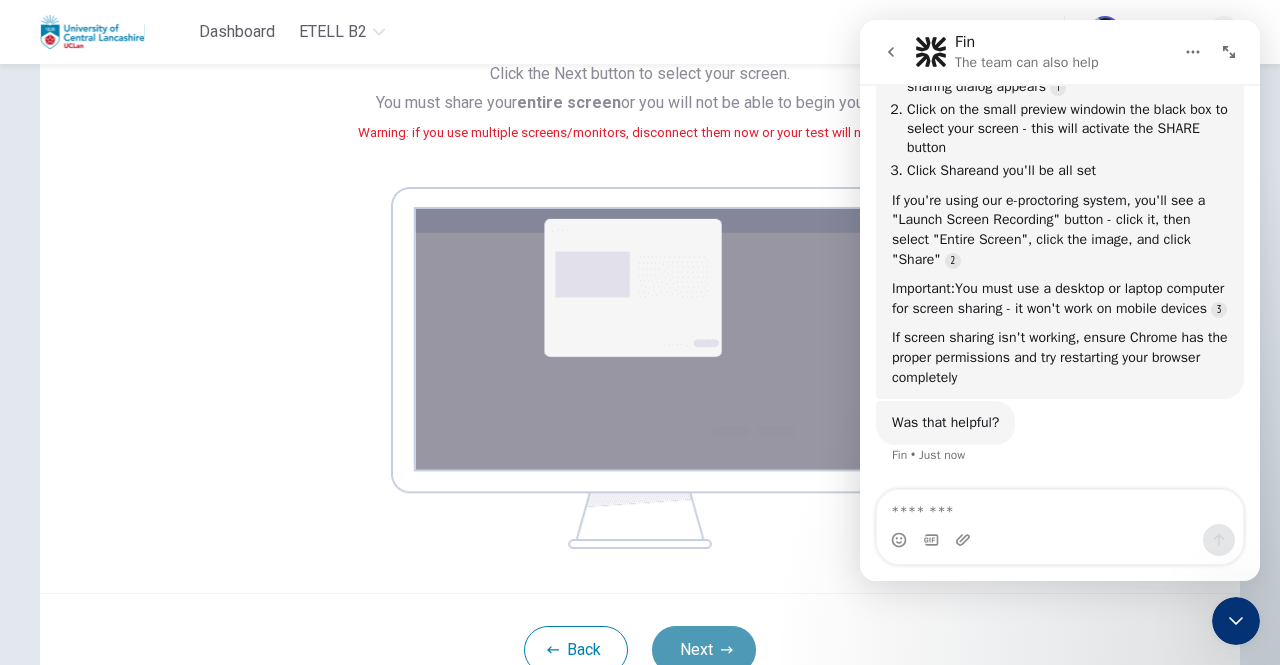 click on "Next" at bounding box center (704, 650) 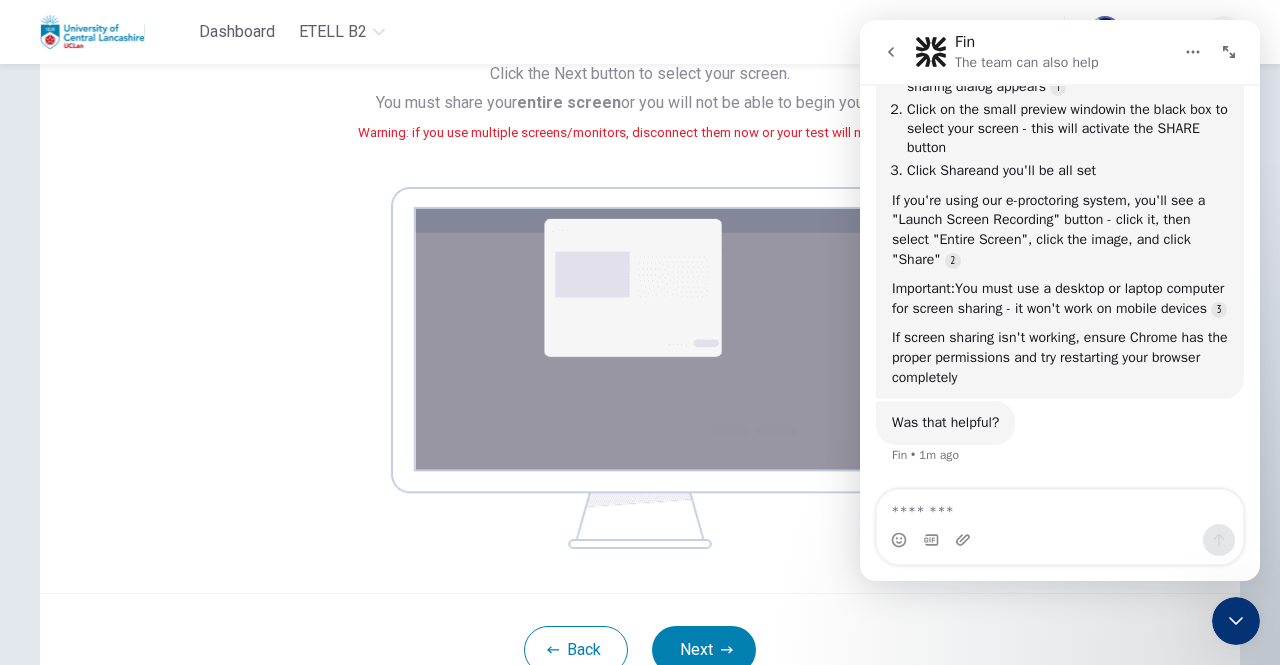 click 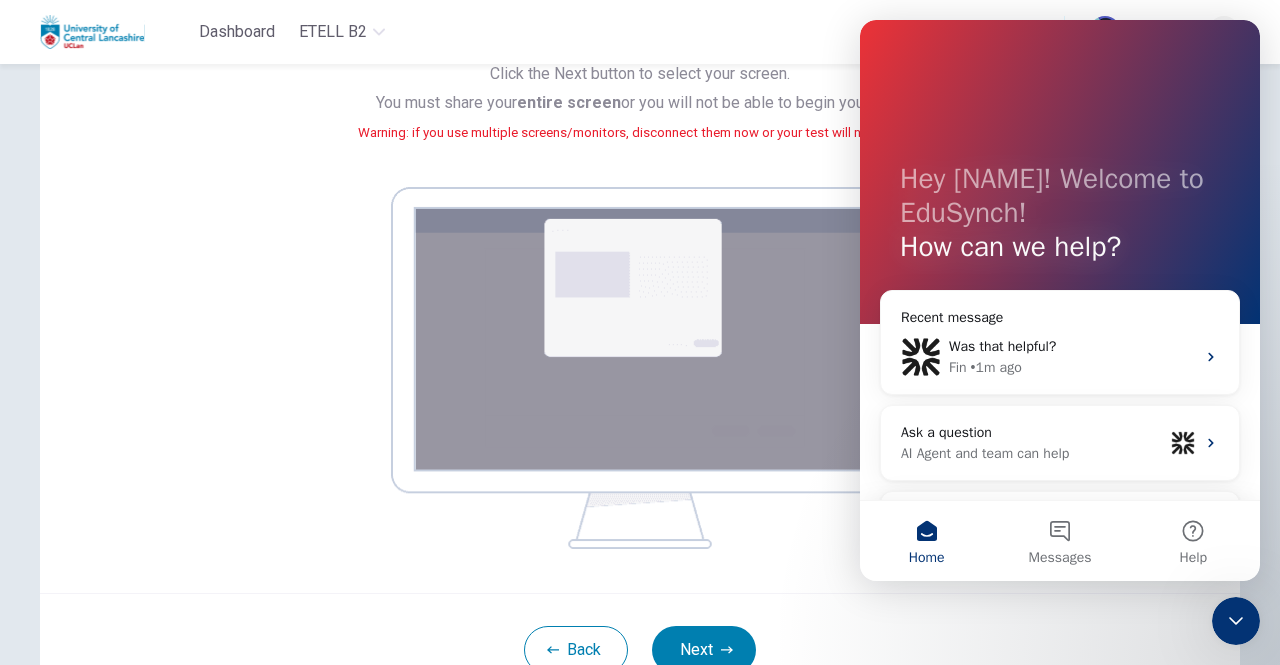 scroll, scrollTop: 0, scrollLeft: 0, axis: both 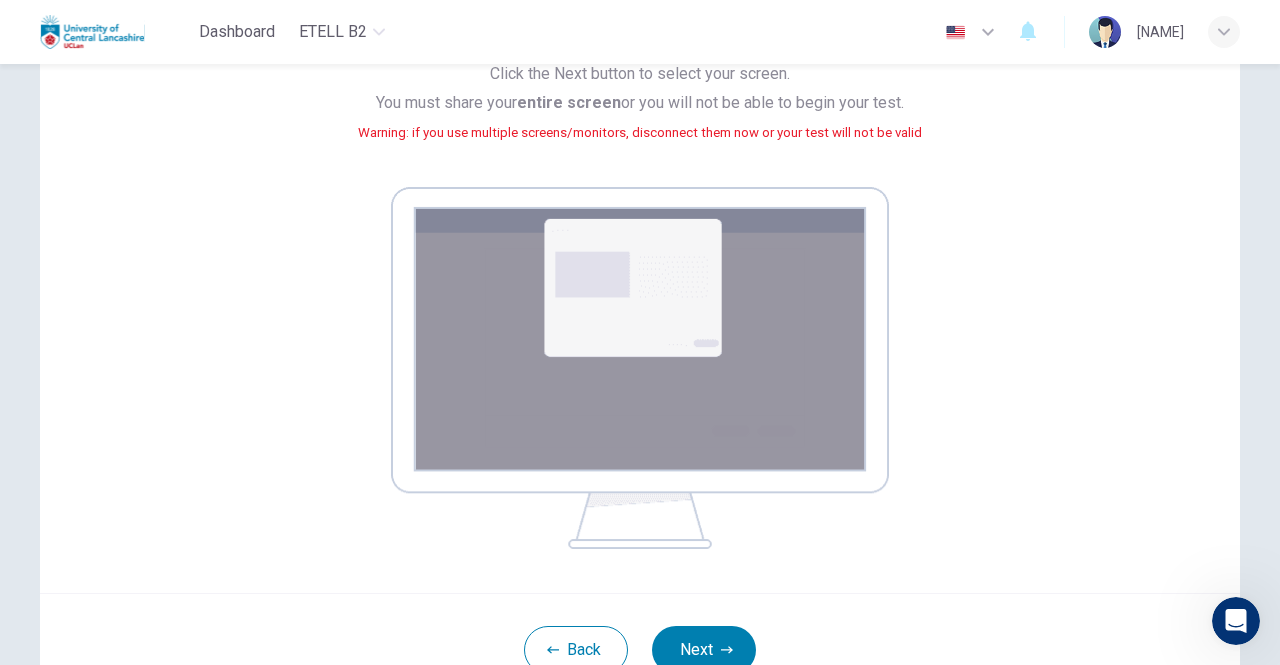 click 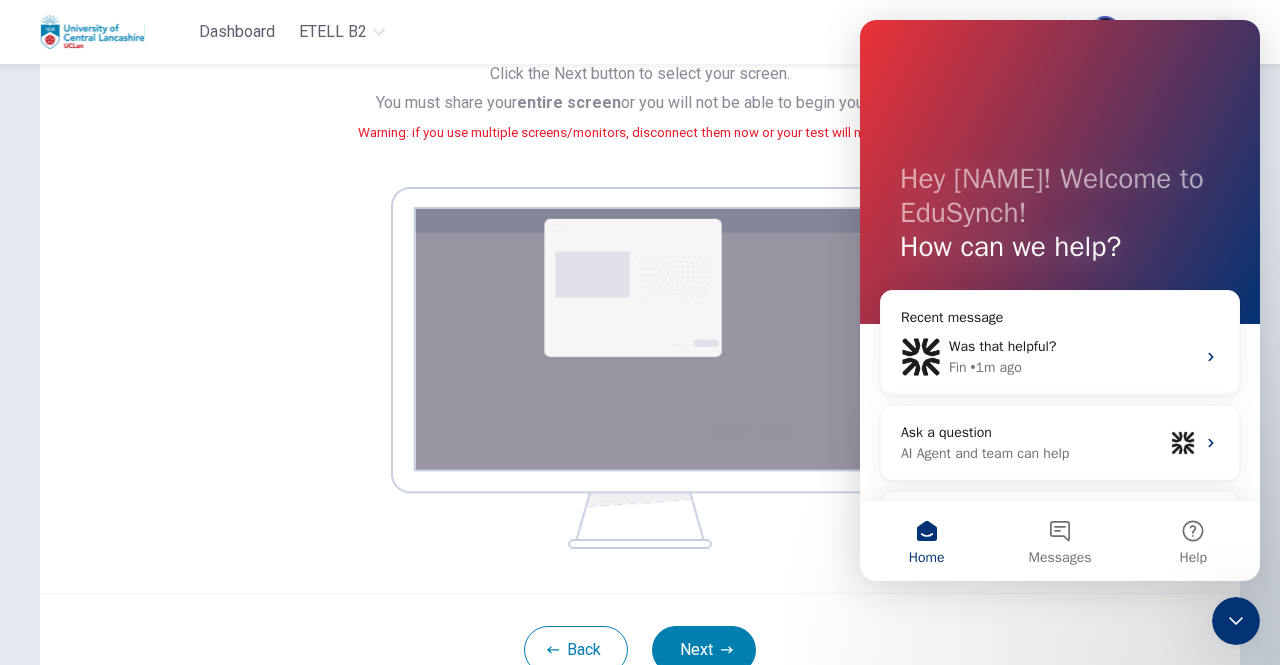 click 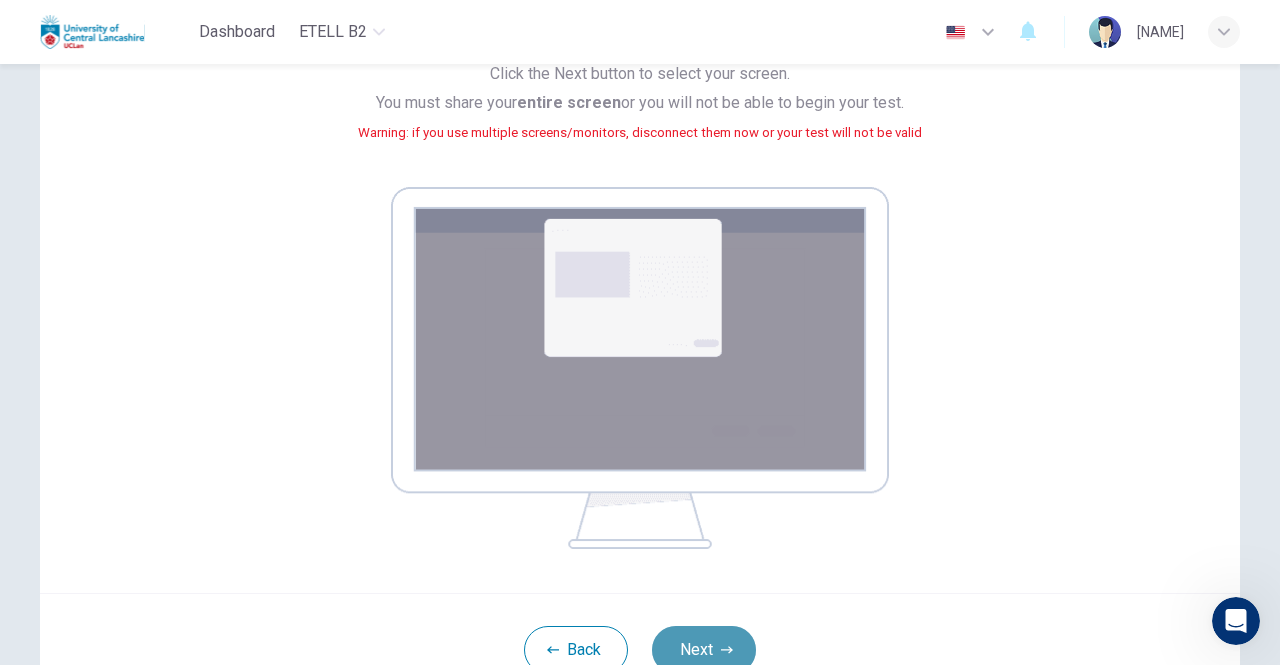 click 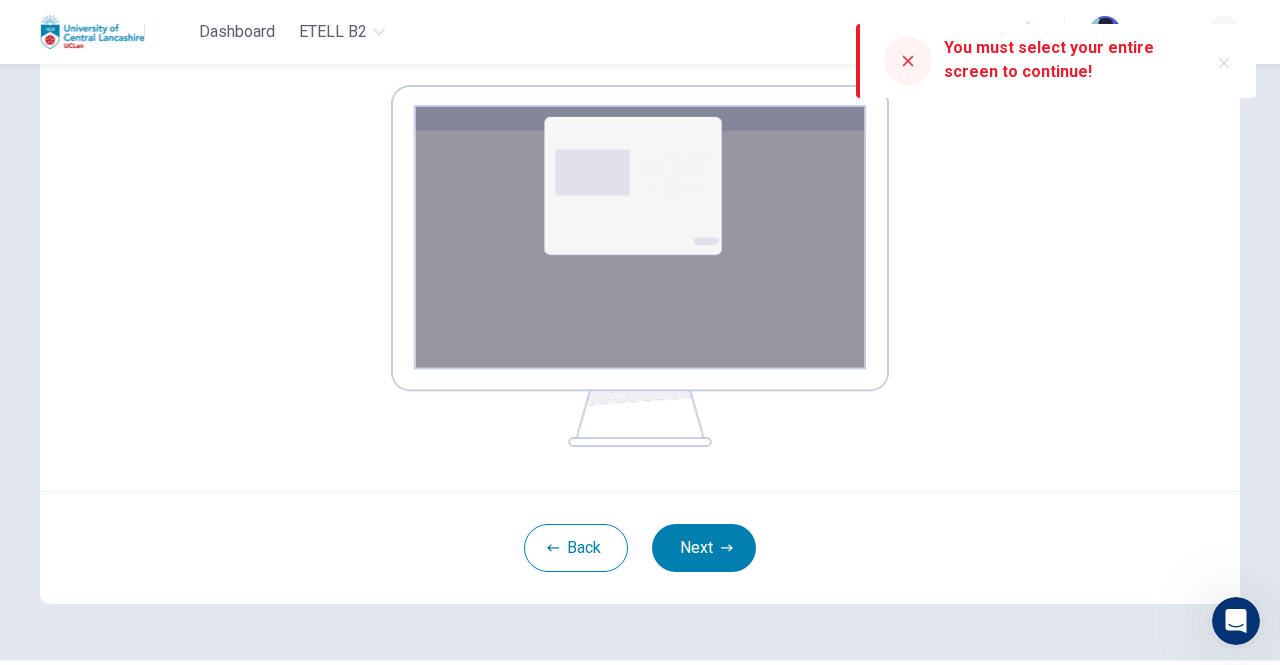 scroll, scrollTop: 343, scrollLeft: 0, axis: vertical 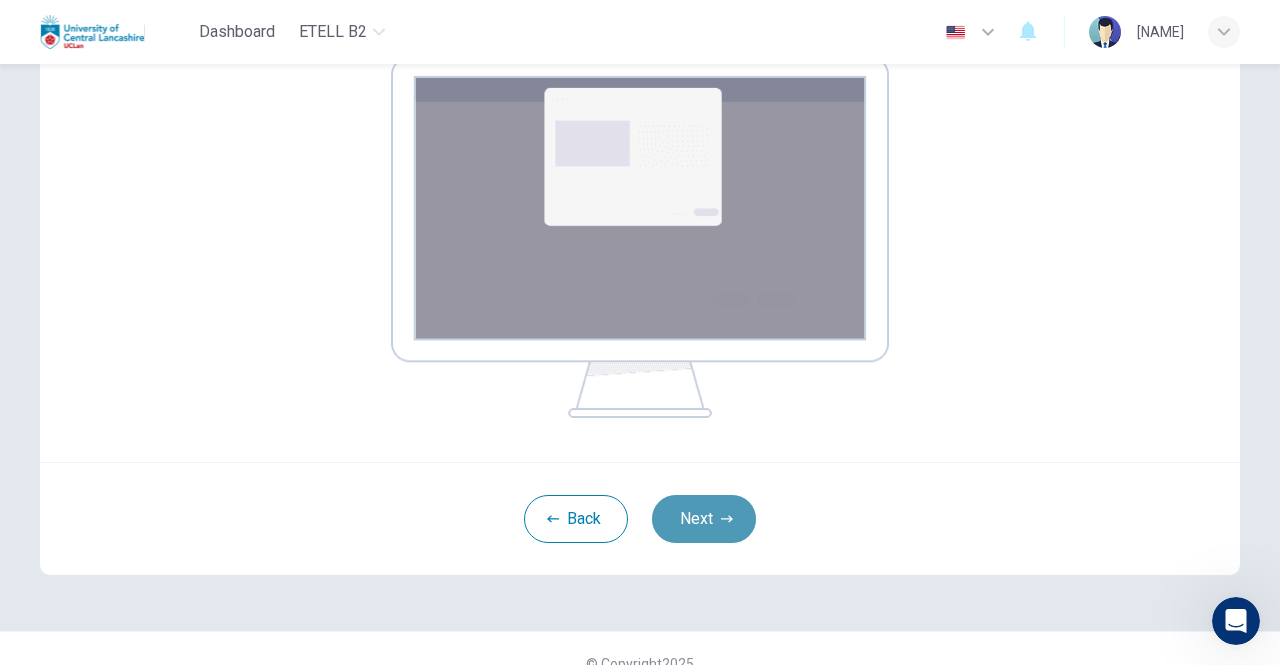 click on "Next" at bounding box center (704, 519) 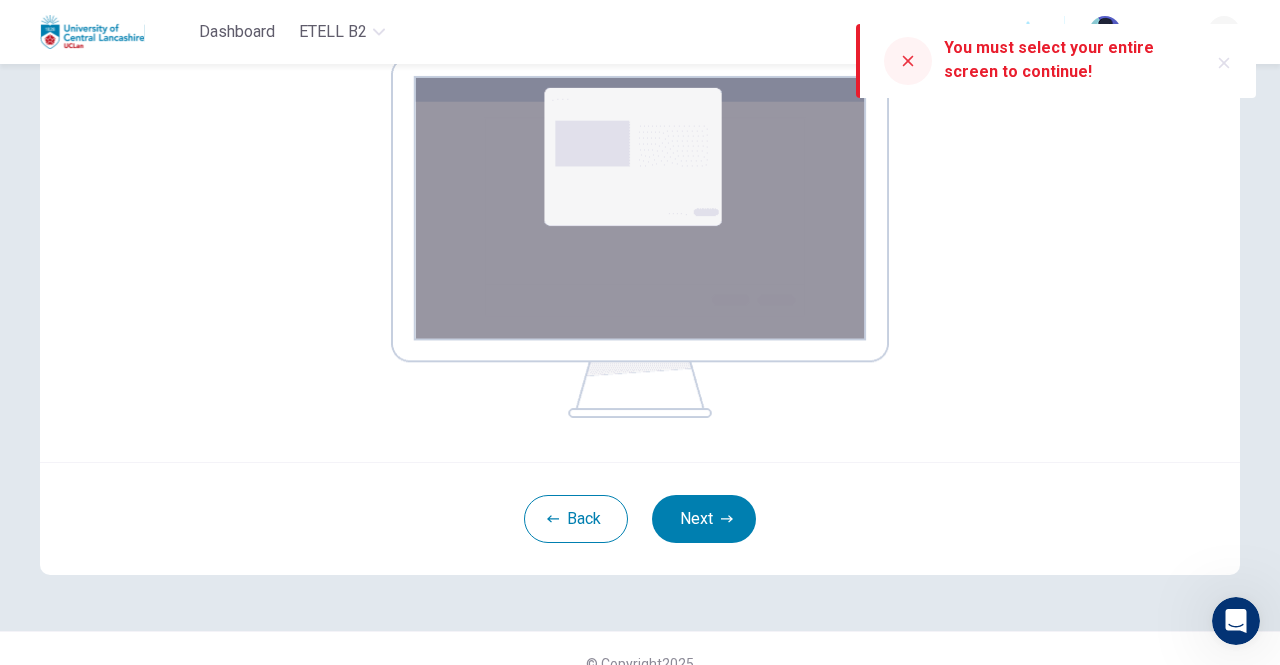 click on "You must select your entire screen to continue!" at bounding box center (1068, 60) 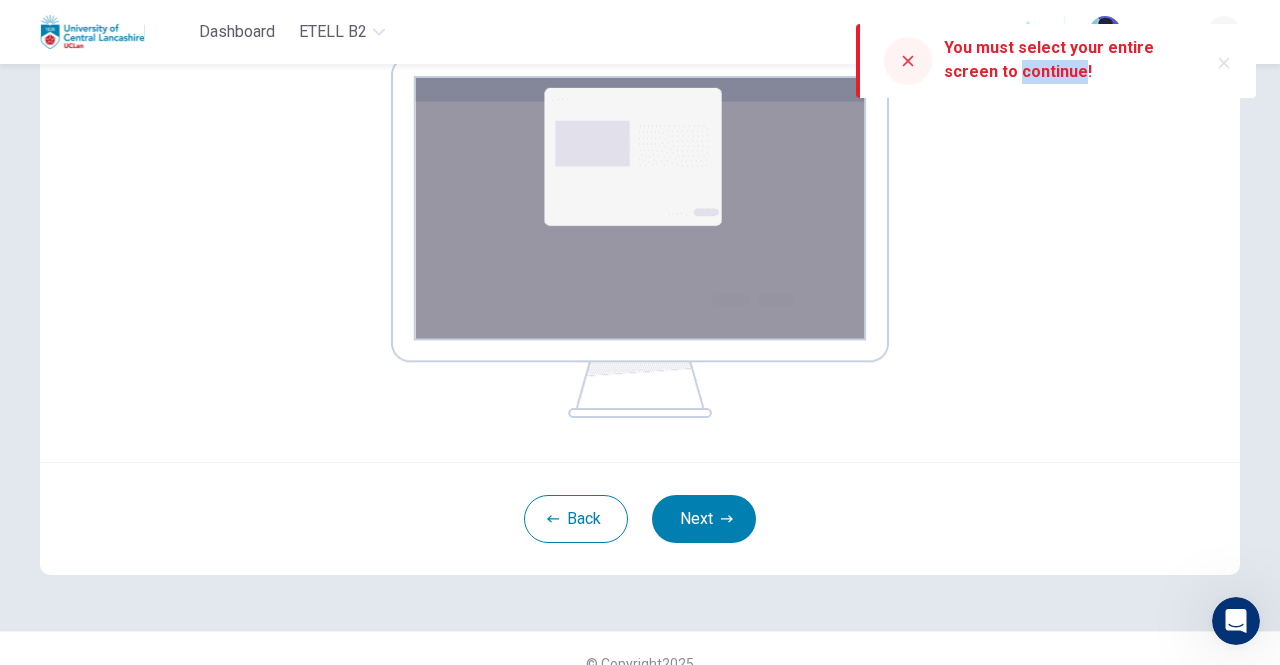 click on "You must select your entire screen to continue!" at bounding box center (1068, 60) 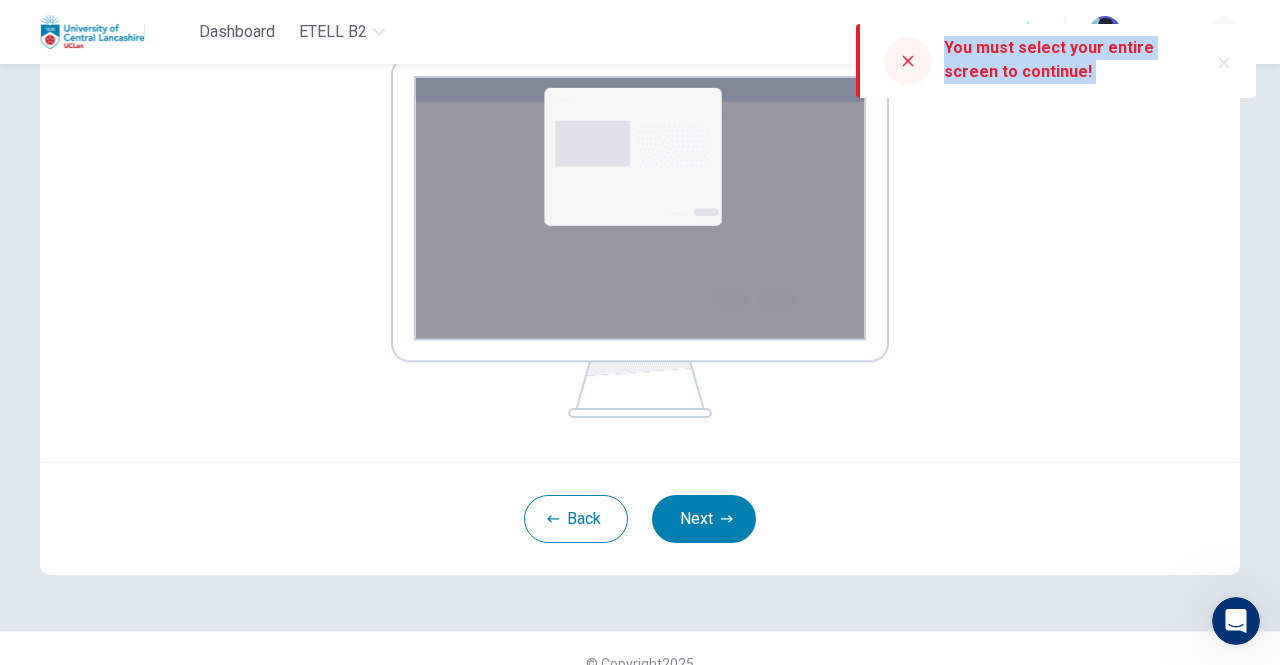 click on "You must select your entire screen to continue!" at bounding box center [1068, 60] 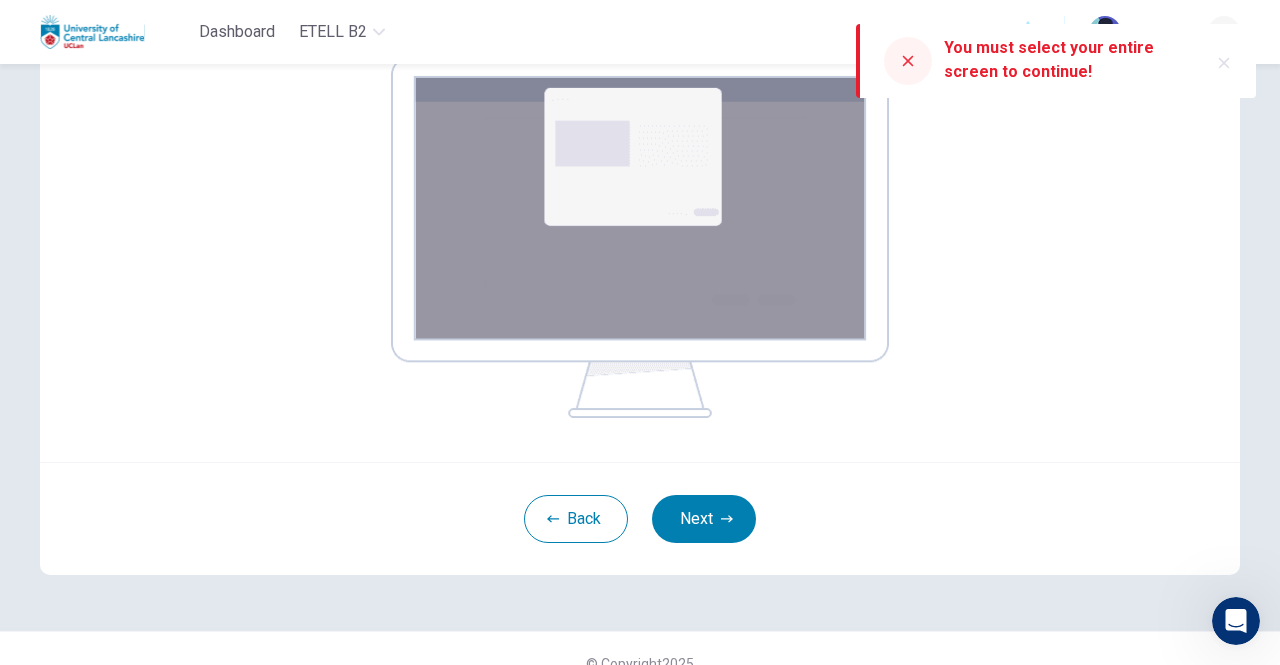 click on "Your screen will also be recorded. Click the Next button to select your screen.  You must share your  entire screen  or you will not be able to begin your test.    Warning: if you use multiple screens/monitors, disconnect them now or your test will not be valid" at bounding box center [640, 137] 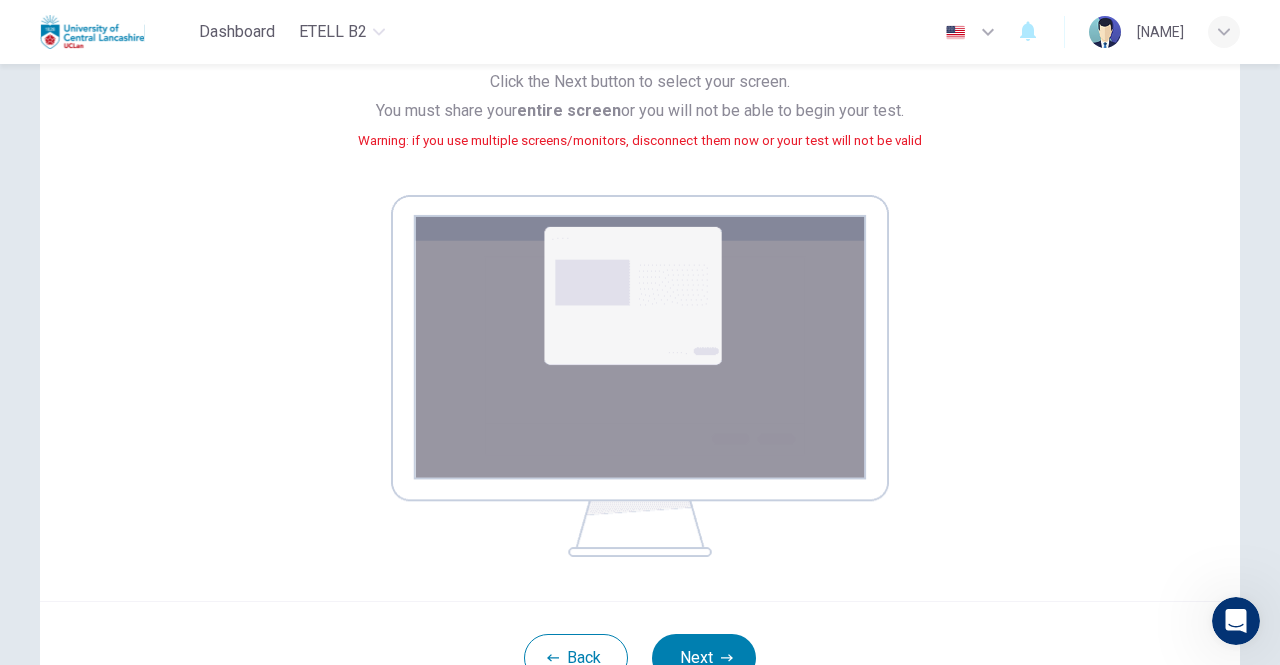 scroll, scrollTop: 251, scrollLeft: 0, axis: vertical 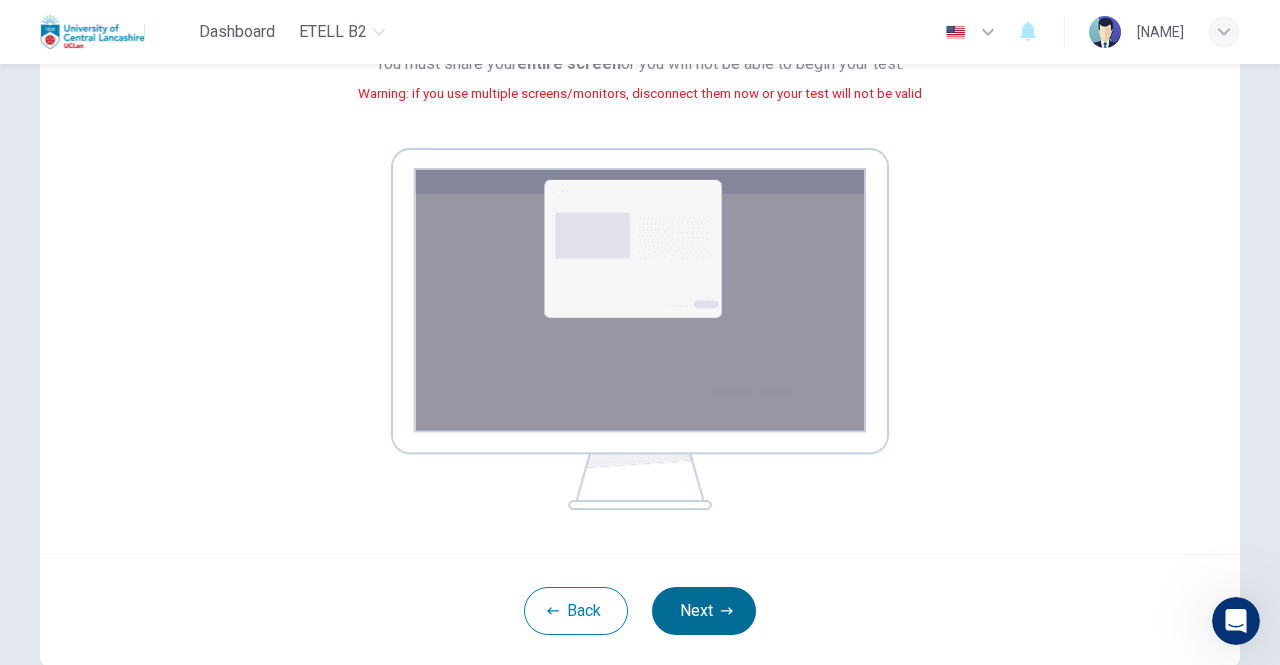 drag, startPoint x: 699, startPoint y: 650, endPoint x: 700, endPoint y: 615, distance: 35.014282 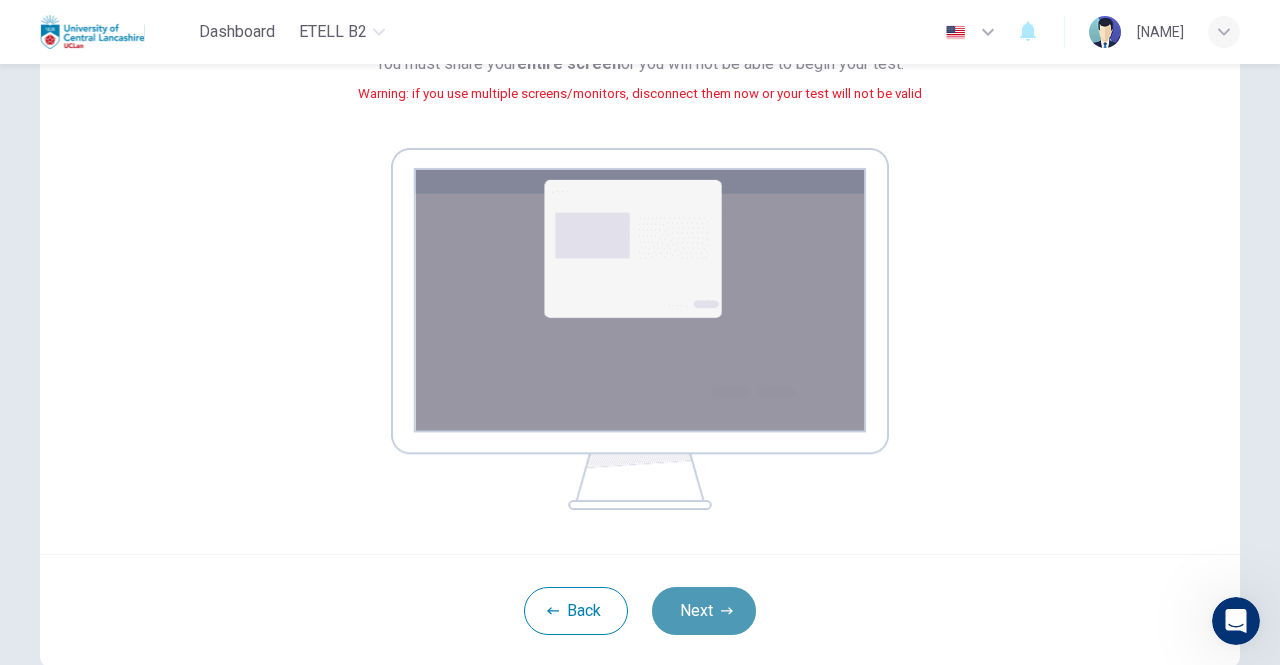 click on "Next" at bounding box center (704, 611) 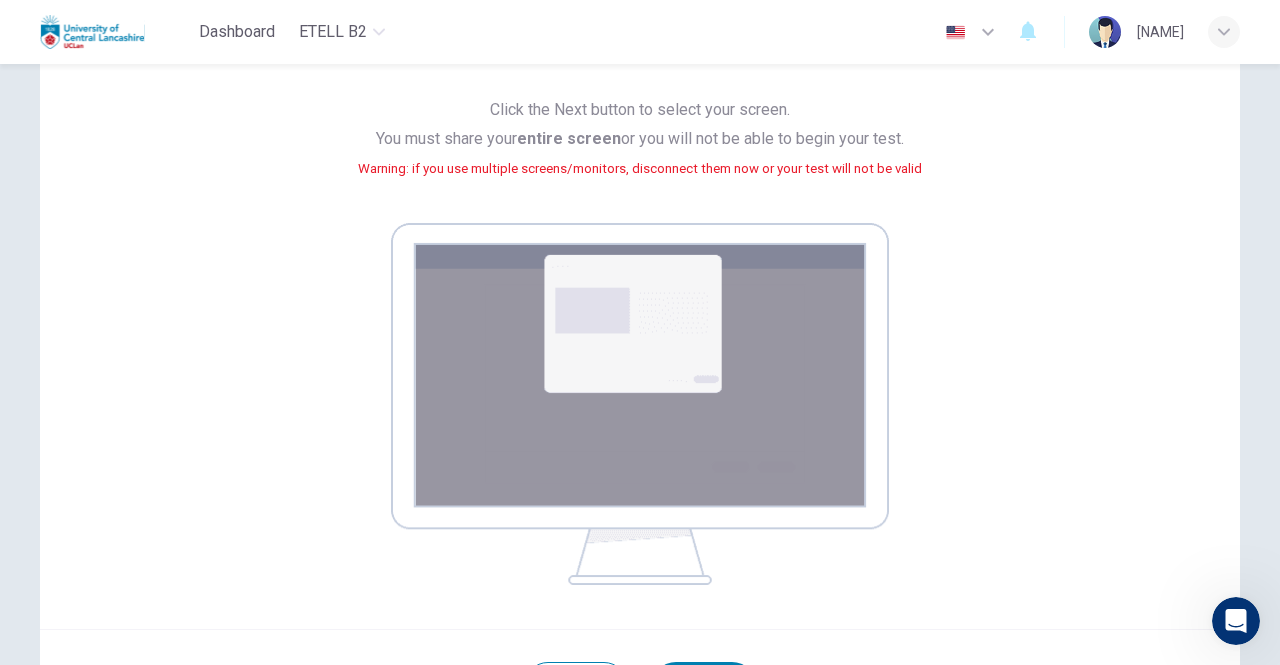 scroll, scrollTop: 180, scrollLeft: 0, axis: vertical 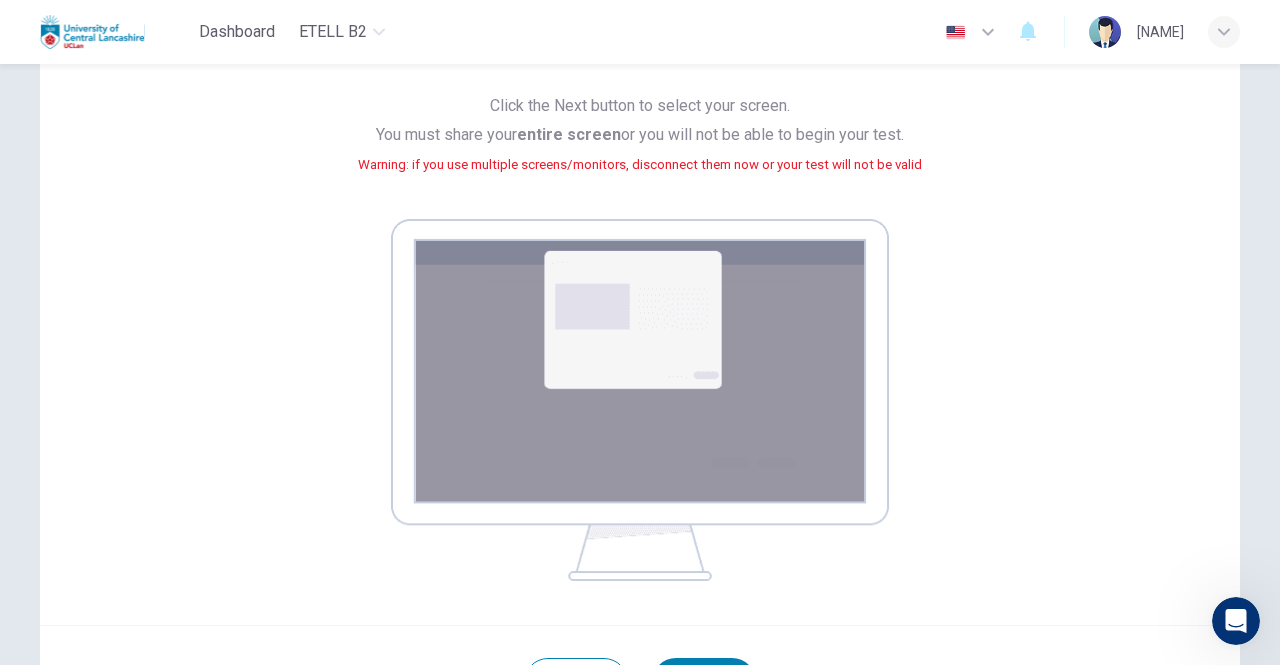 click 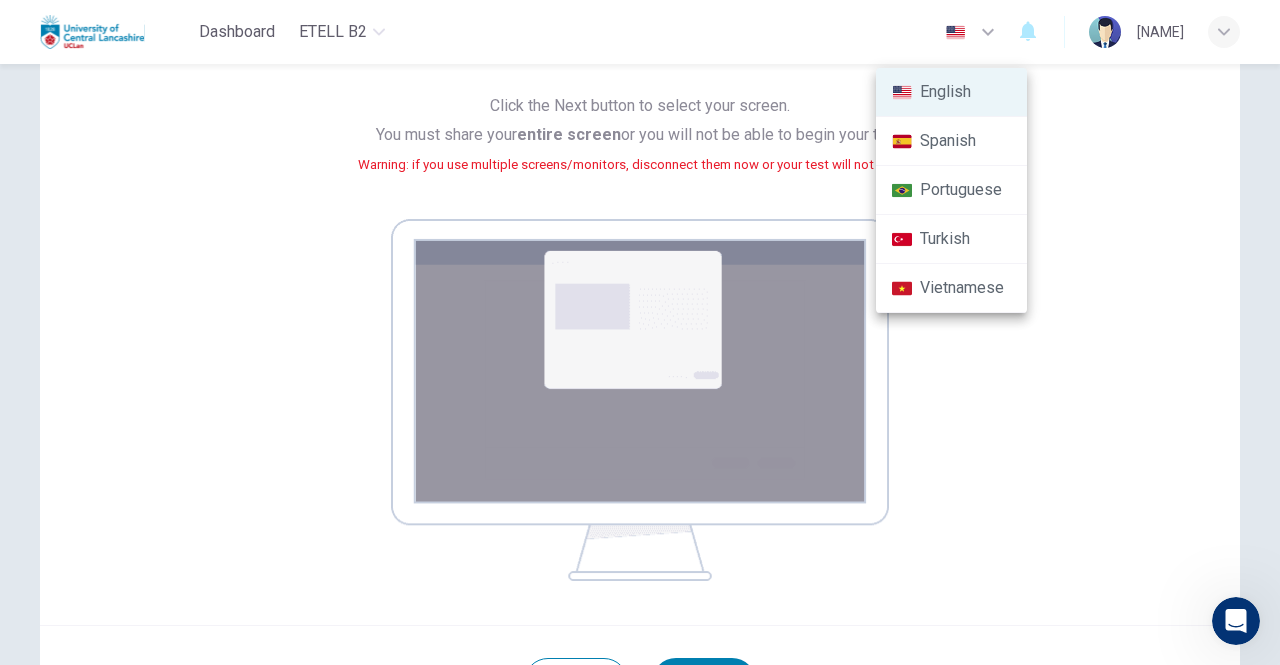 click at bounding box center [640, 332] 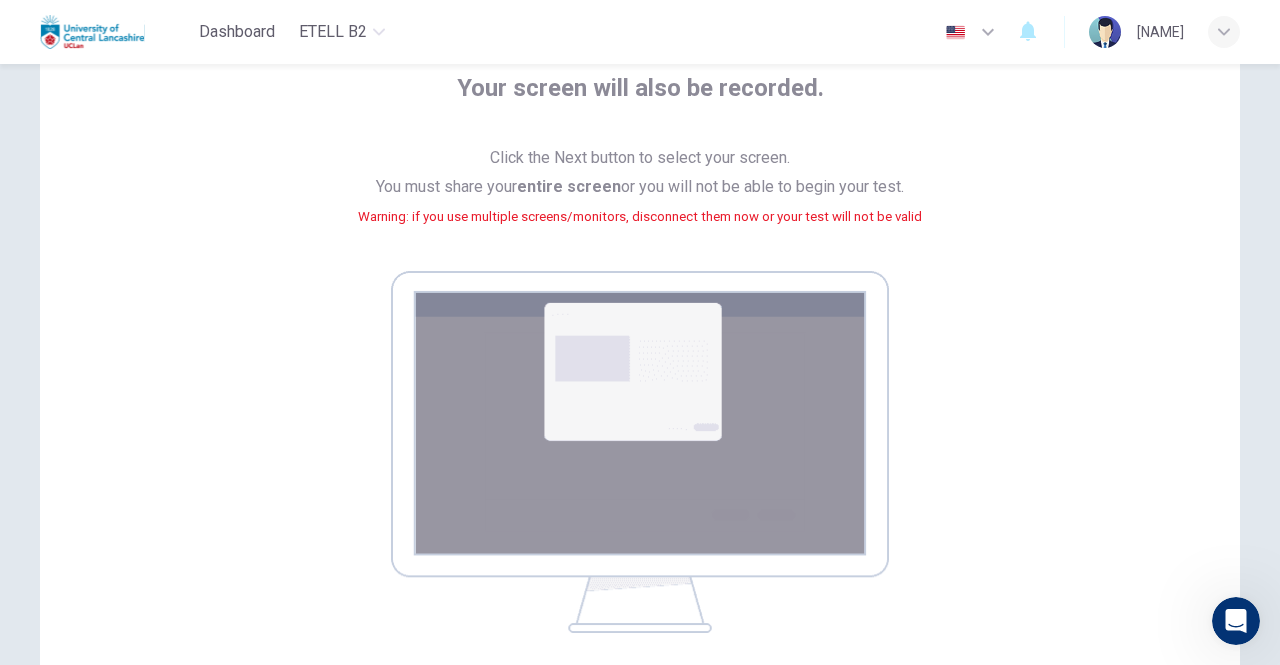 scroll, scrollTop: 0, scrollLeft: 0, axis: both 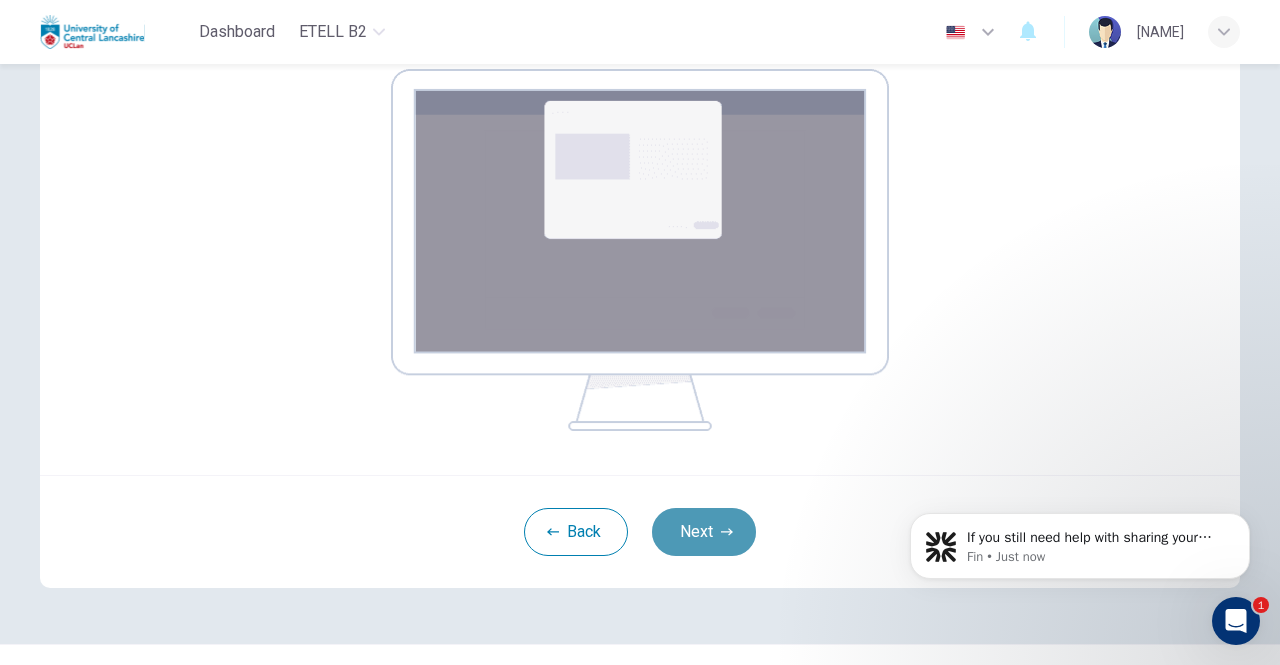 click on "Next" at bounding box center (704, 532) 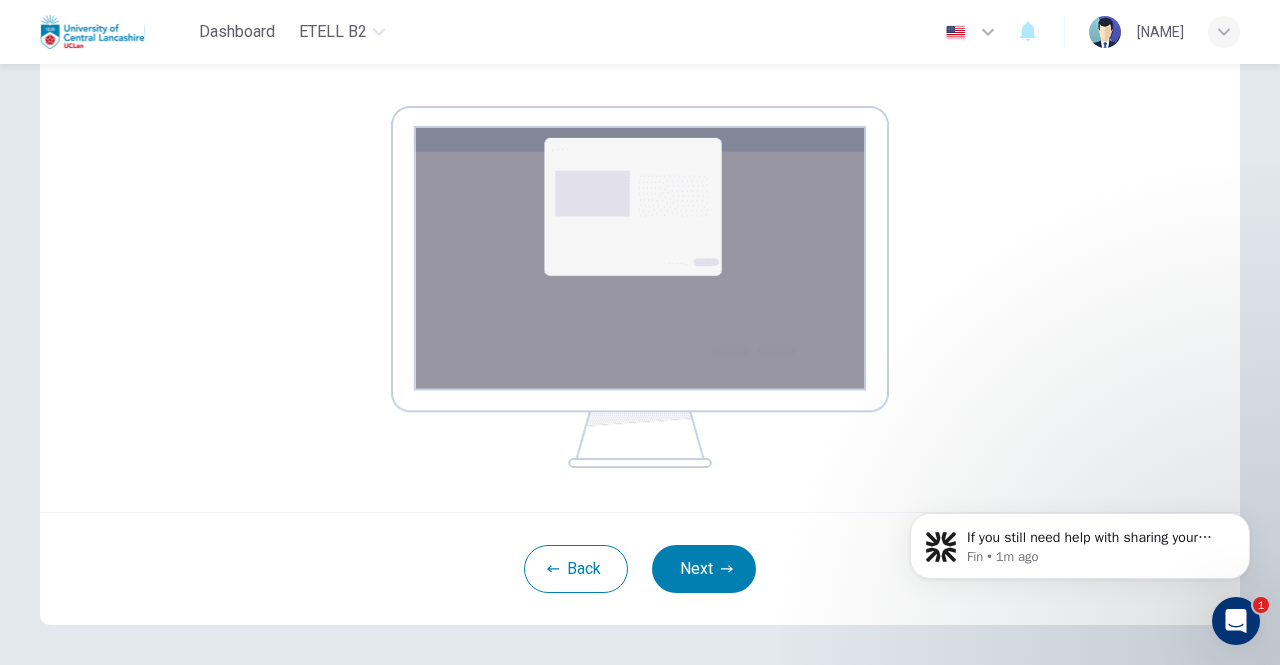 scroll, scrollTop: 373, scrollLeft: 0, axis: vertical 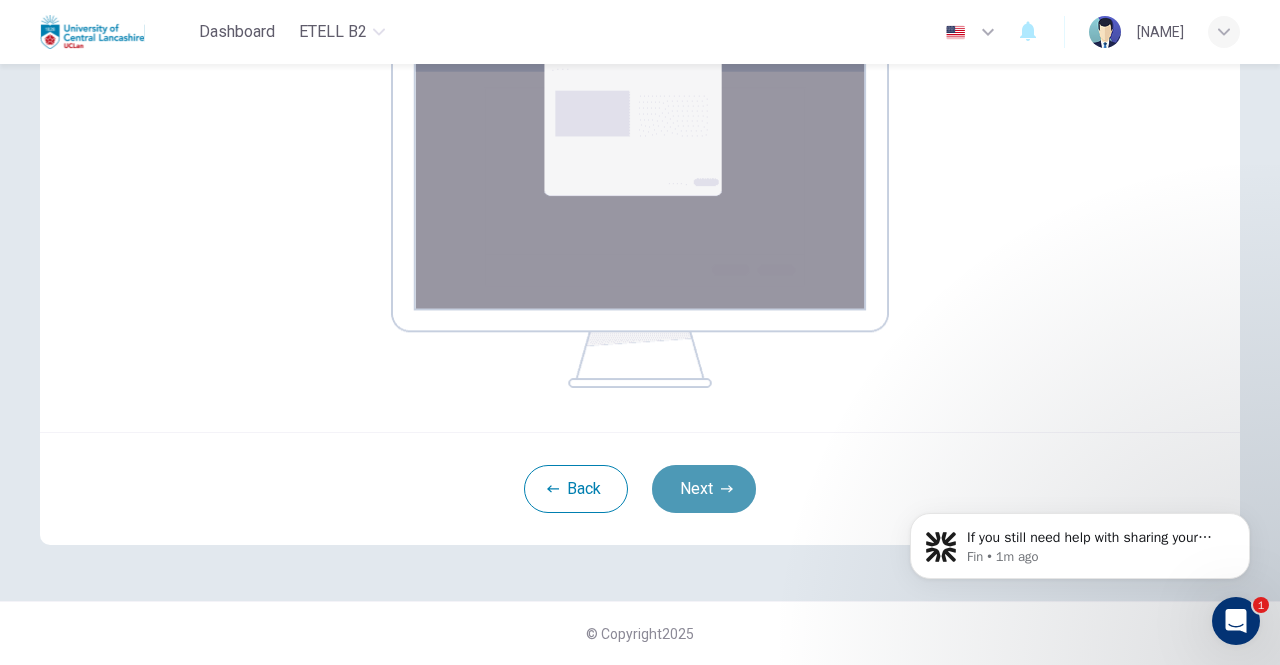 click on "Next" at bounding box center (704, 489) 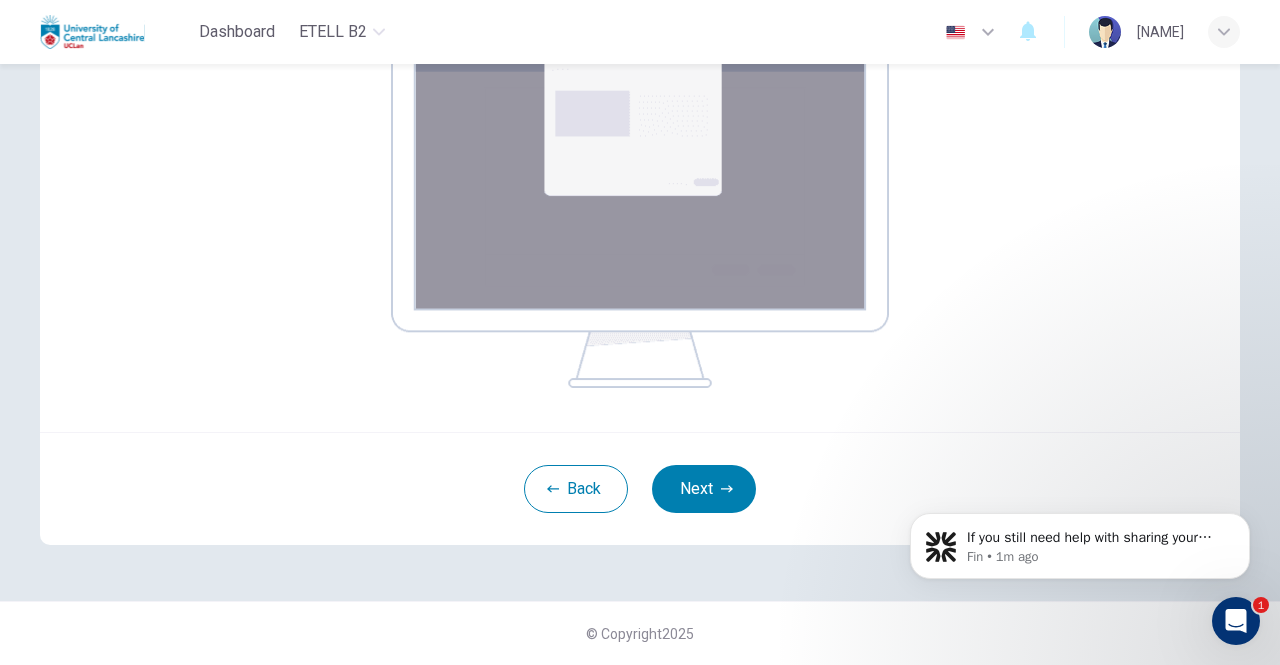 scroll, scrollTop: 167, scrollLeft: 0, axis: vertical 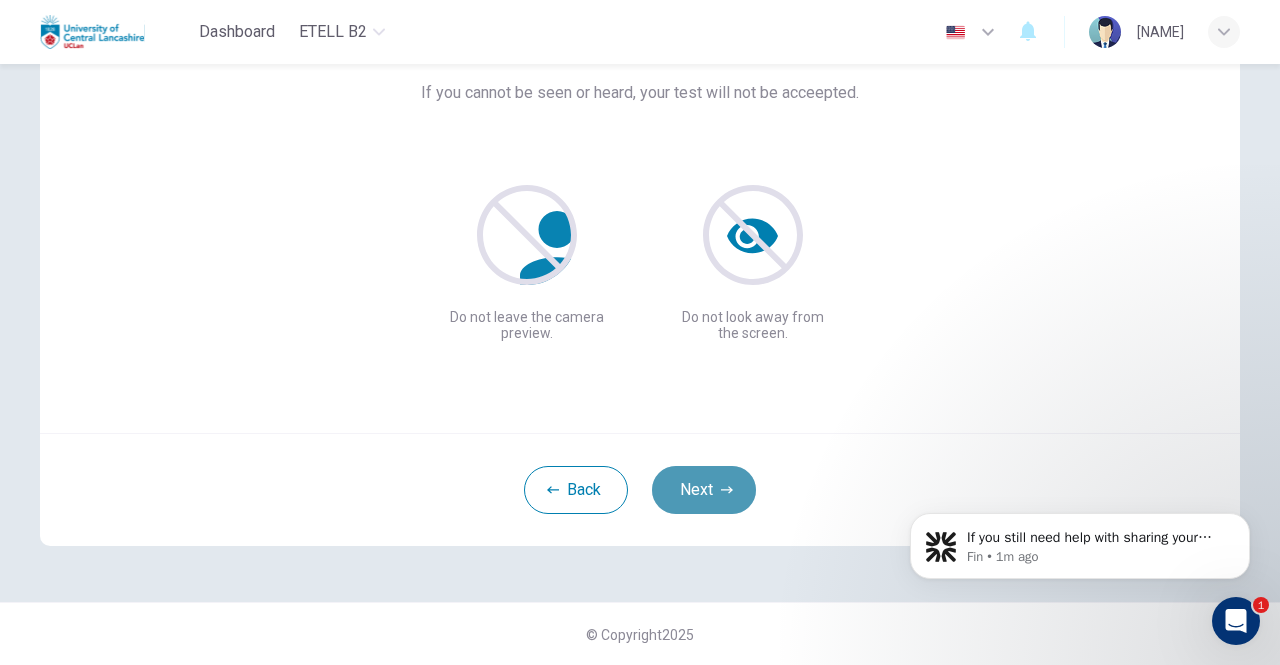 click on "Next" at bounding box center [704, 490] 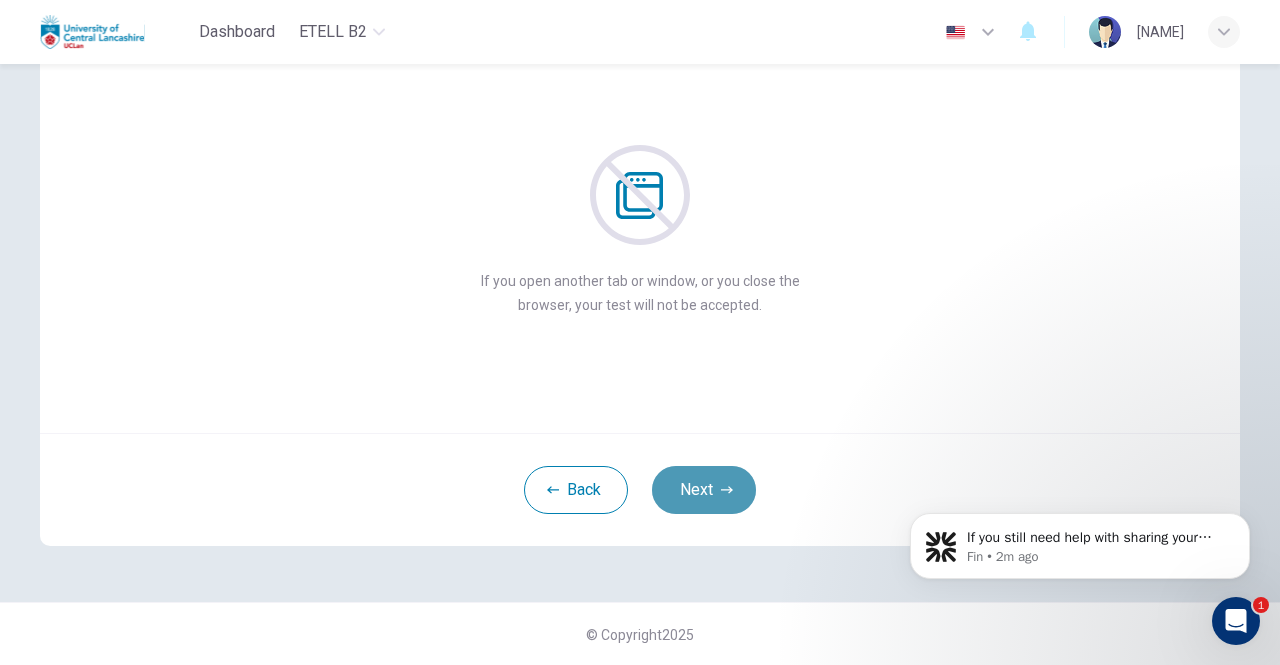 click on "Next" at bounding box center (704, 490) 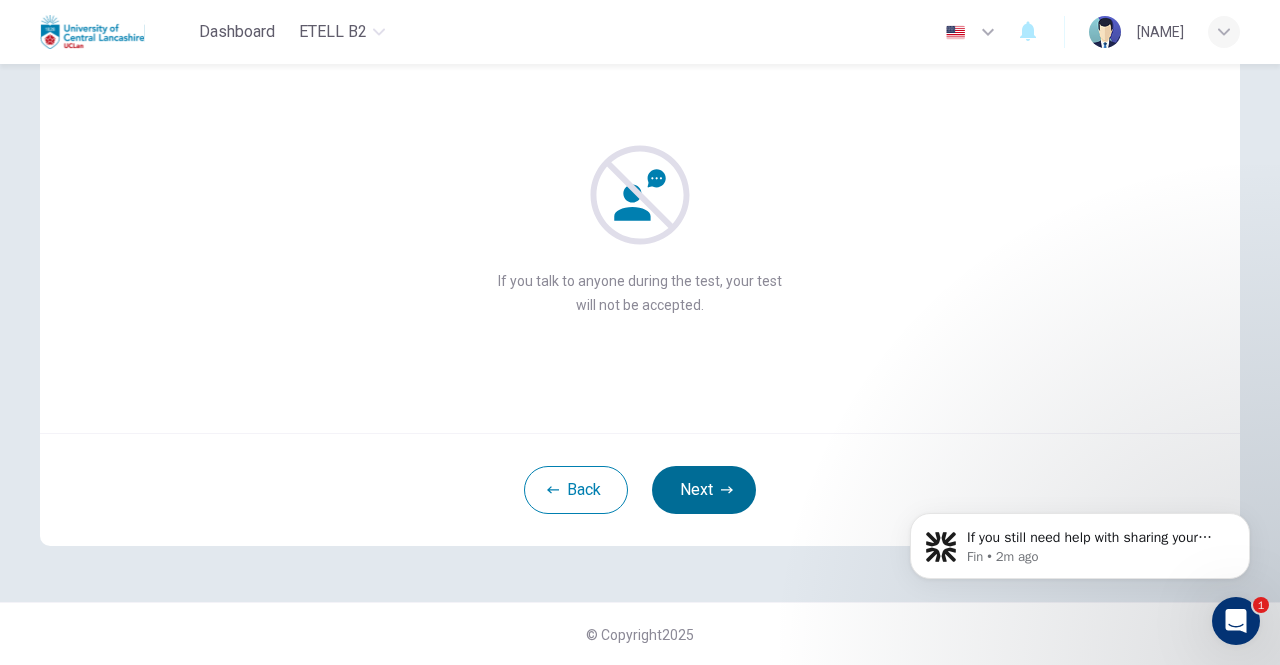 click on "Next" at bounding box center [704, 490] 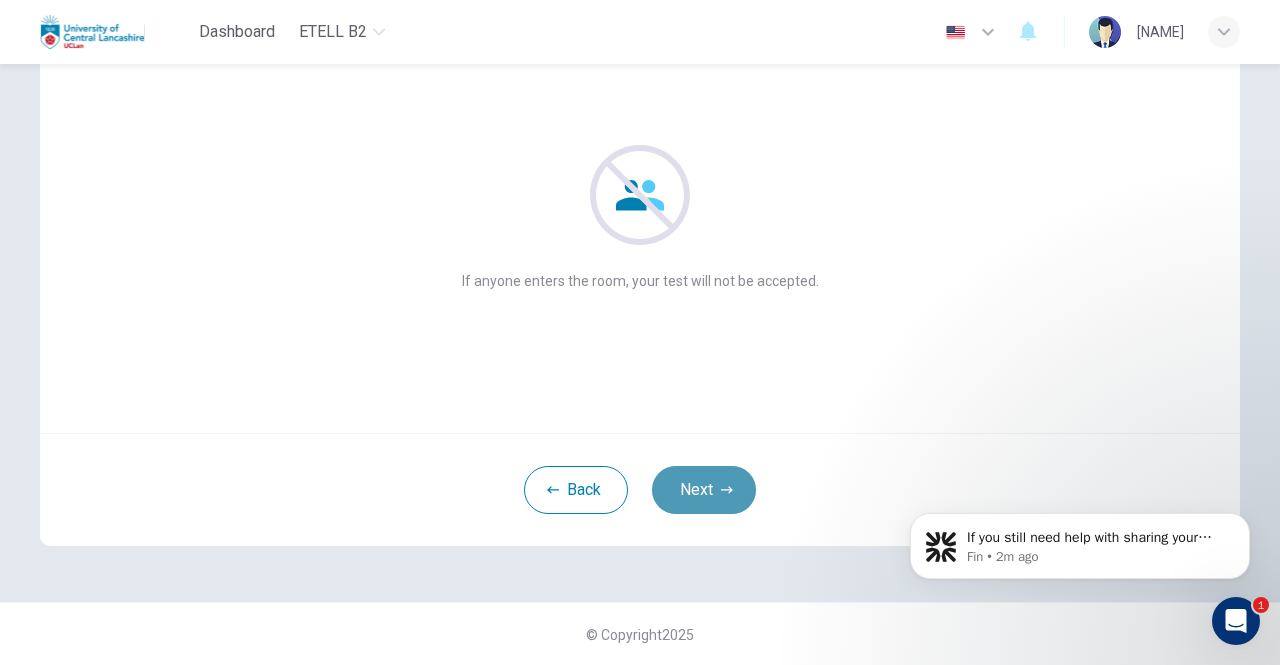 click on "Next" at bounding box center [704, 490] 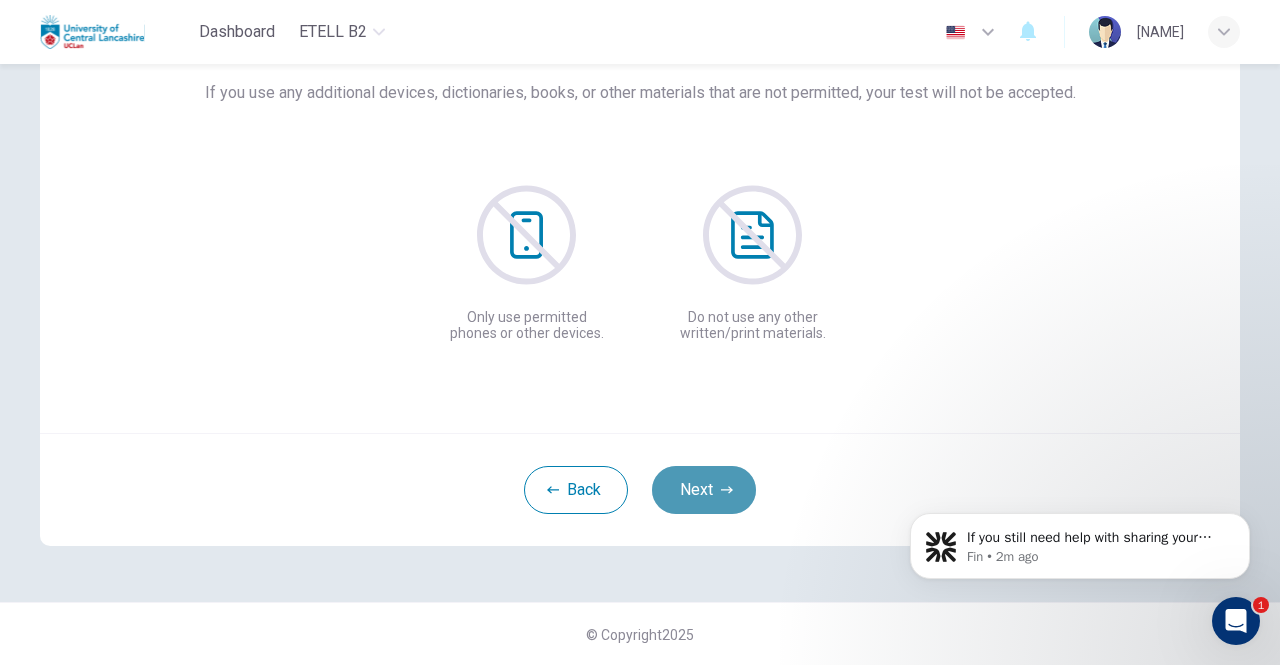 click on "Next" at bounding box center (704, 490) 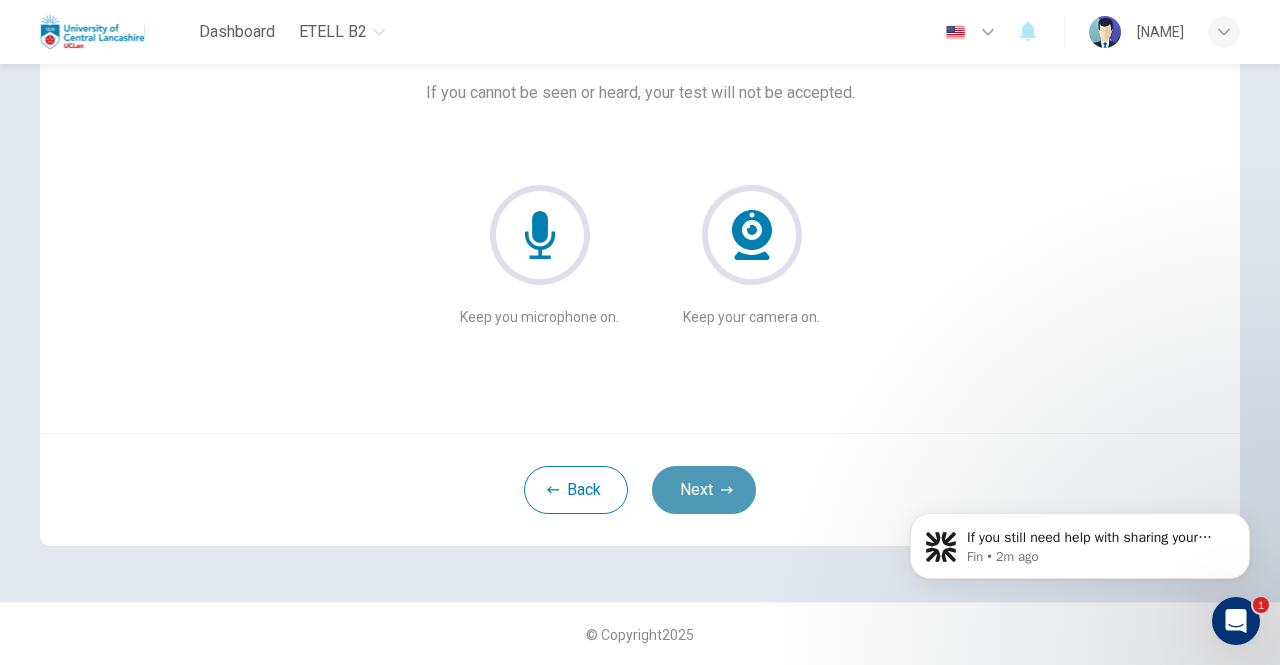 click on "Next" at bounding box center (704, 490) 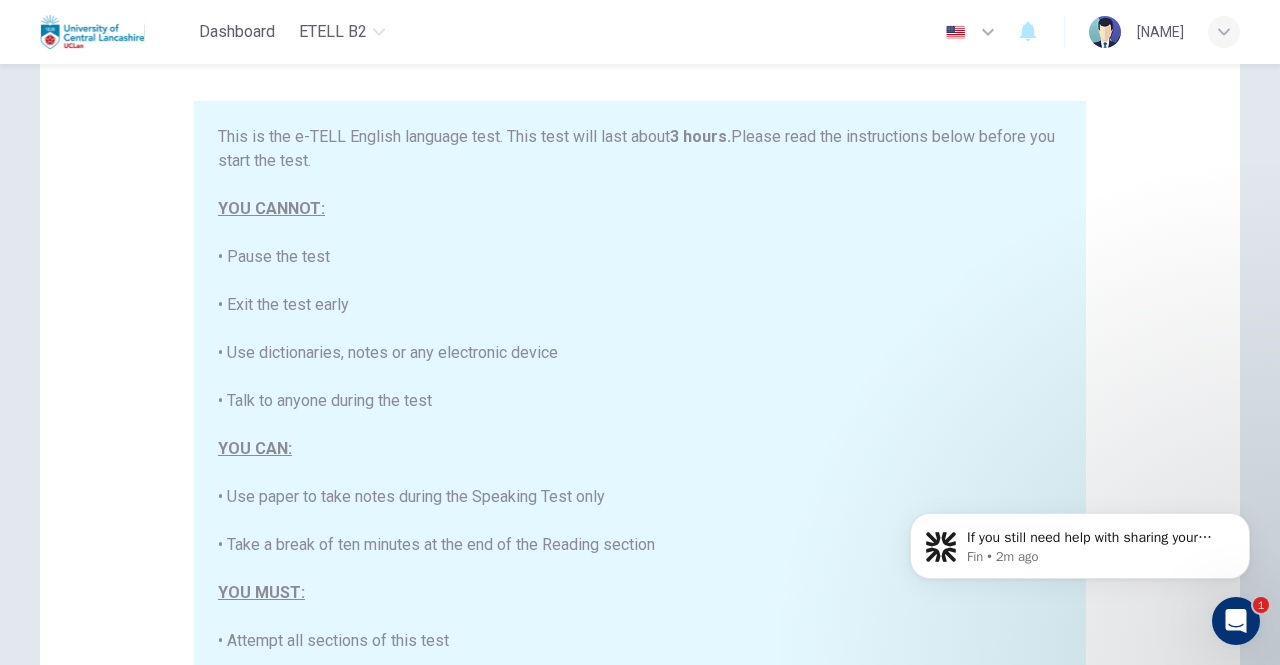 scroll, scrollTop: 156, scrollLeft: 0, axis: vertical 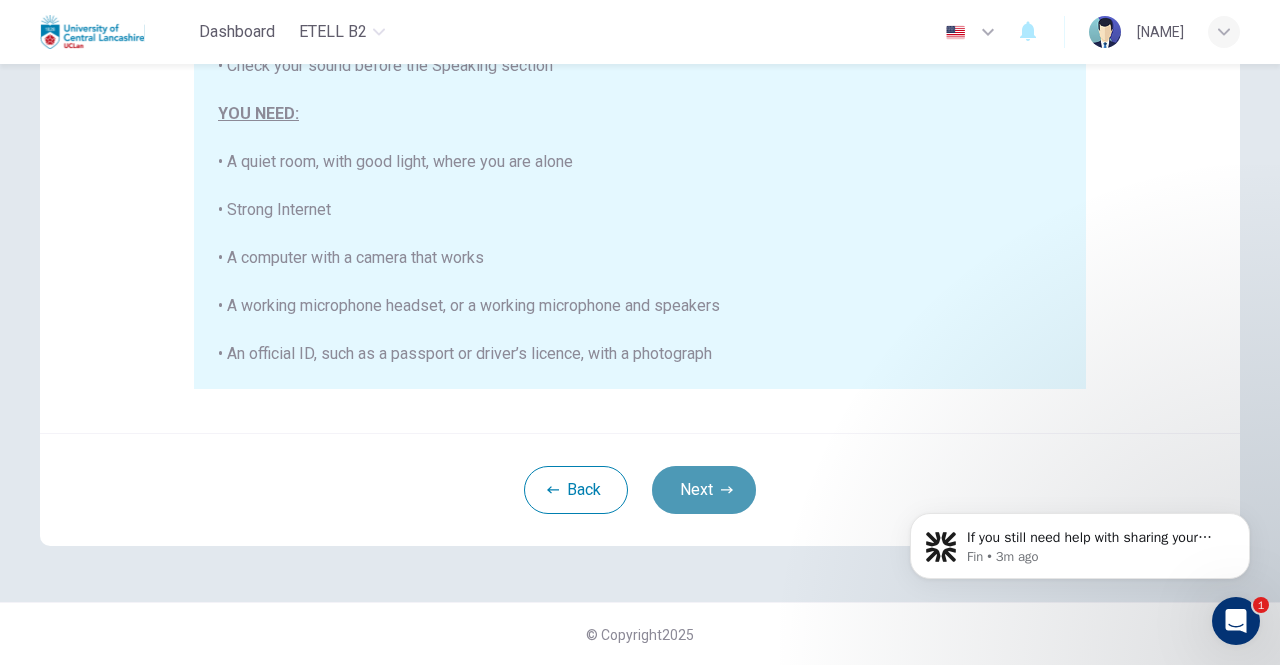 click on "Next" at bounding box center [704, 490] 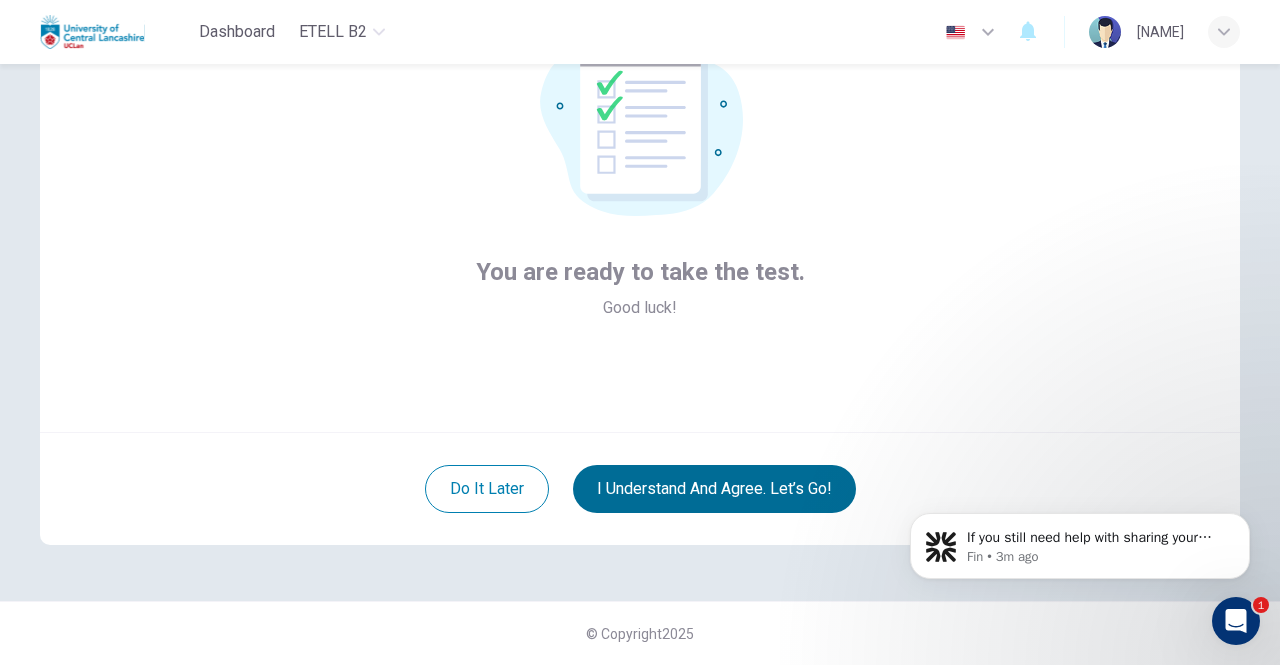 scroll, scrollTop: 167, scrollLeft: 0, axis: vertical 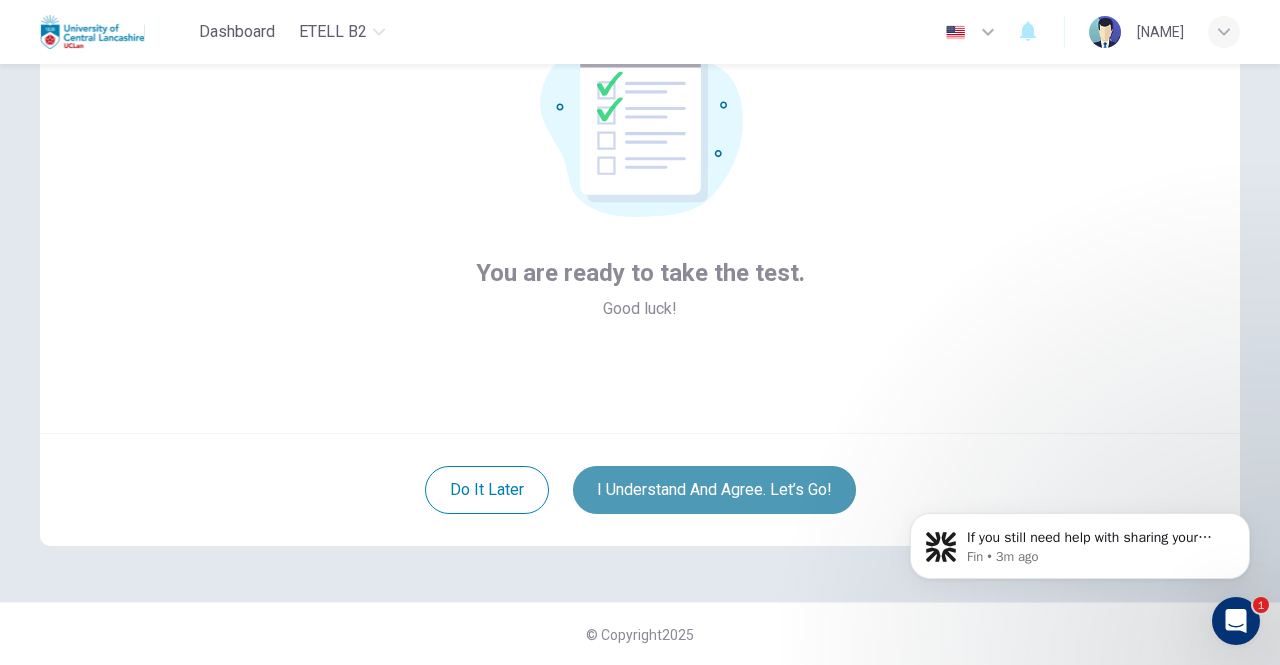 click on "I understand and agree. Let’s go!" at bounding box center (714, 490) 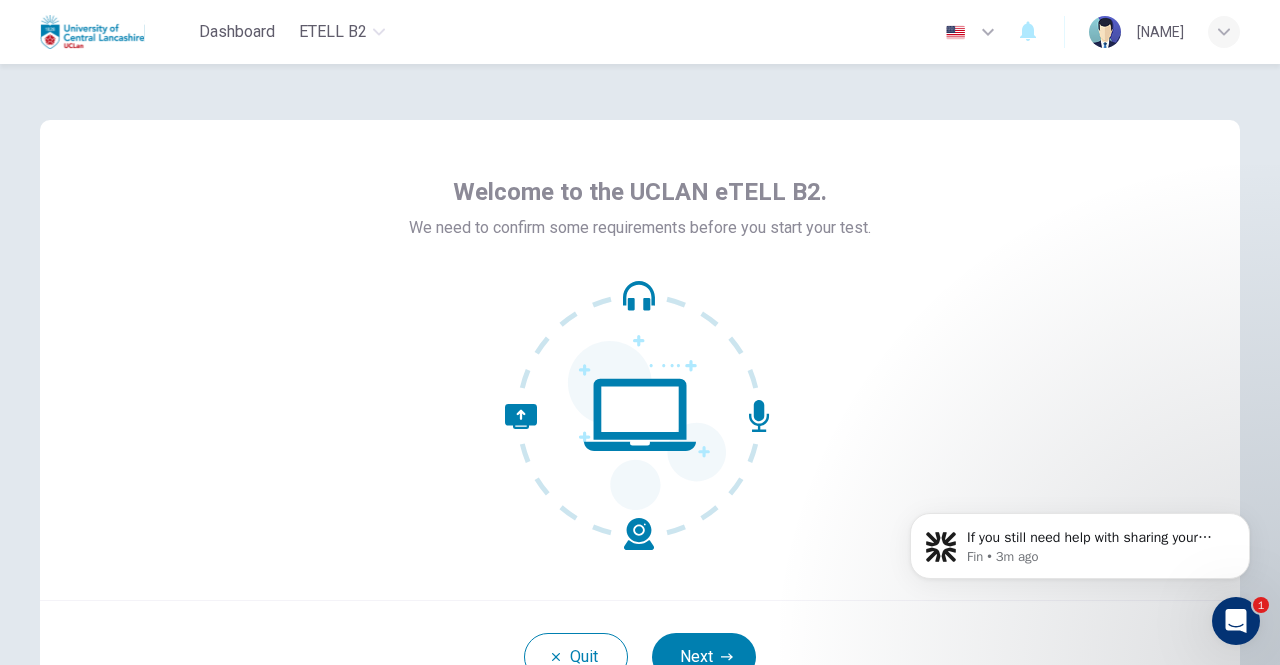 scroll, scrollTop: 167, scrollLeft: 0, axis: vertical 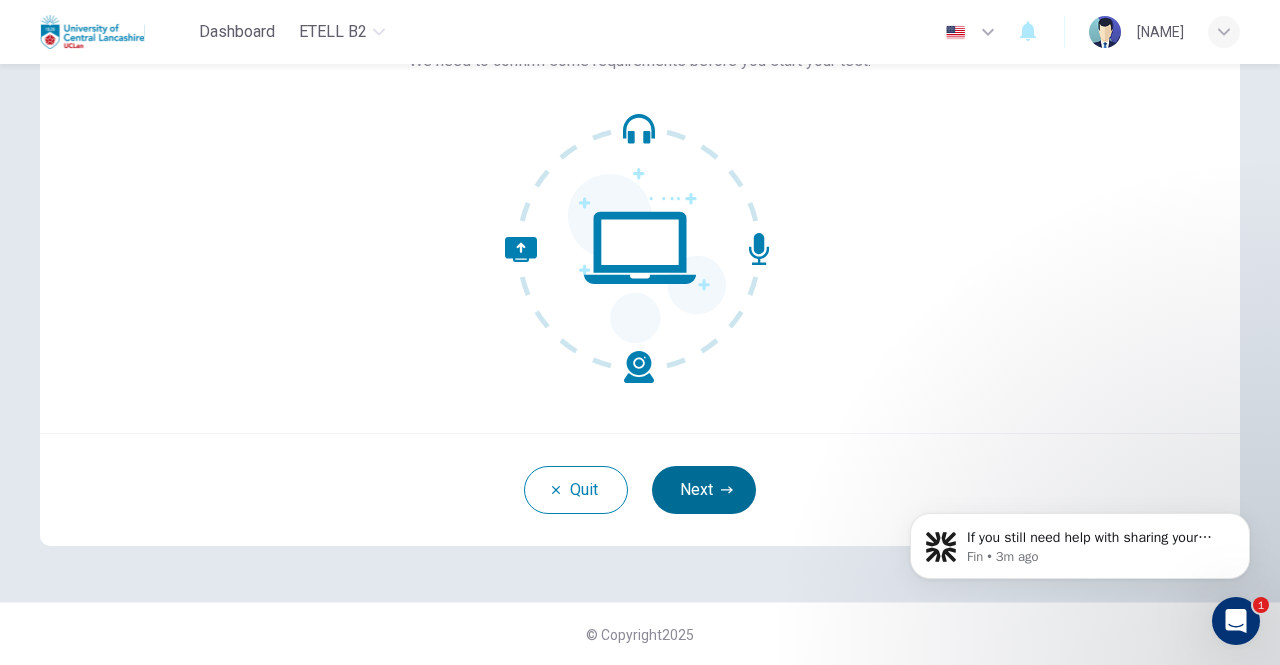 click on "Next" at bounding box center (704, 490) 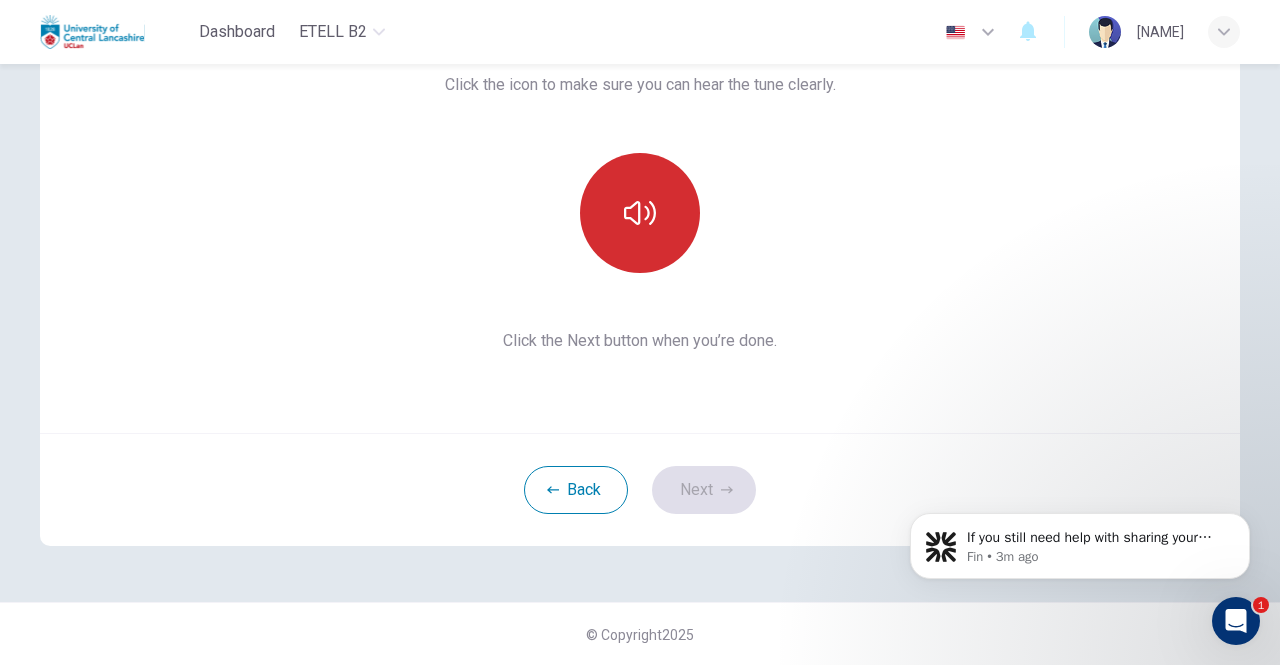 click at bounding box center [640, 213] 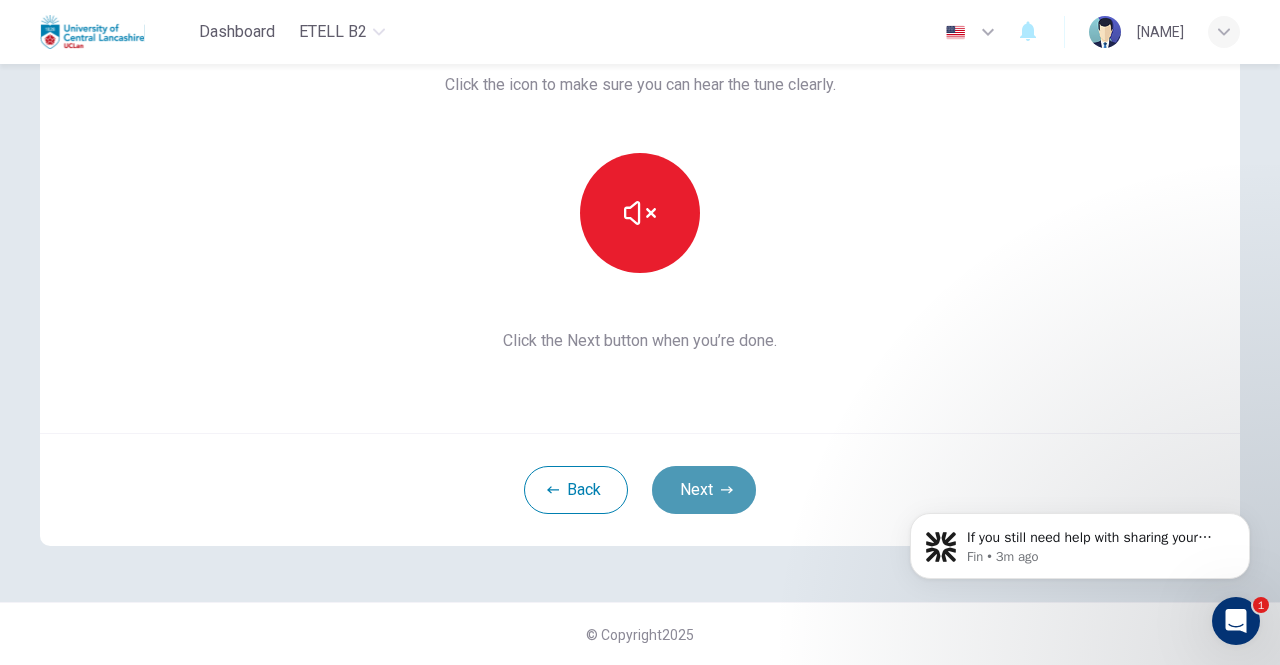 click on "Next" at bounding box center [704, 490] 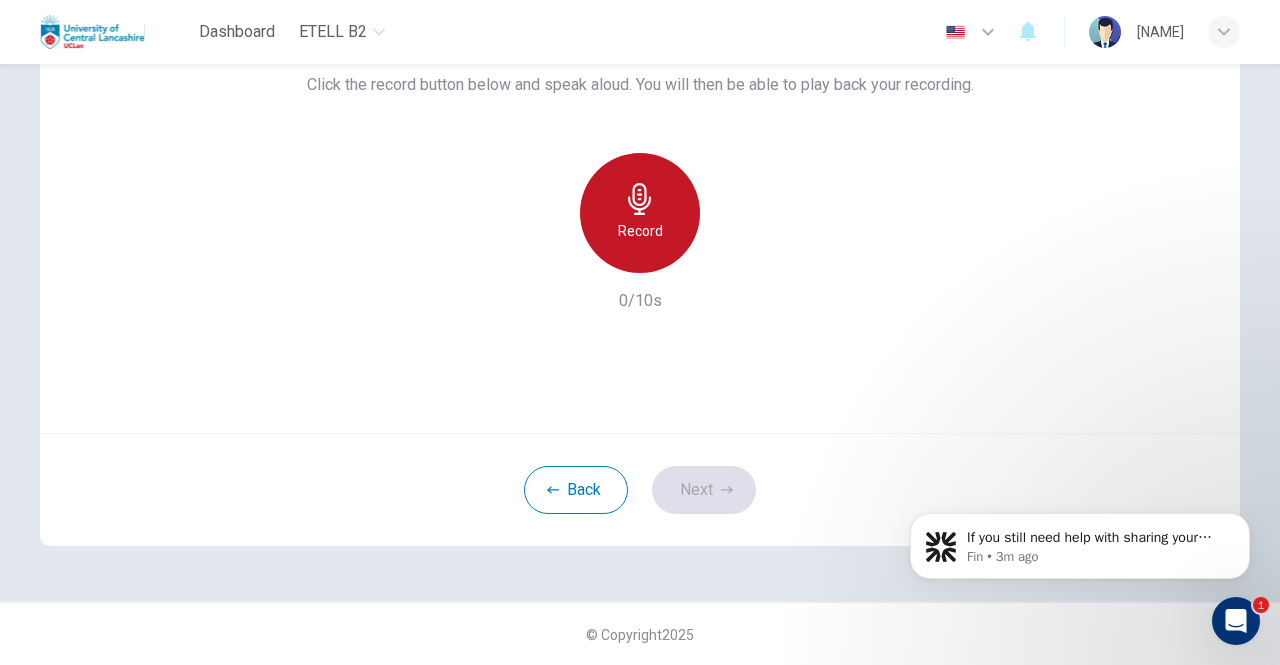 click on "Record" at bounding box center (640, 231) 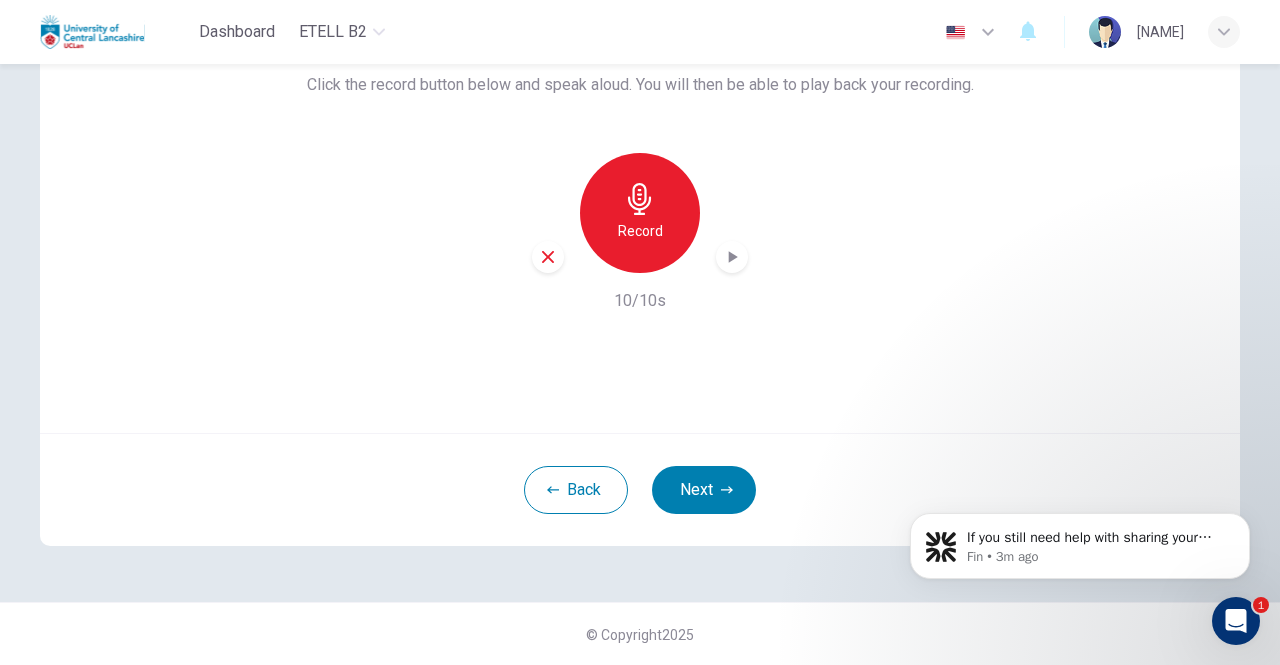 click on "Next" at bounding box center (704, 490) 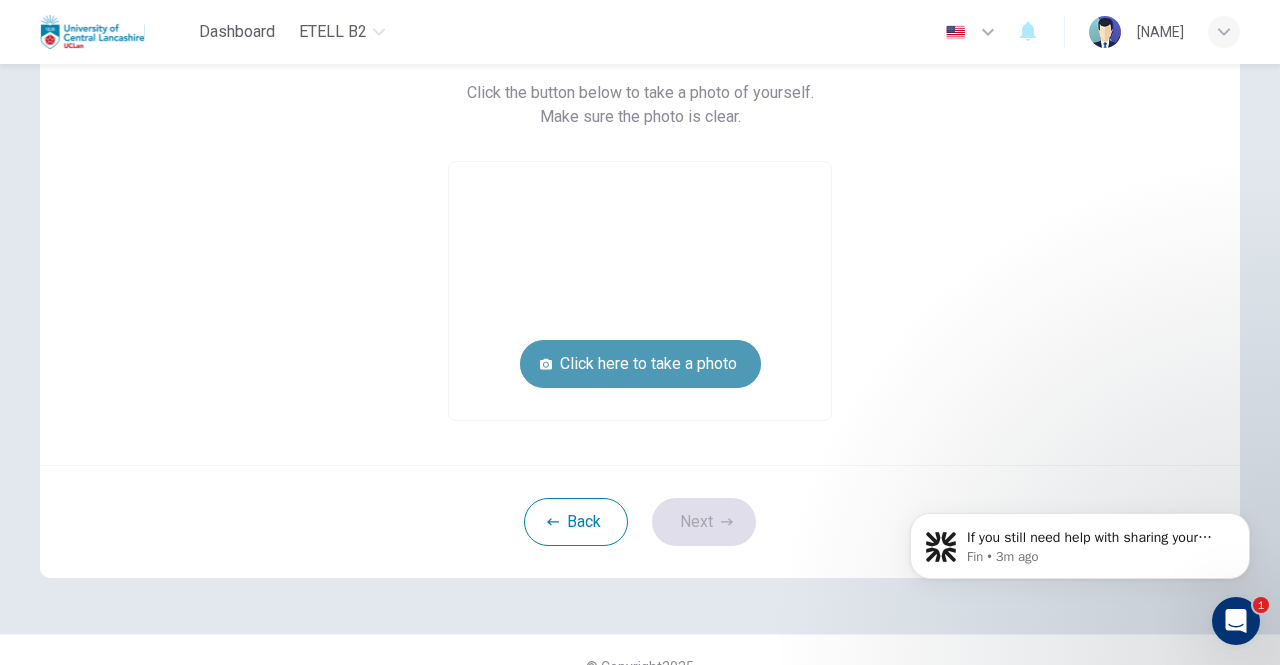 click on "Click here to take a photo" at bounding box center [640, 364] 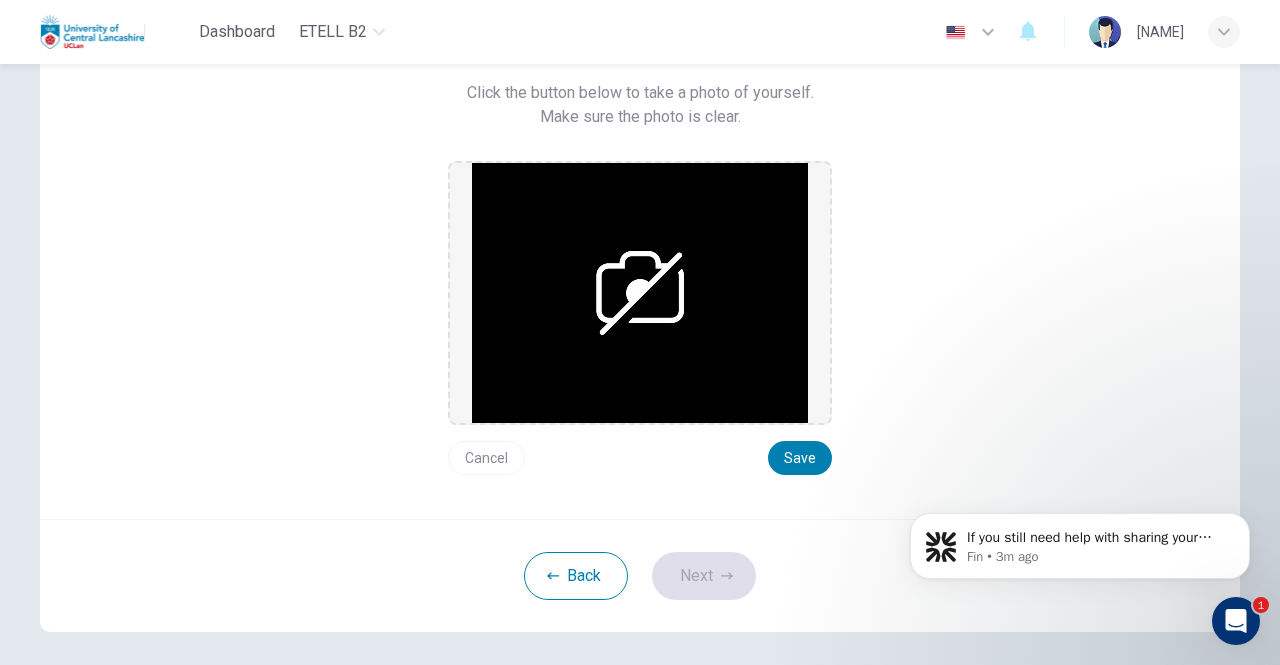 click at bounding box center [640, 293] 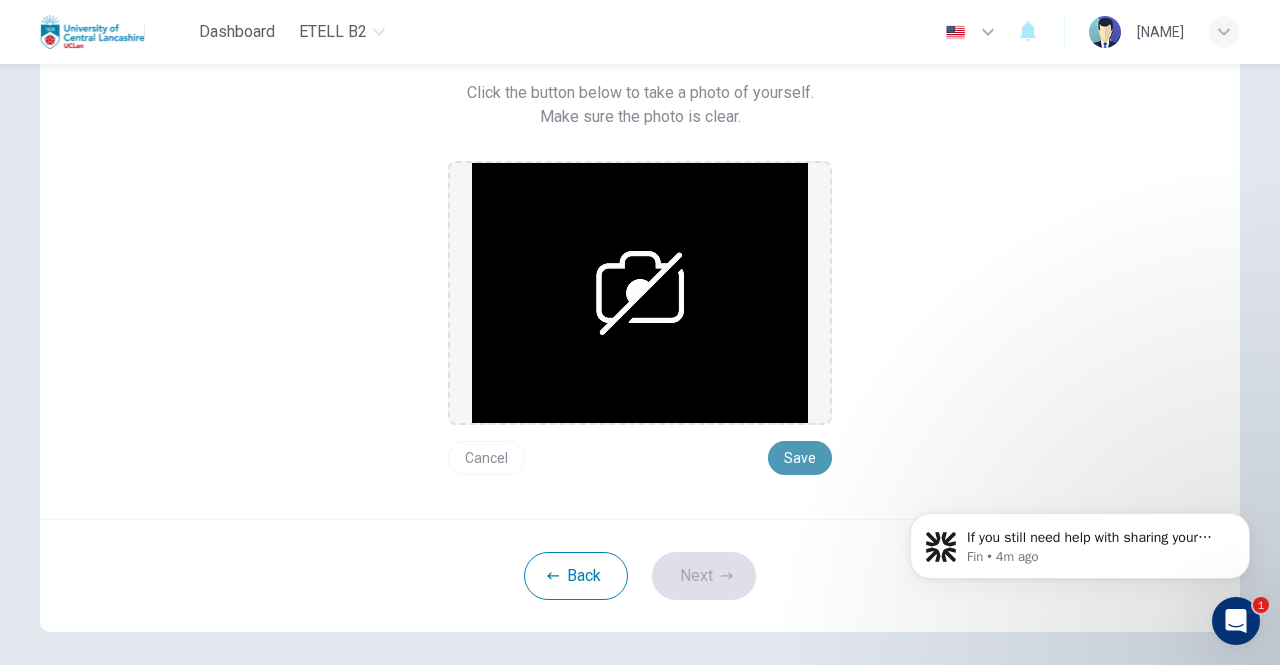click on "Save" at bounding box center [800, 458] 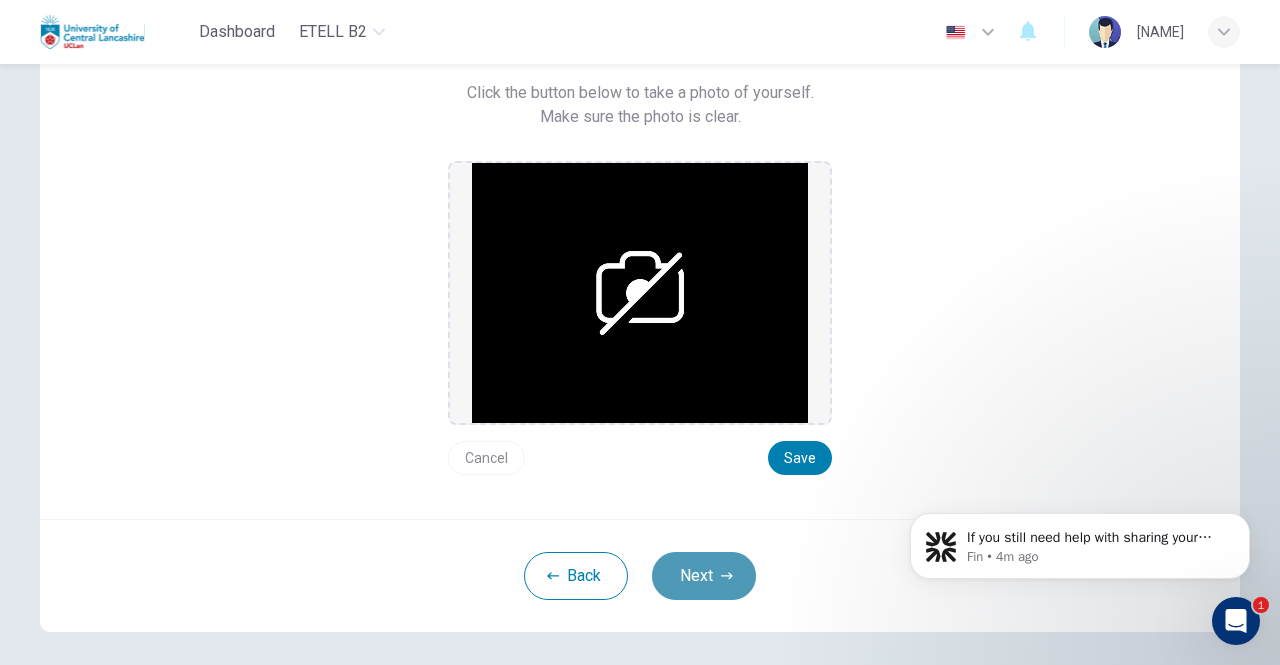 click on "Next" at bounding box center (704, 576) 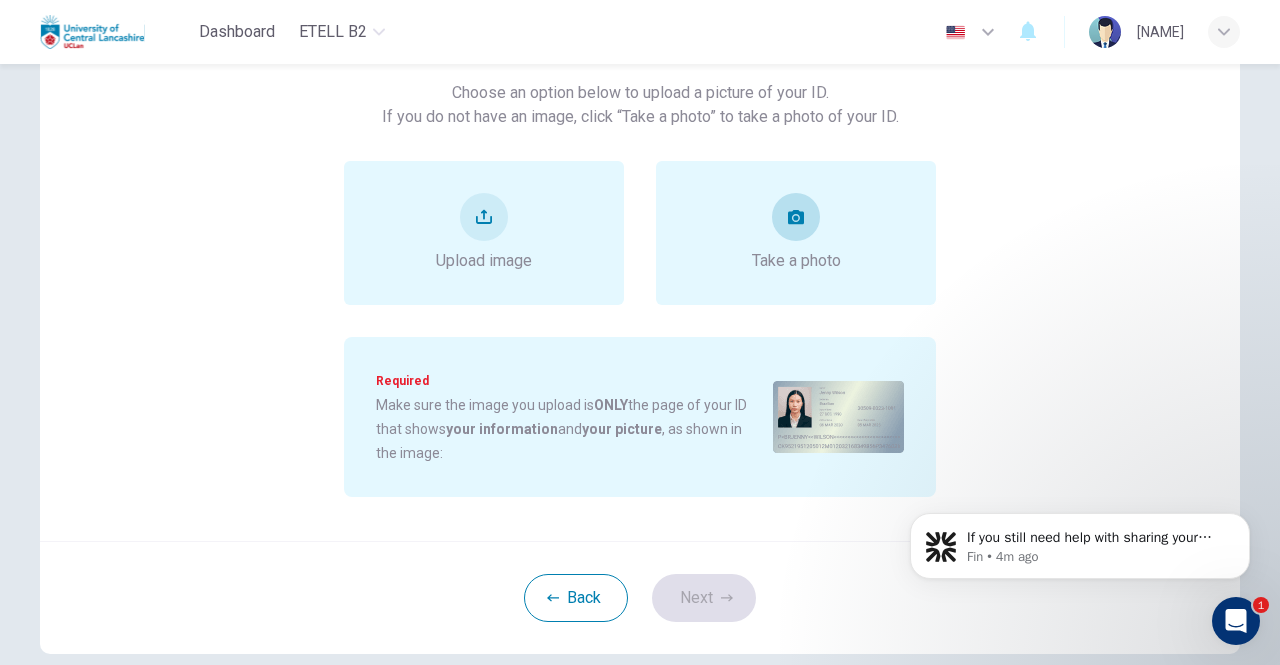 click at bounding box center [796, 217] 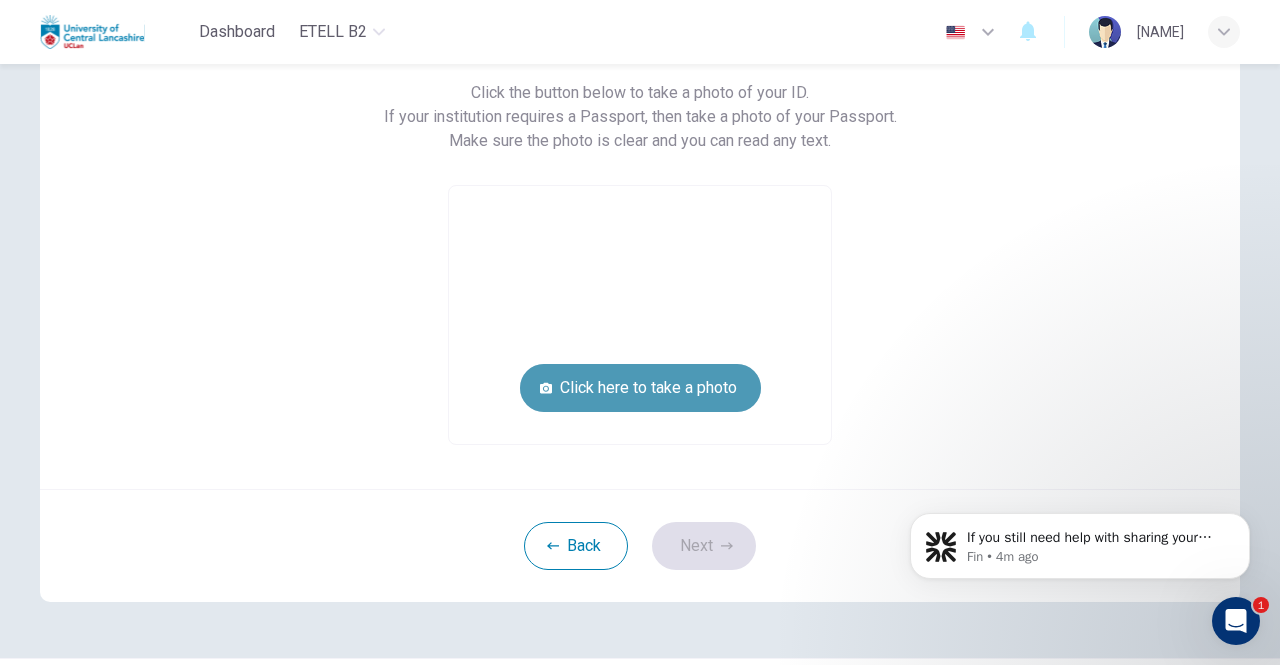 click on "Click here to take a photo" at bounding box center [640, 388] 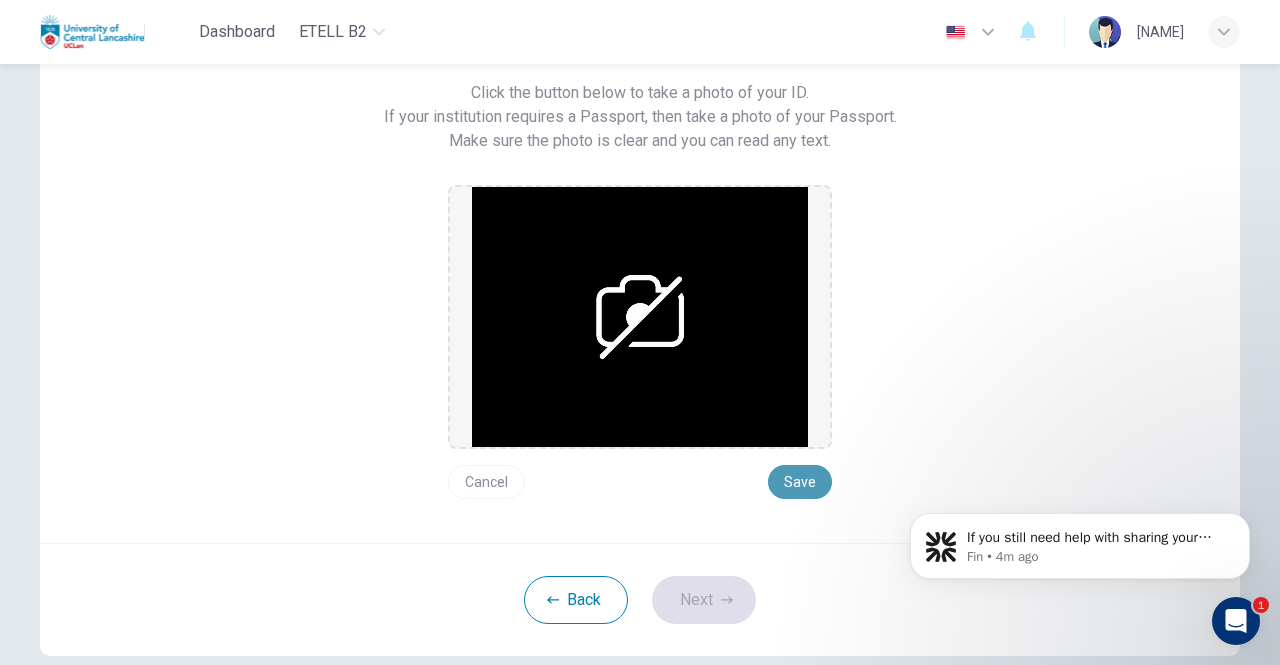 click on "Save" at bounding box center (800, 482) 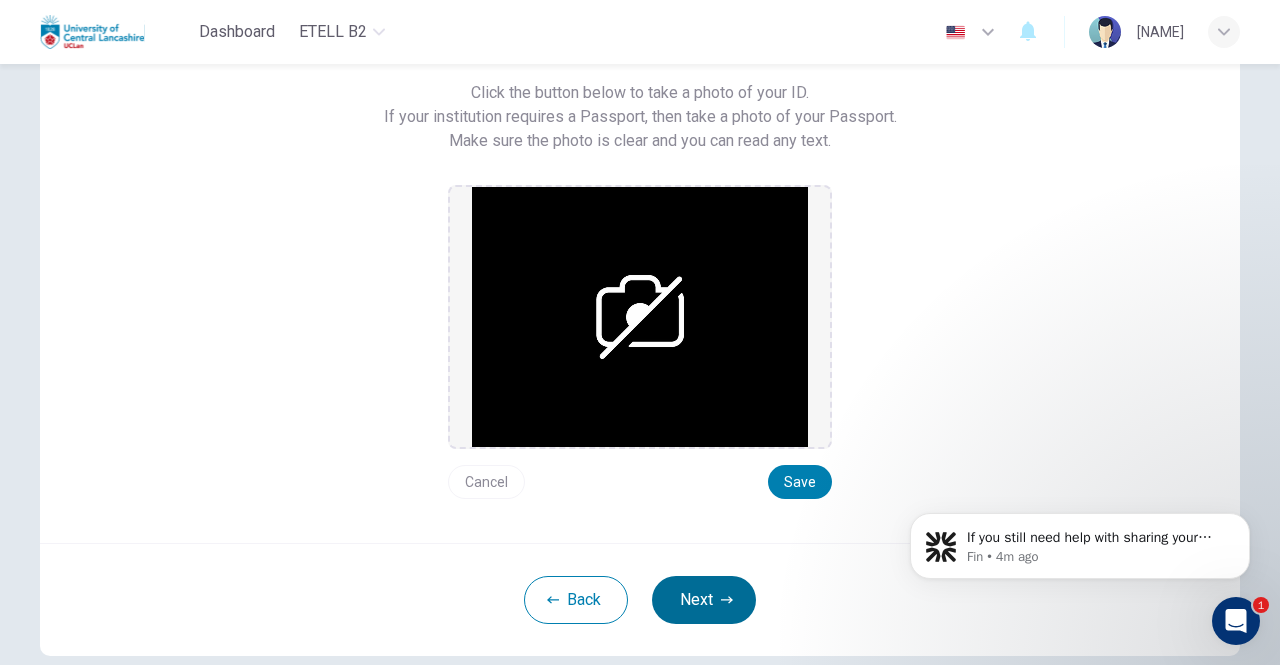 click on "Next" at bounding box center (704, 600) 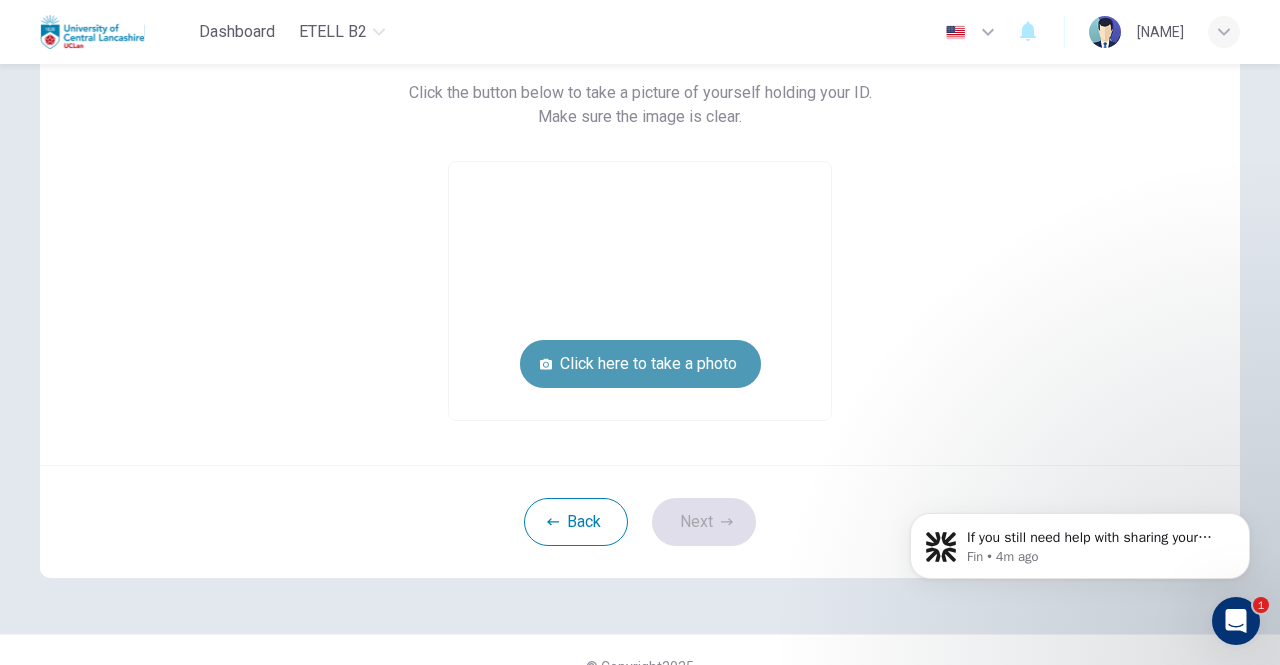 click on "Click here to take a photo" at bounding box center [640, 364] 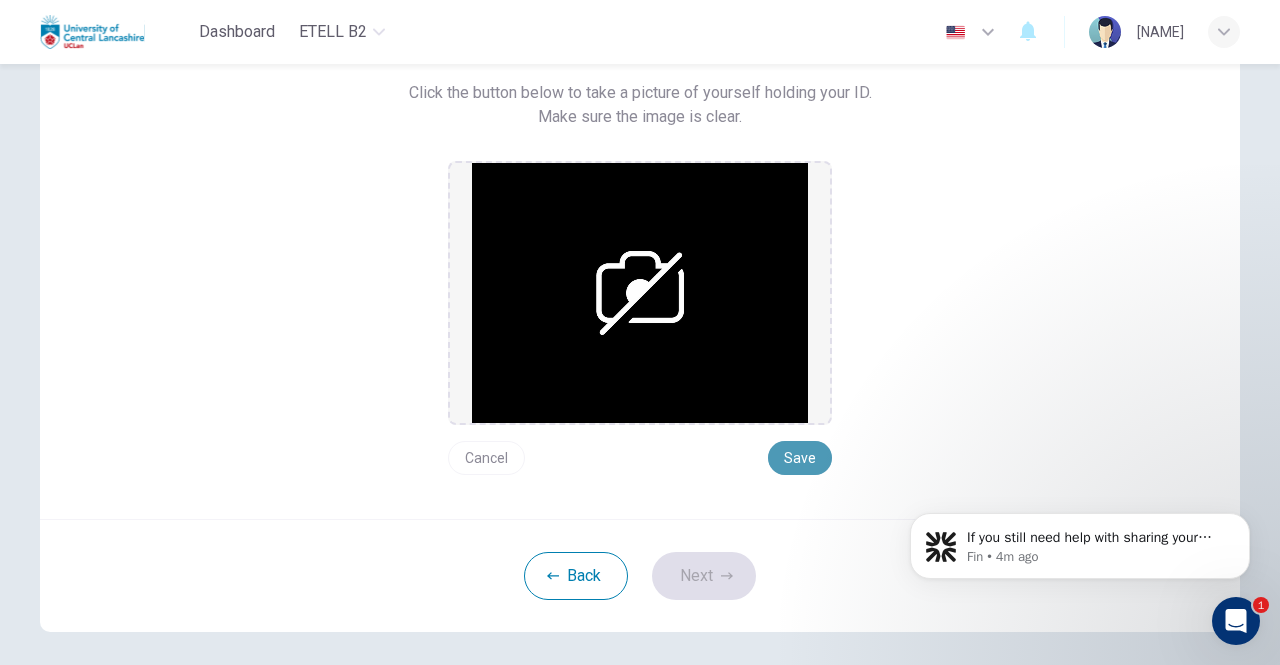 click on "Save" at bounding box center [800, 458] 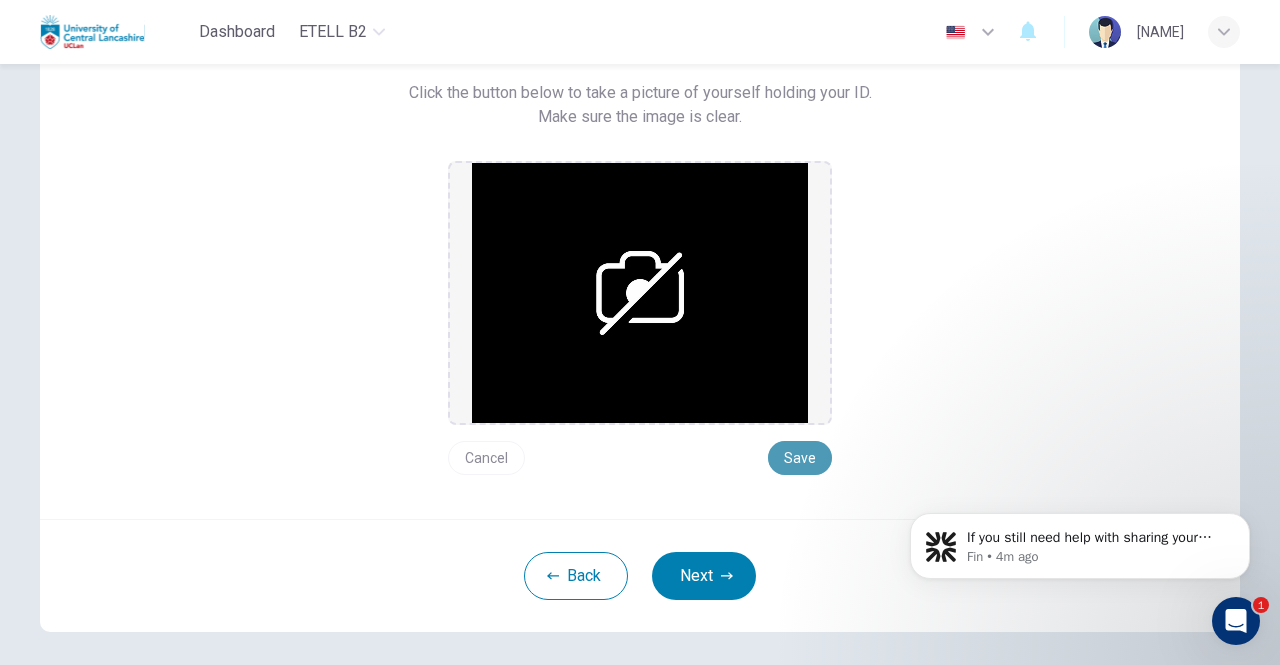 click on "Save" at bounding box center [800, 458] 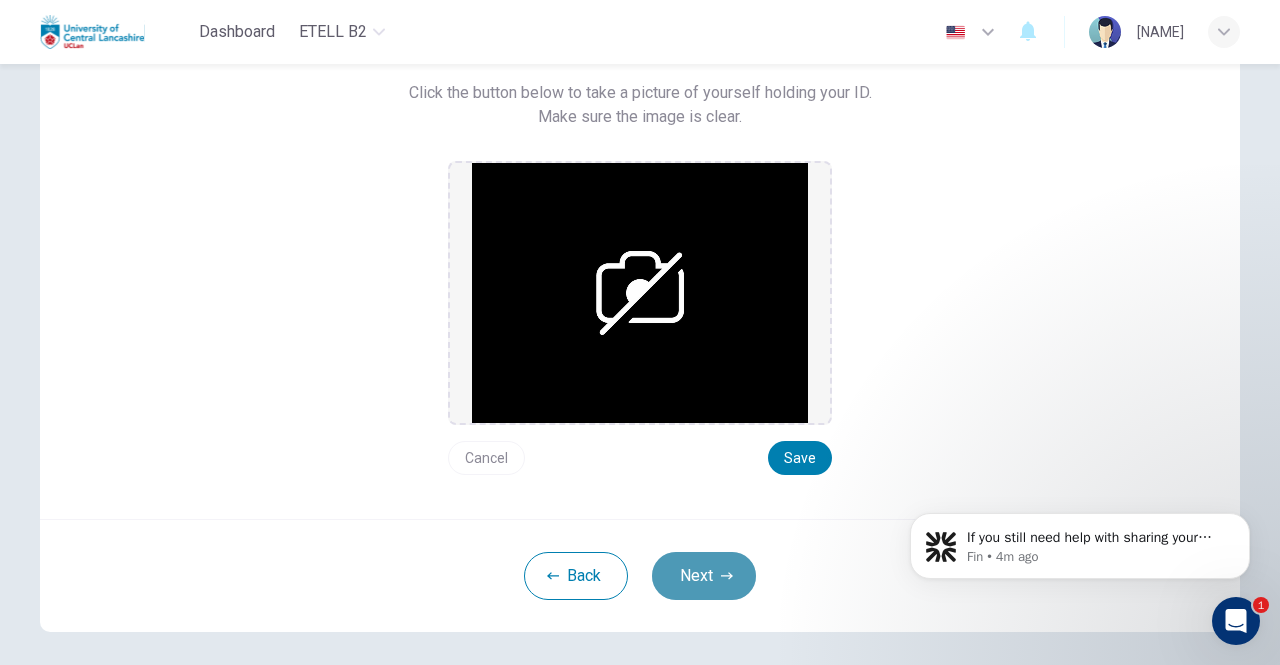 click on "Next" at bounding box center [704, 576] 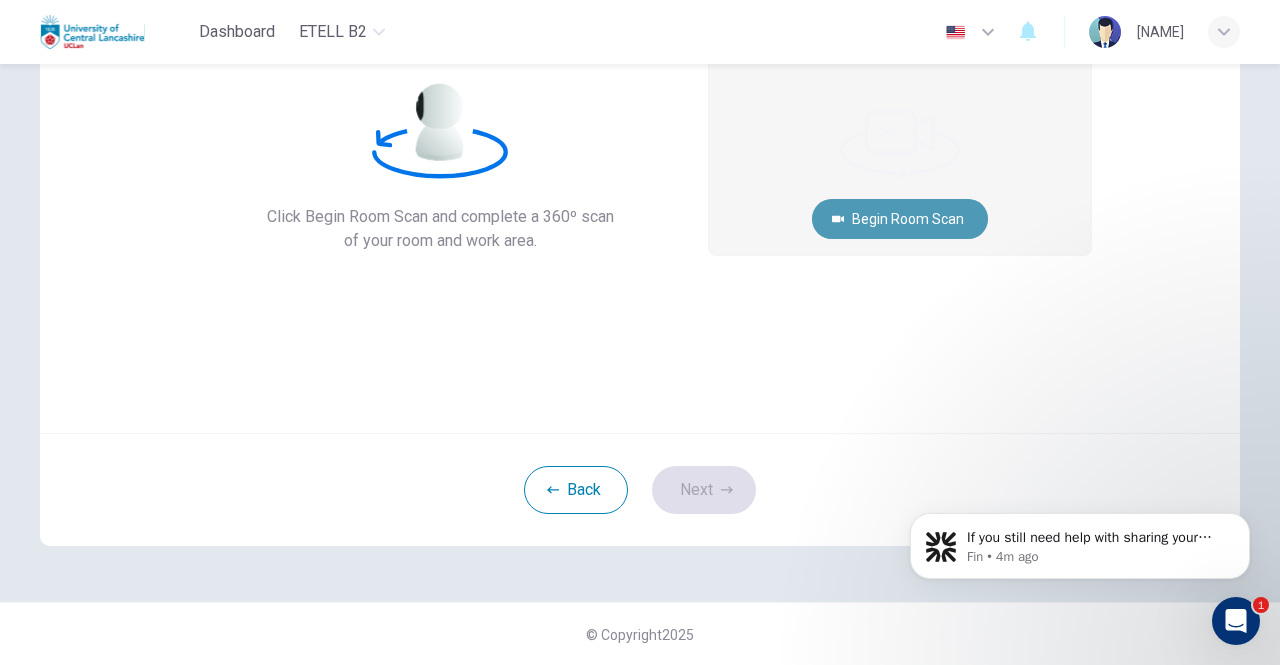 click on "Begin Room Scan" at bounding box center [900, 219] 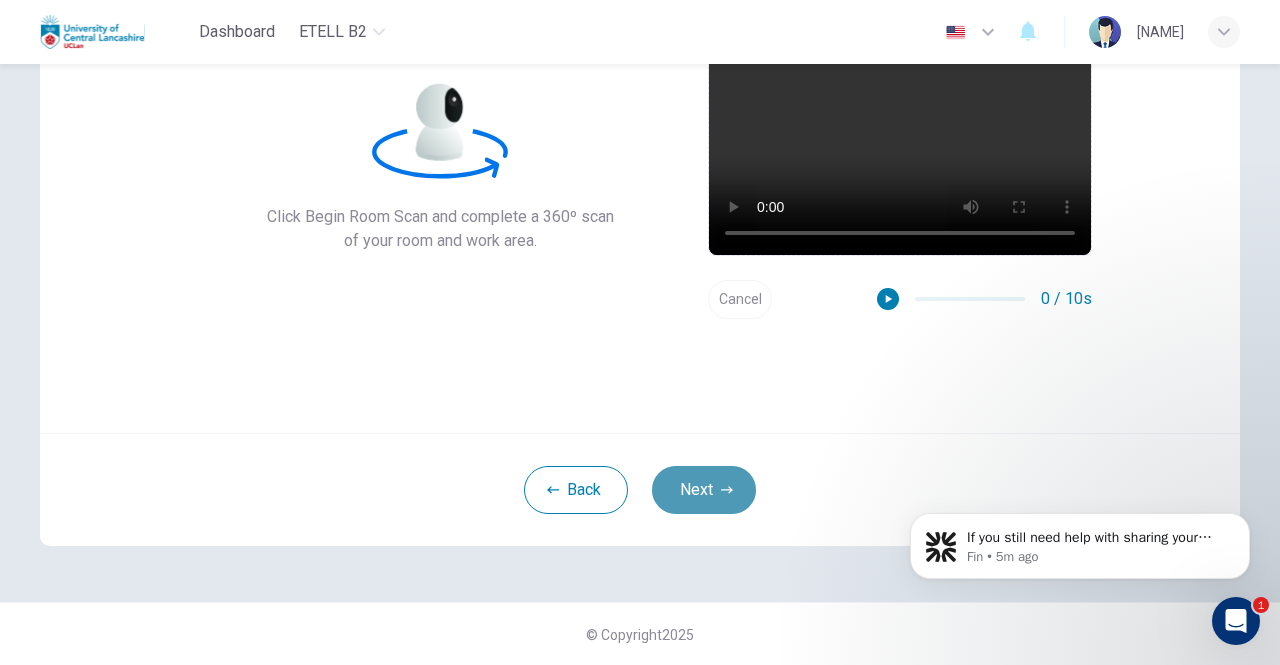 click on "Next" at bounding box center [704, 490] 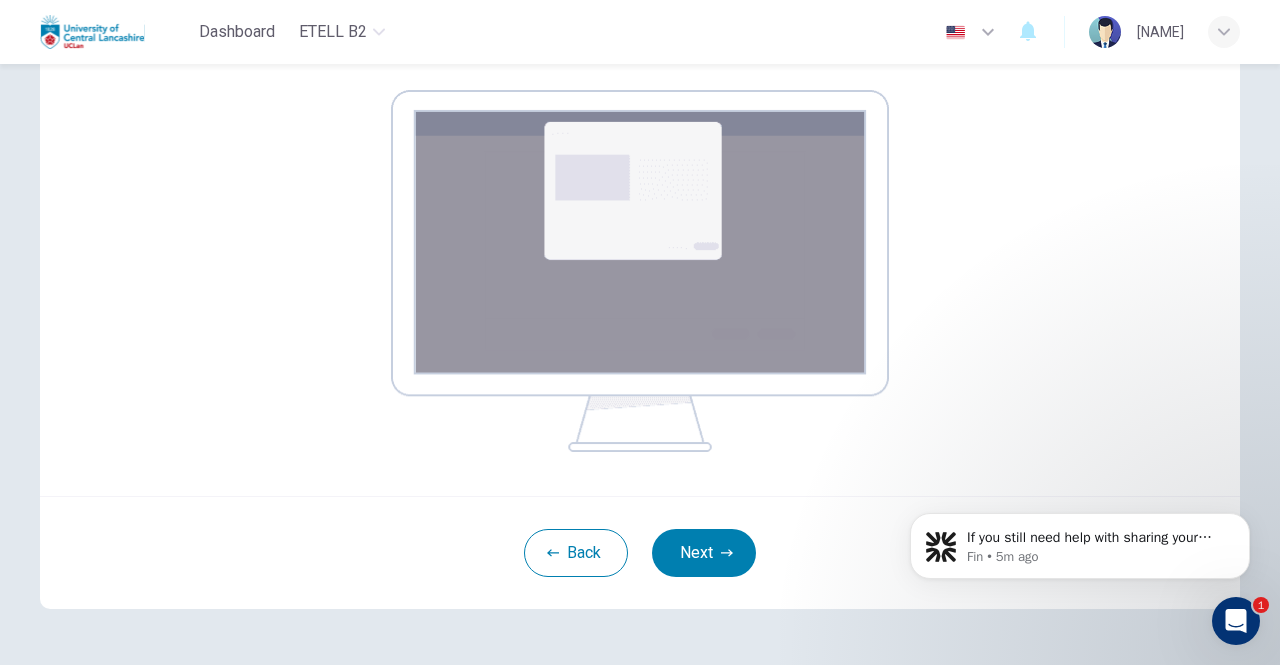 scroll, scrollTop: 319, scrollLeft: 0, axis: vertical 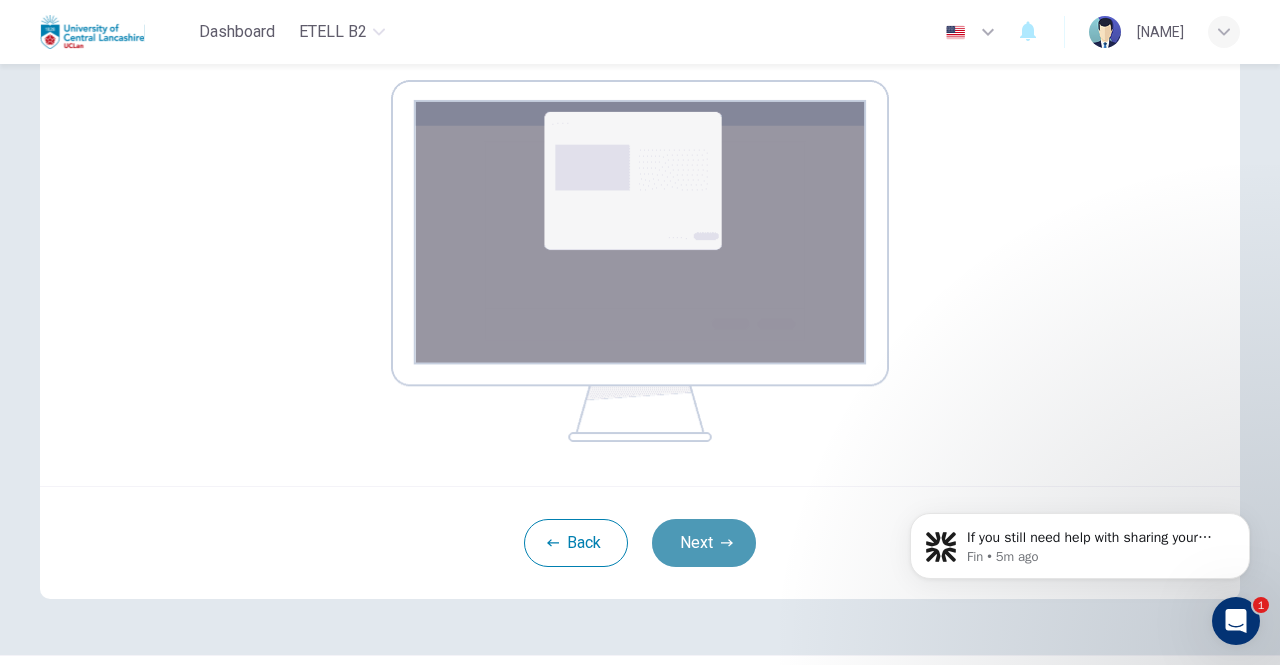 click on "Next" at bounding box center [704, 543] 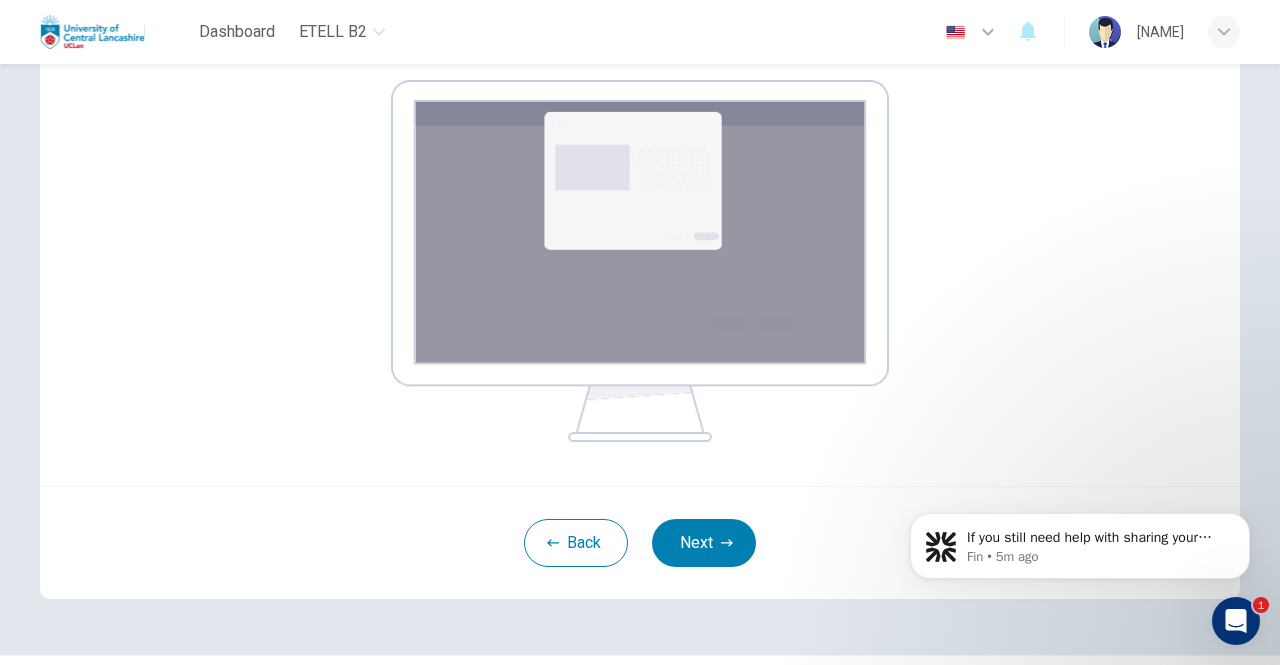 scroll, scrollTop: 167, scrollLeft: 0, axis: vertical 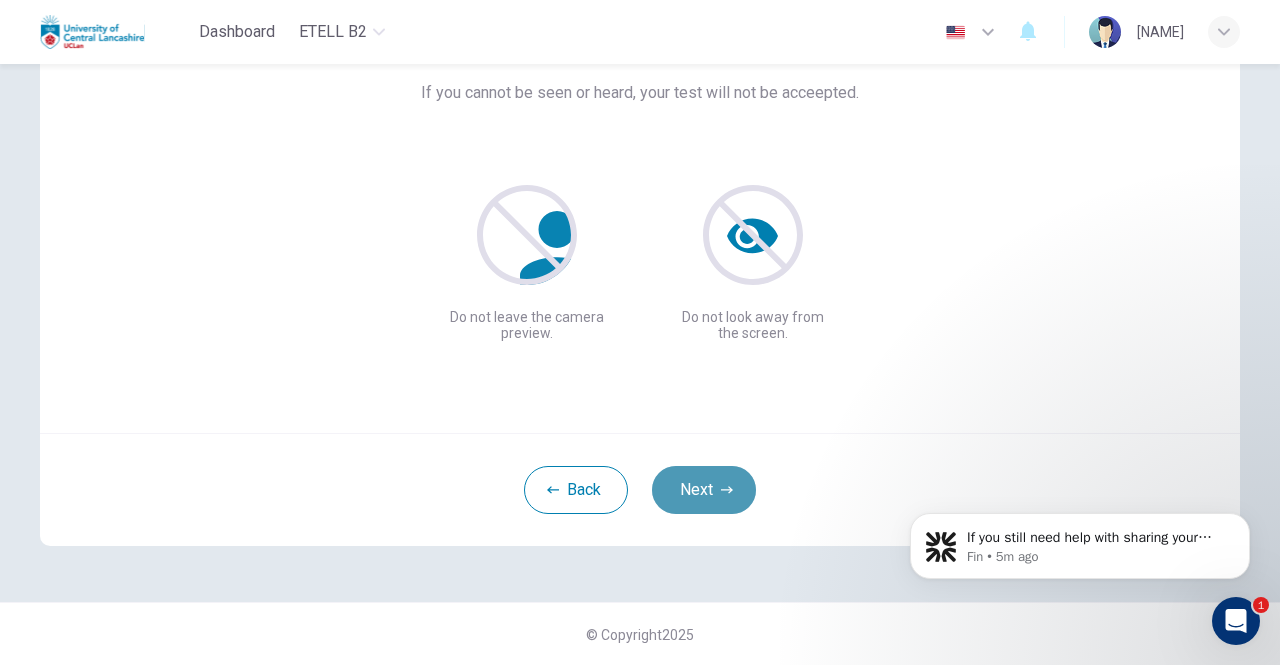click 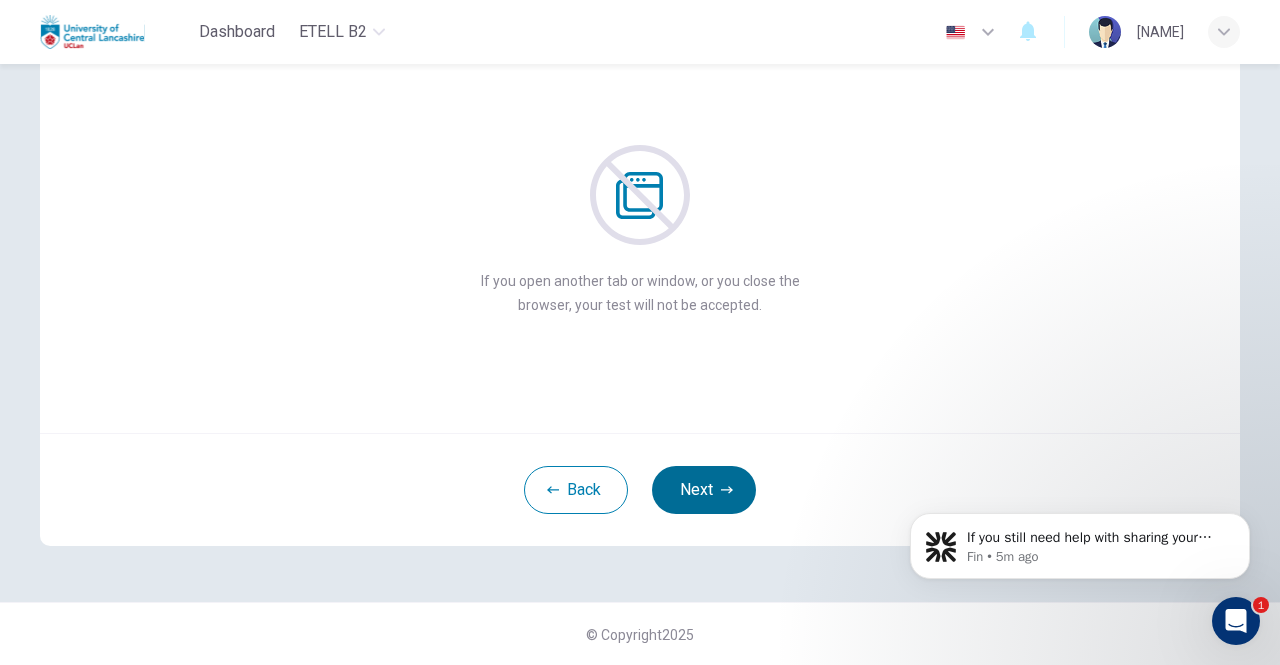 click 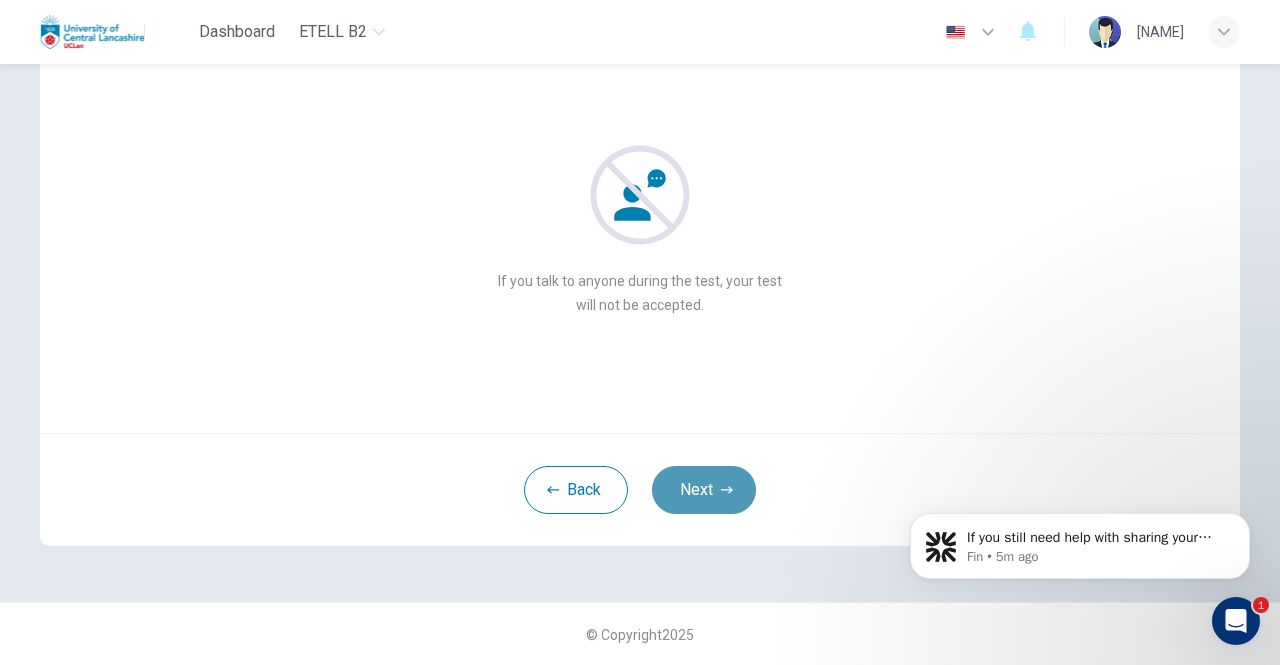click 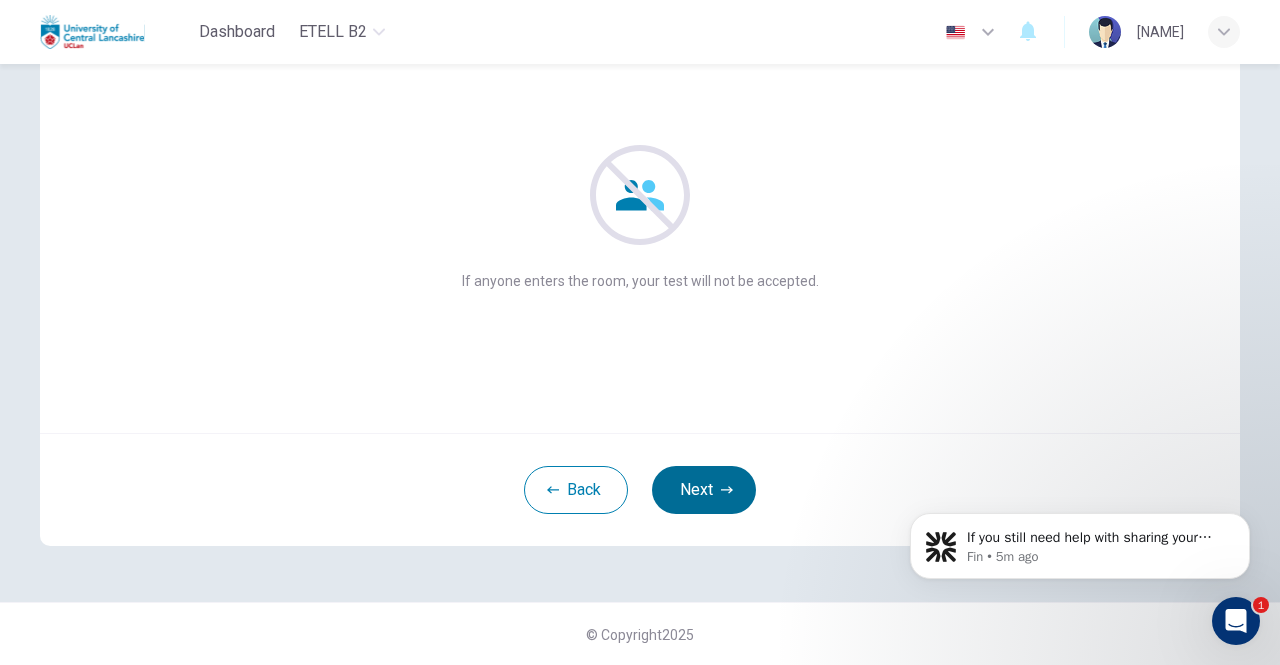 click 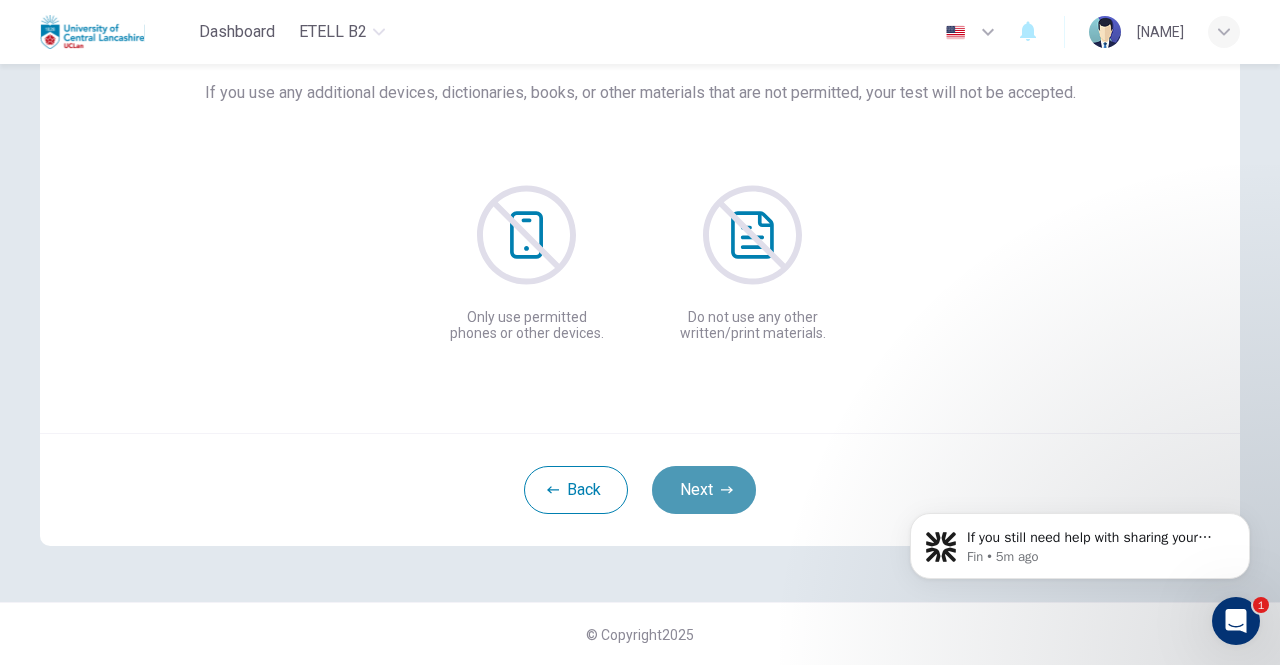 click 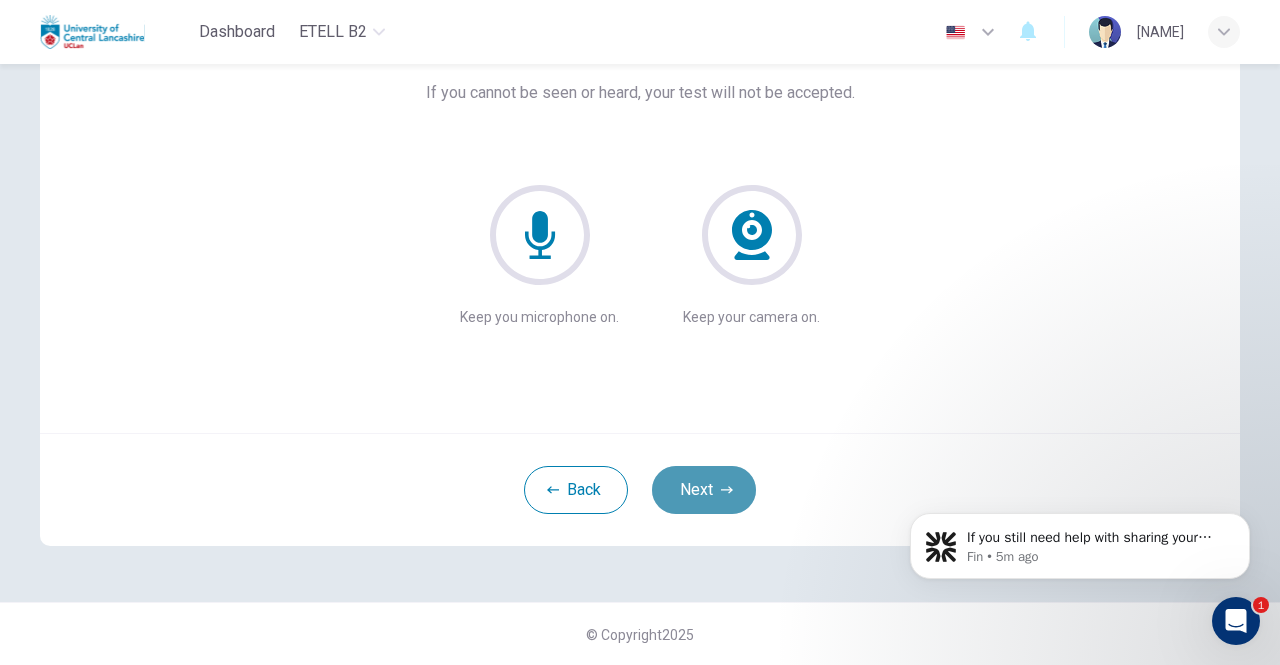 click 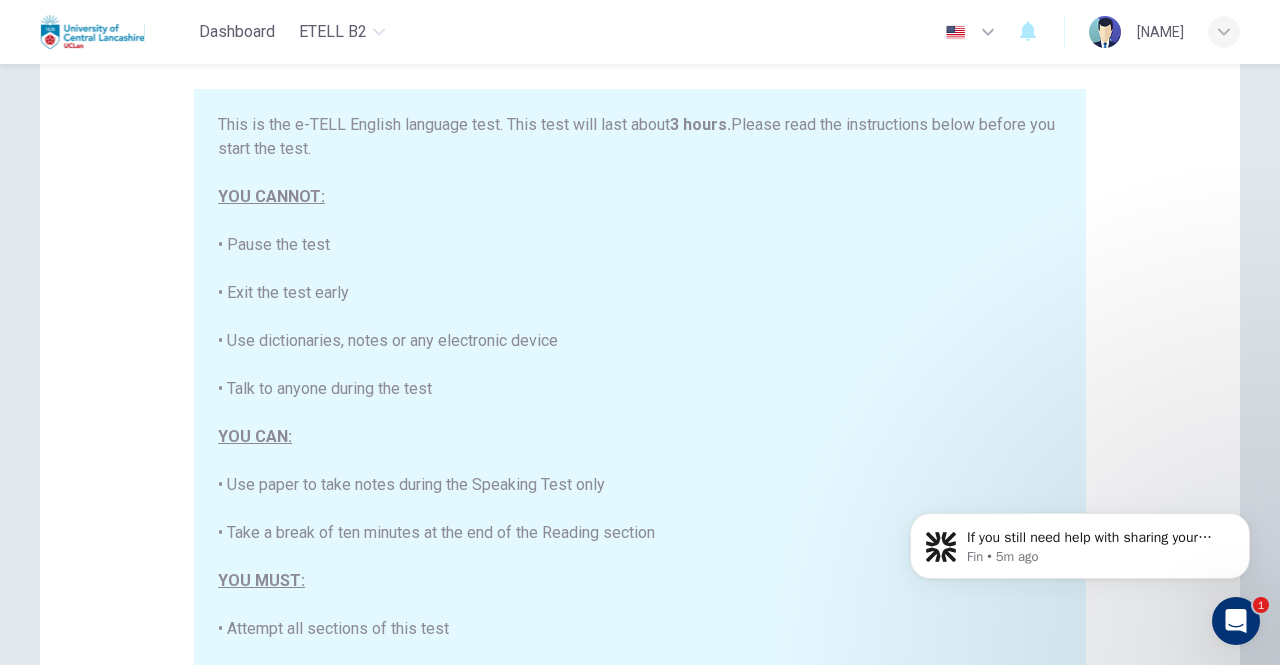 scroll, scrollTop: 380, scrollLeft: 0, axis: vertical 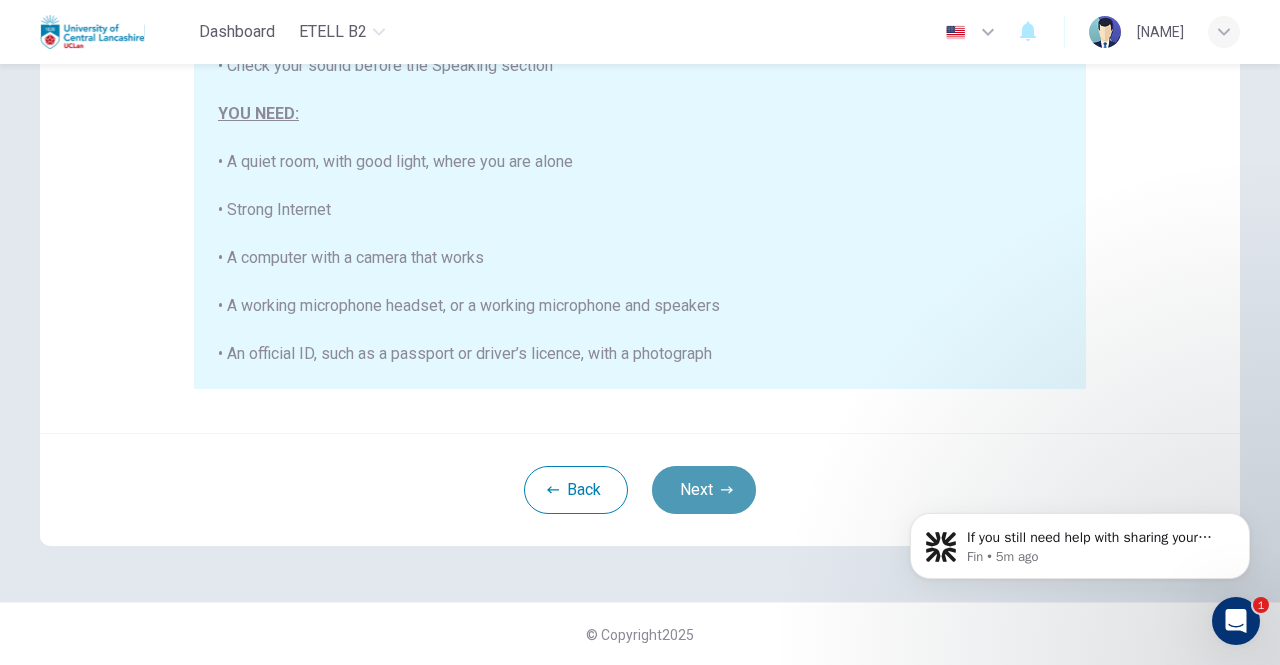 click on "Next" at bounding box center [704, 490] 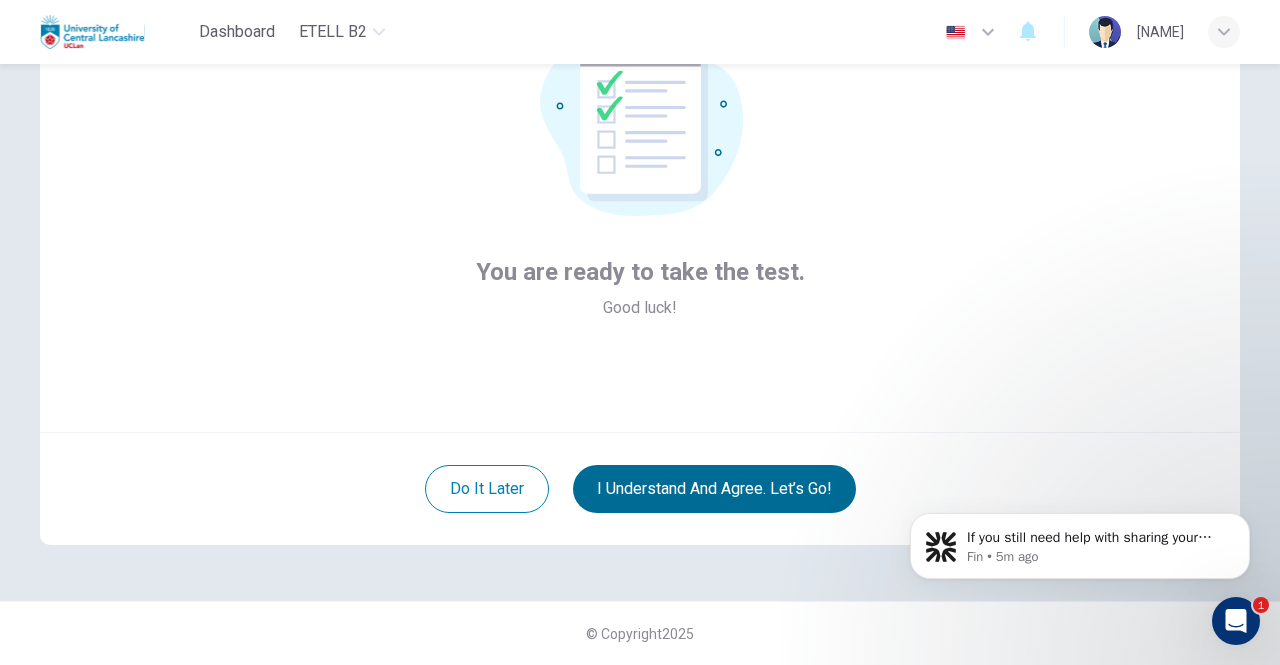 scroll, scrollTop: 167, scrollLeft: 0, axis: vertical 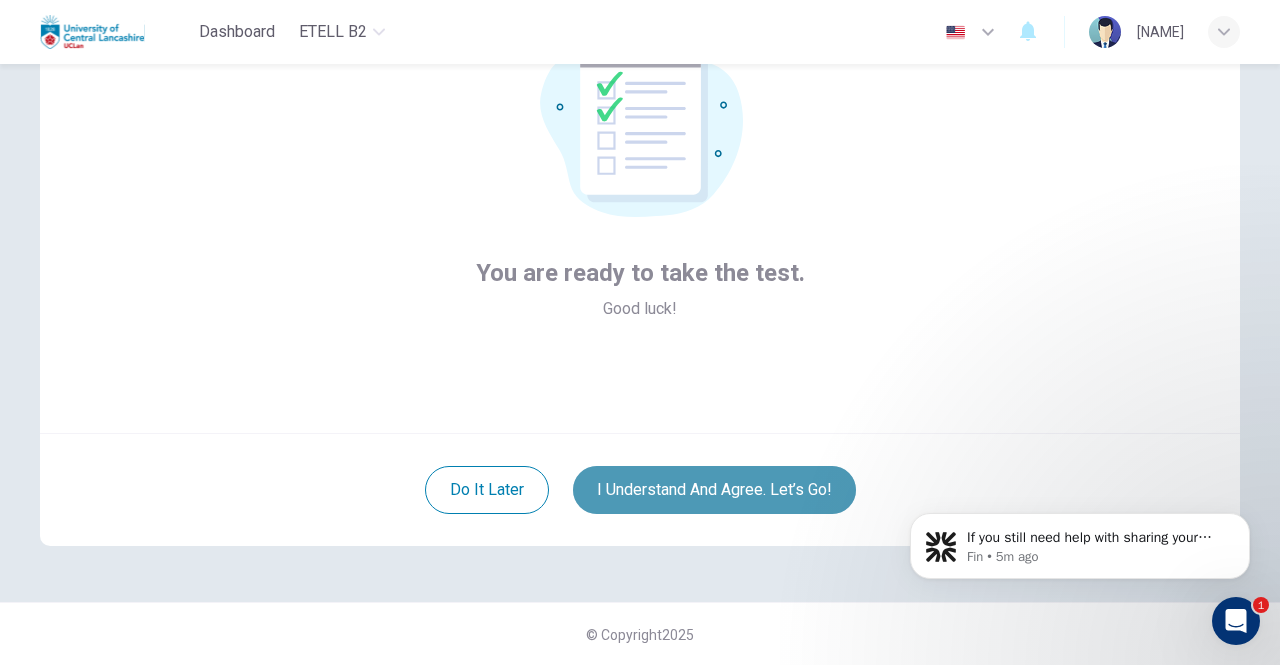 click on "I understand and agree. Let’s go!" at bounding box center [714, 490] 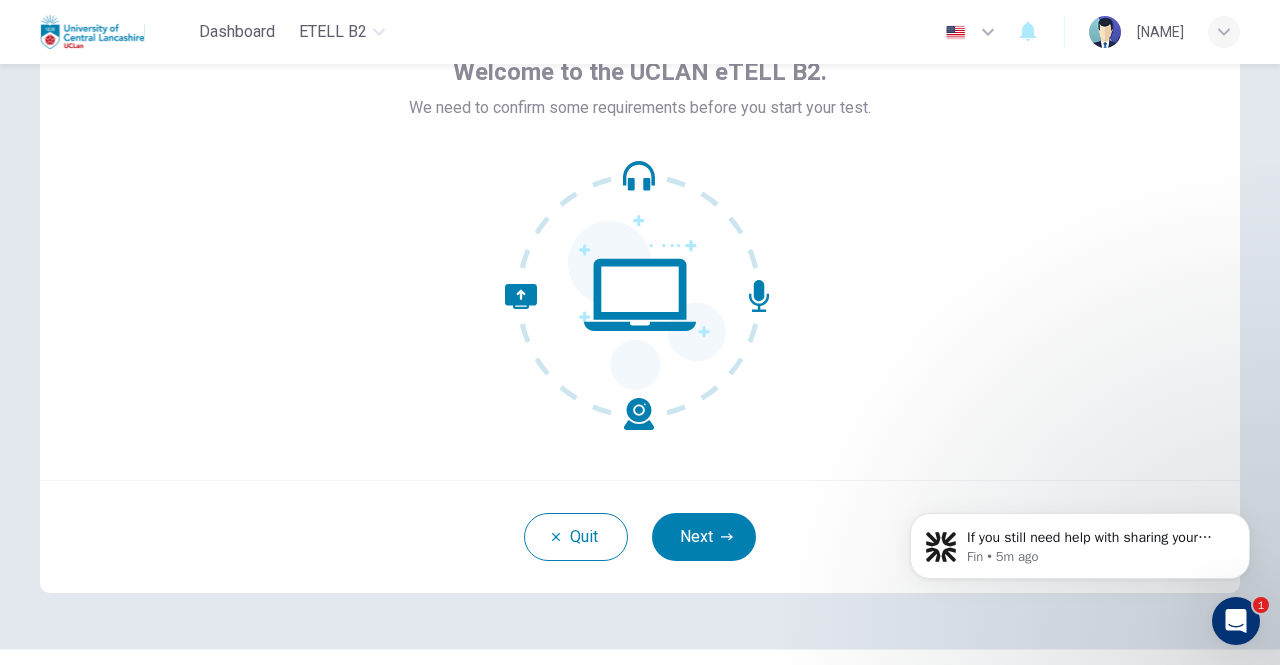 scroll, scrollTop: 167, scrollLeft: 0, axis: vertical 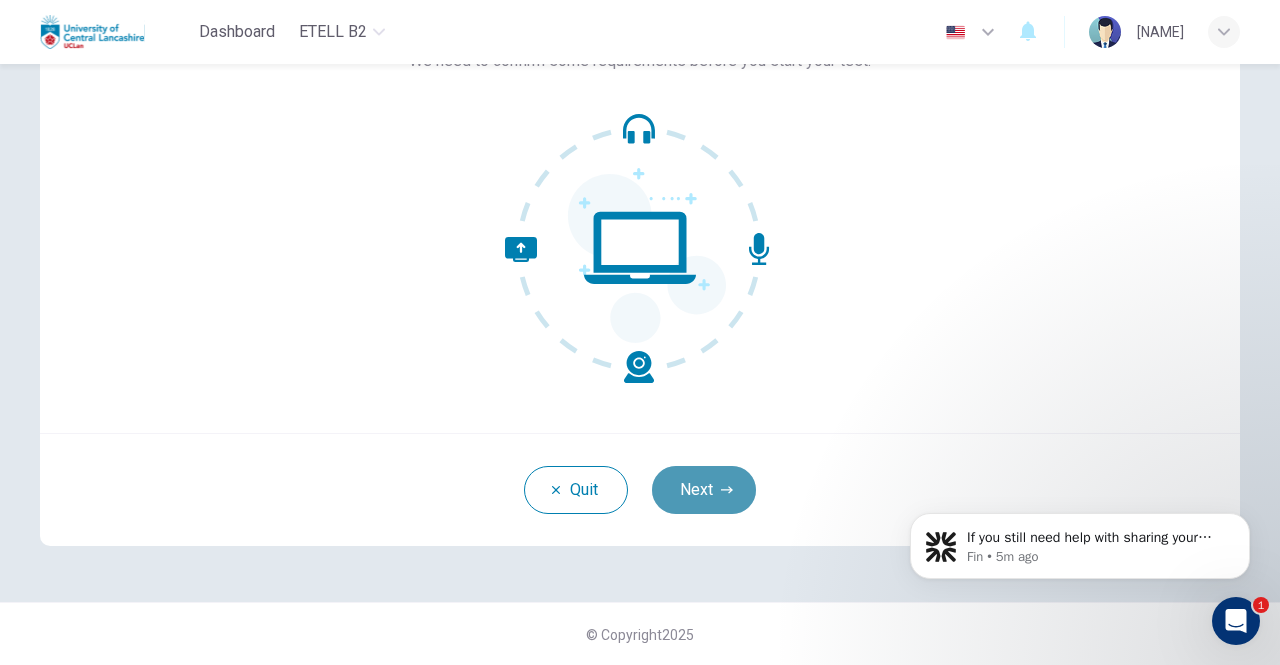 click on "Next" at bounding box center [704, 490] 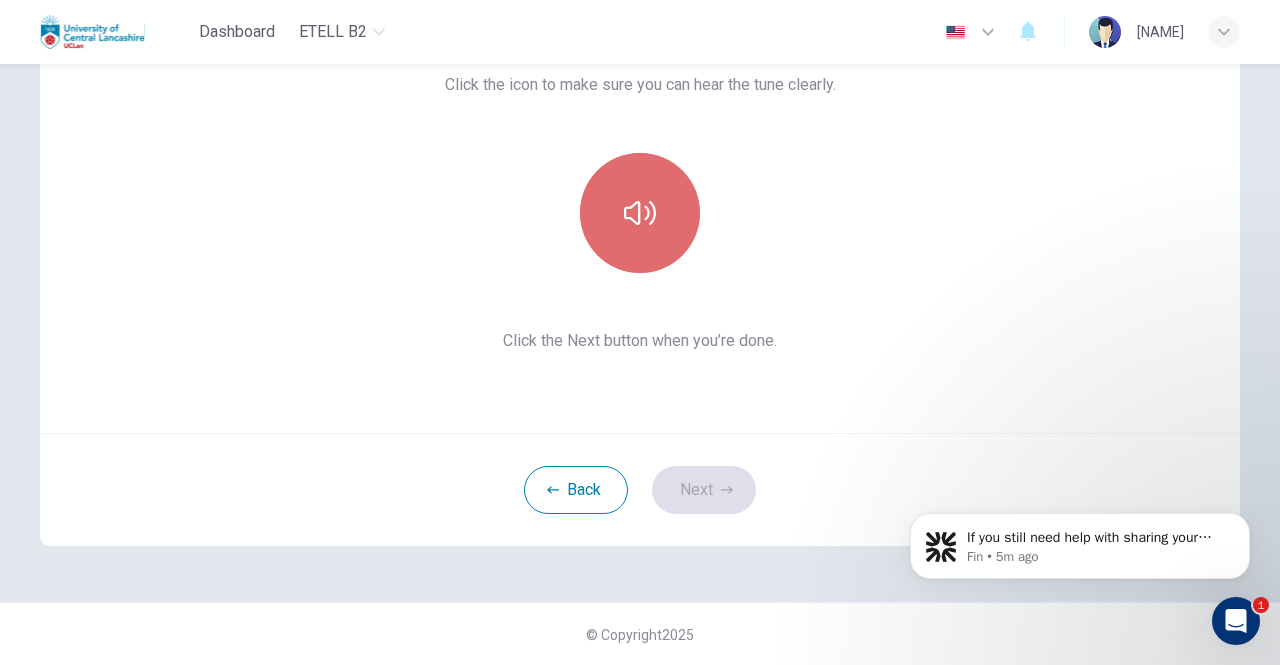 click at bounding box center [640, 213] 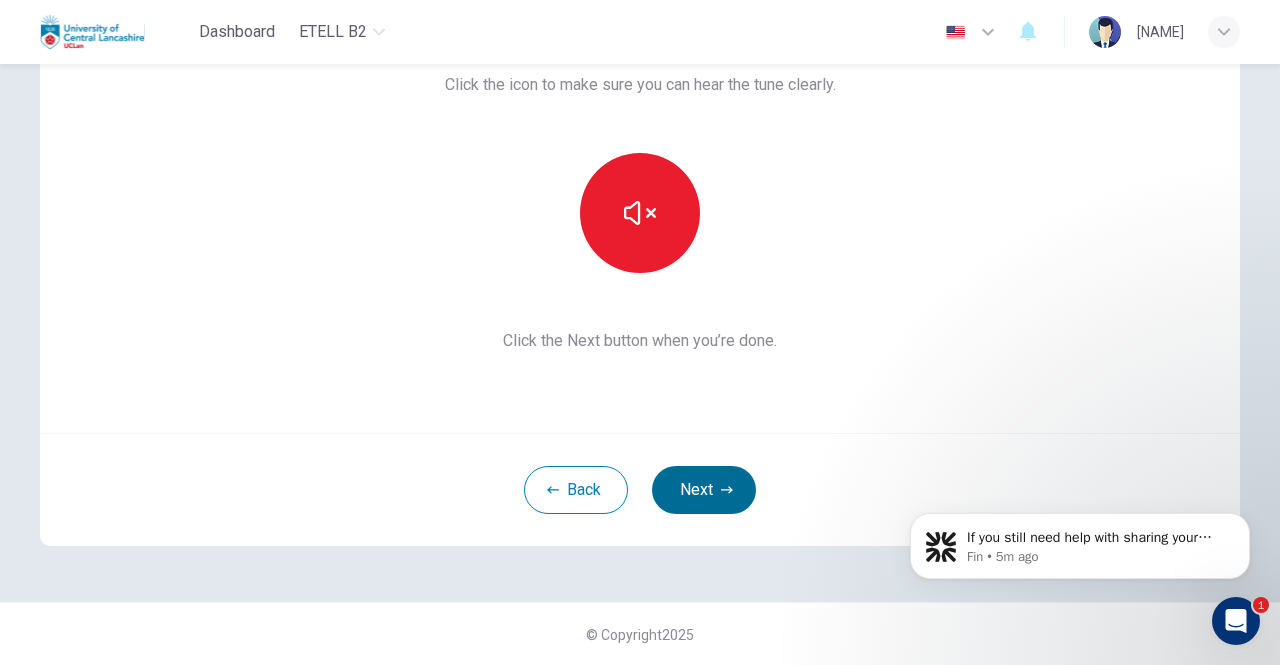 click on "Next" at bounding box center [704, 490] 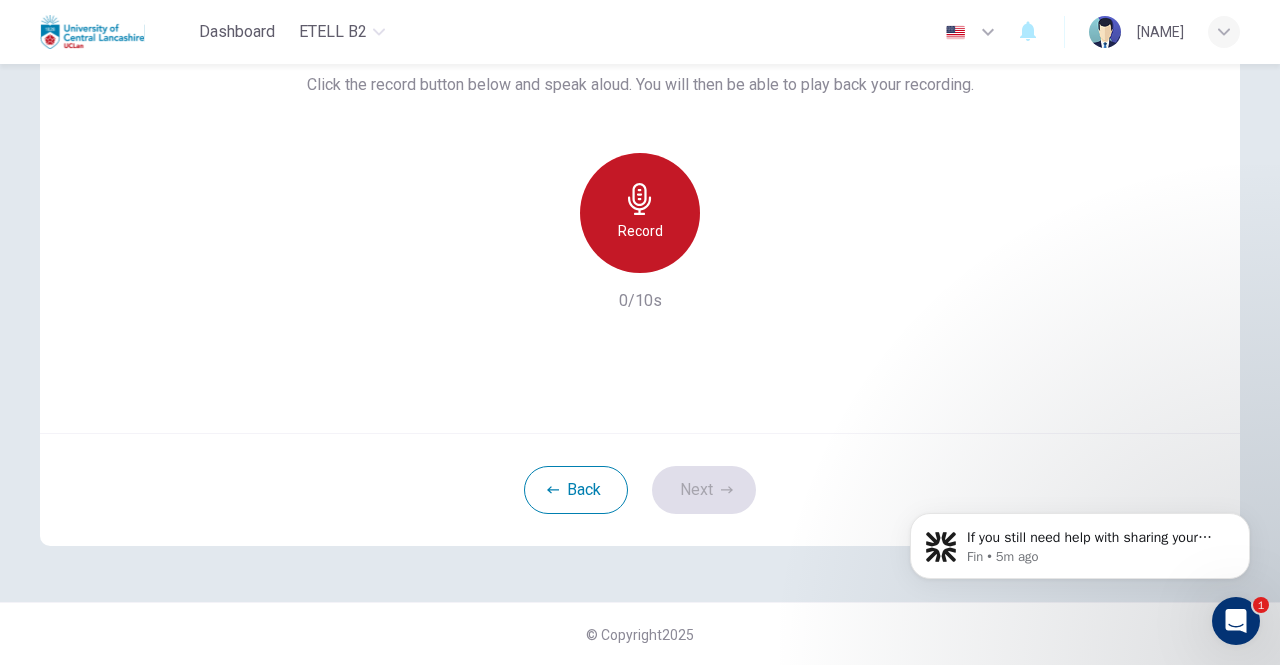 click on "Record" at bounding box center (640, 231) 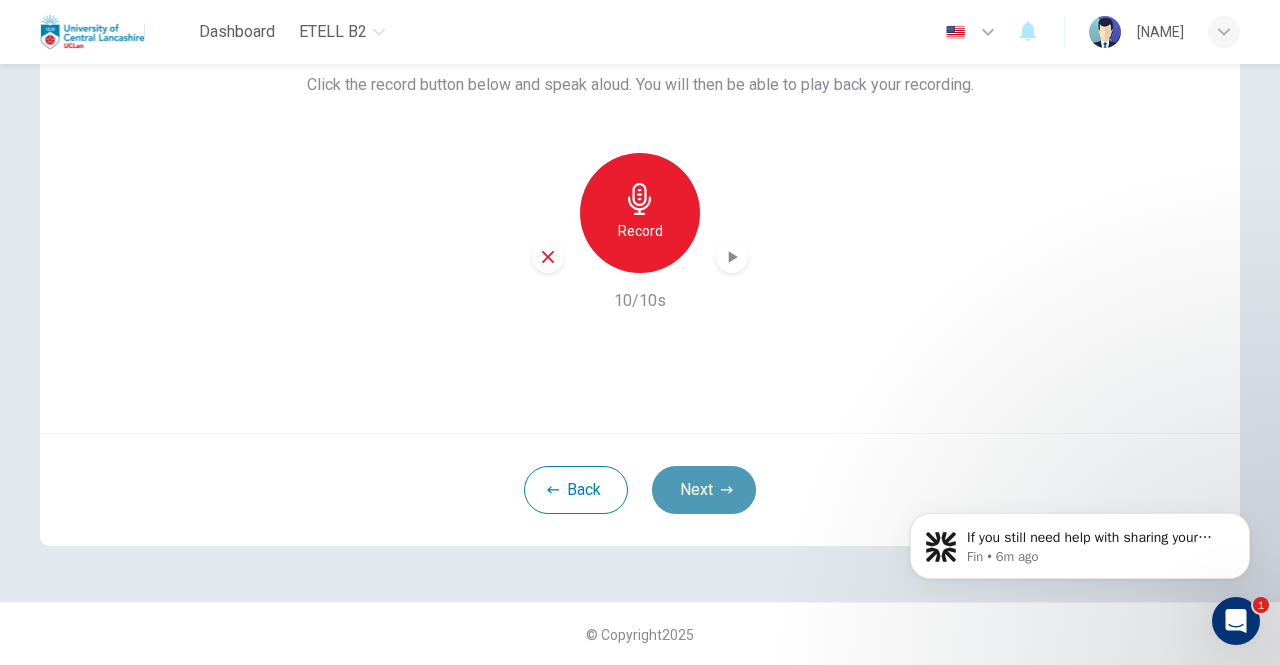 click on "Next" at bounding box center (704, 490) 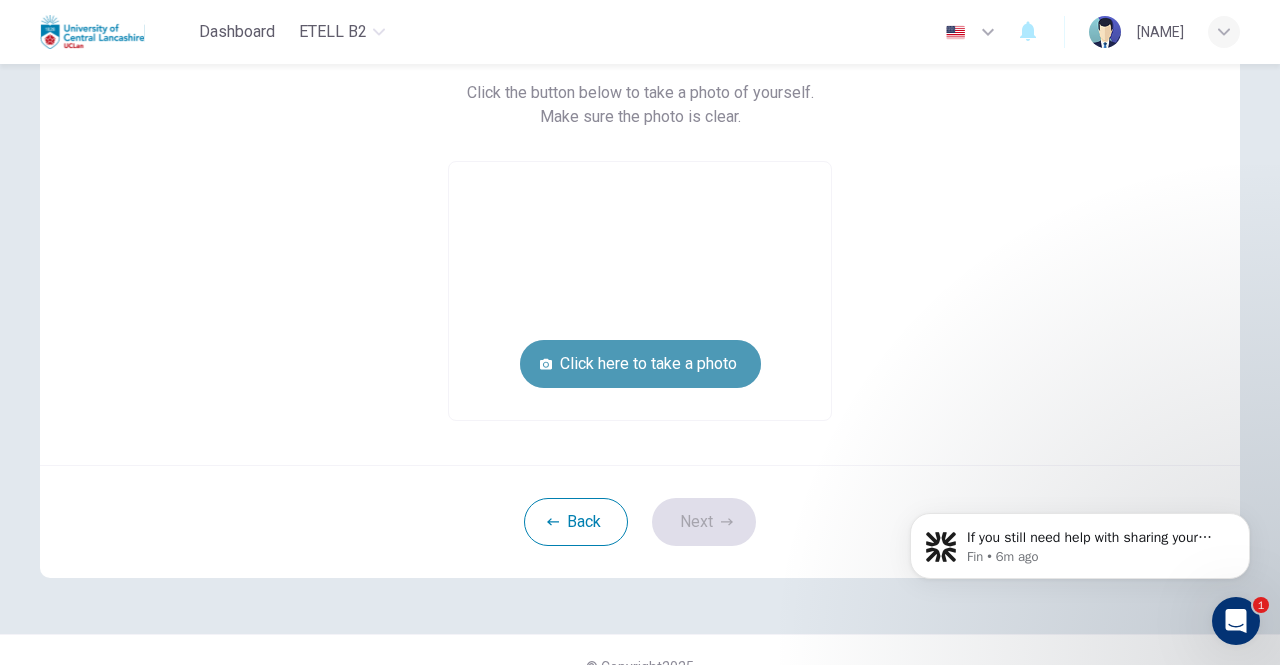 click on "Click here to take a photo" at bounding box center (640, 364) 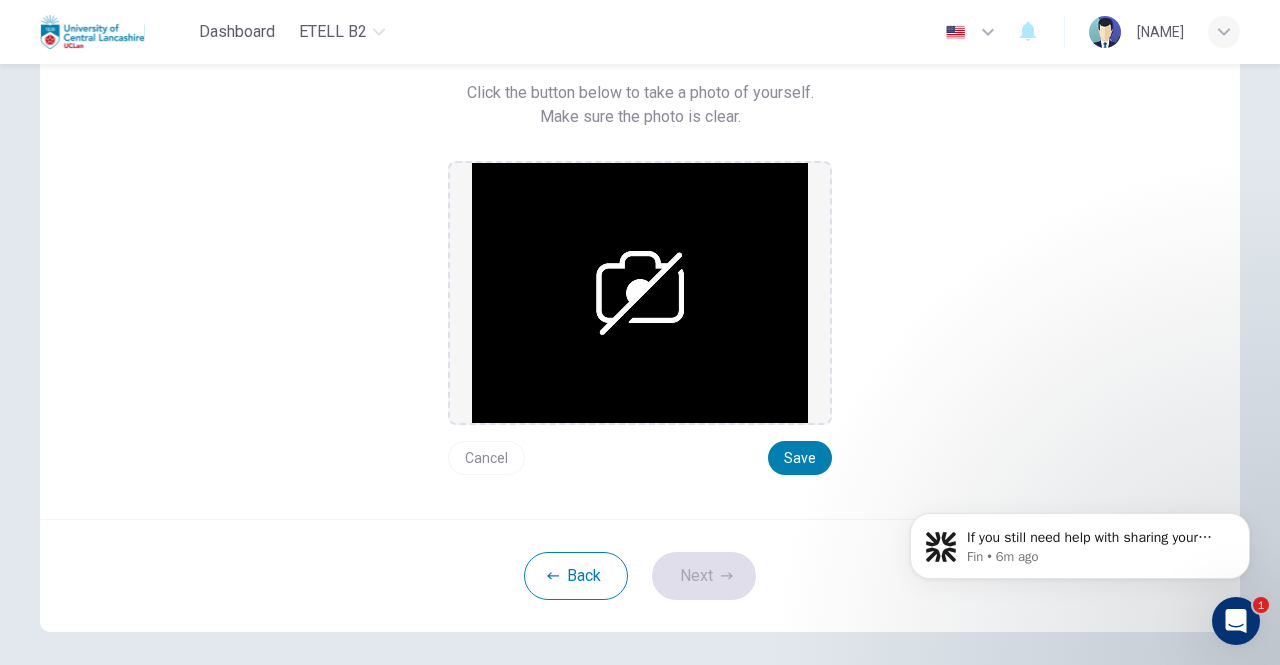 click at bounding box center (640, 293) 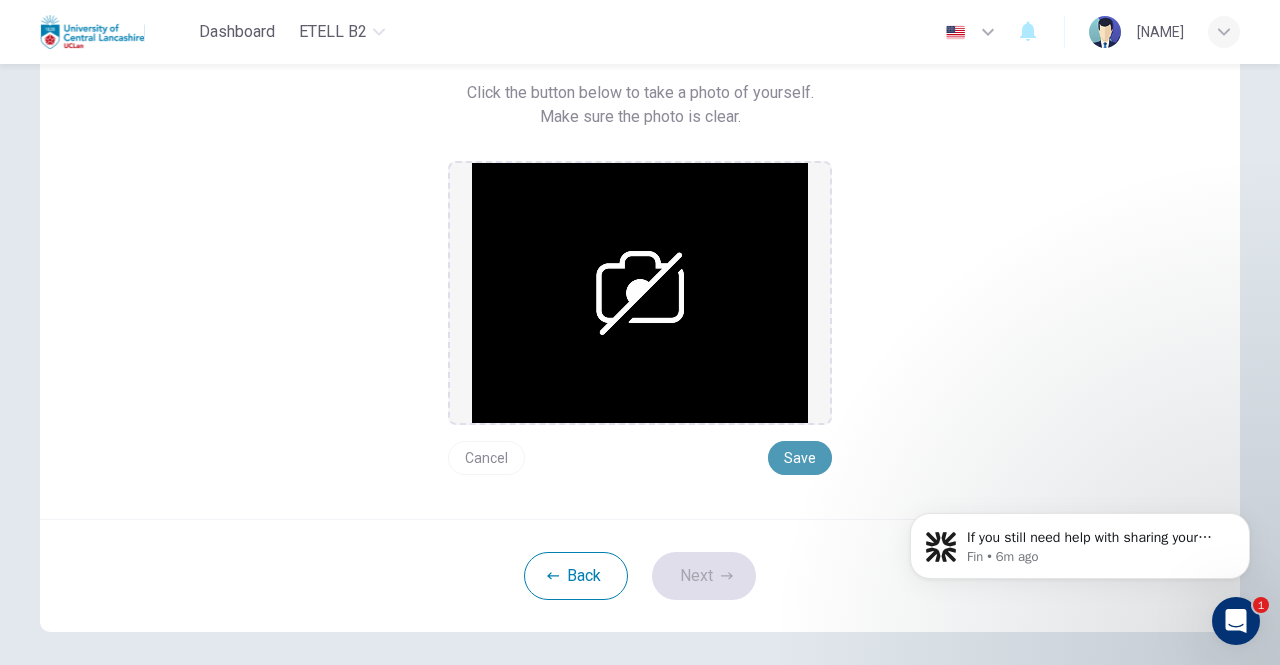click on "Save" at bounding box center [800, 458] 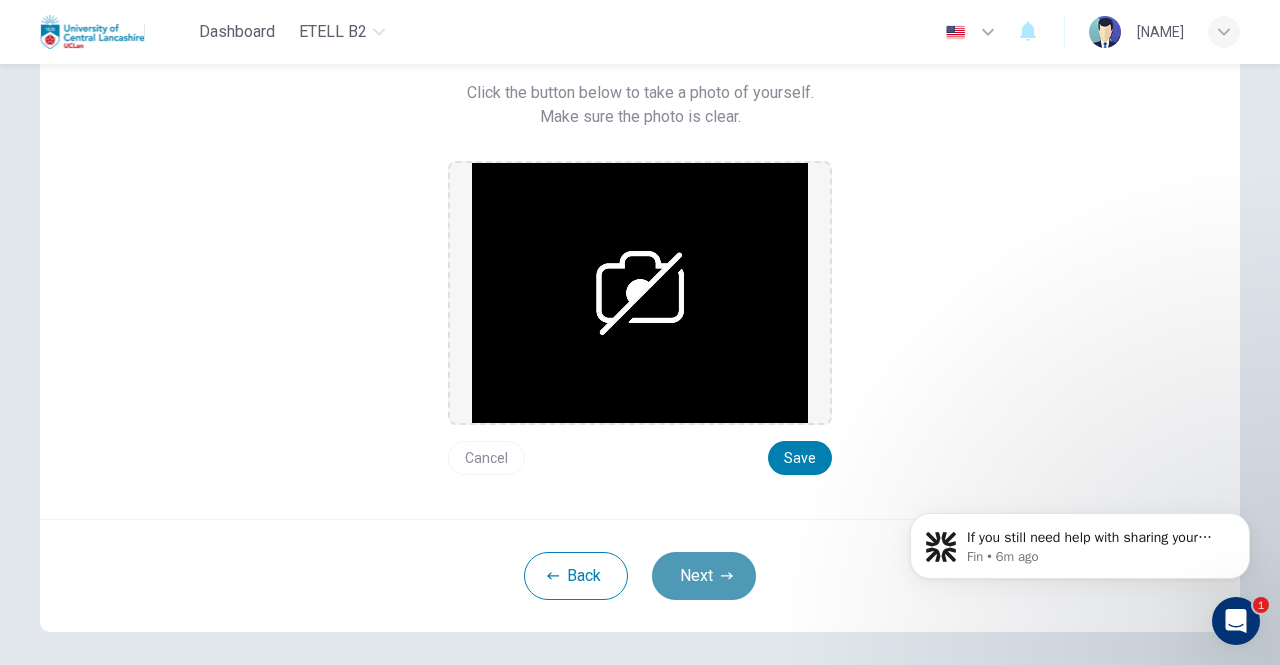 click on "Next" at bounding box center (704, 576) 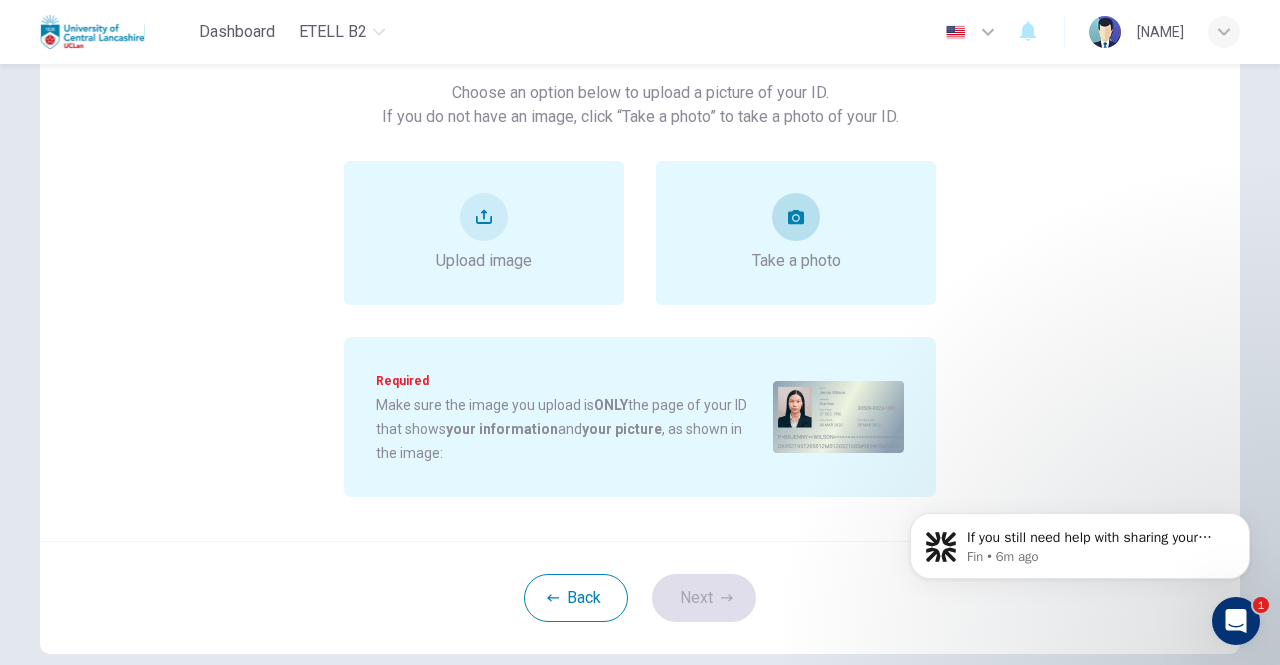 click on "Take a photo" at bounding box center [796, 233] 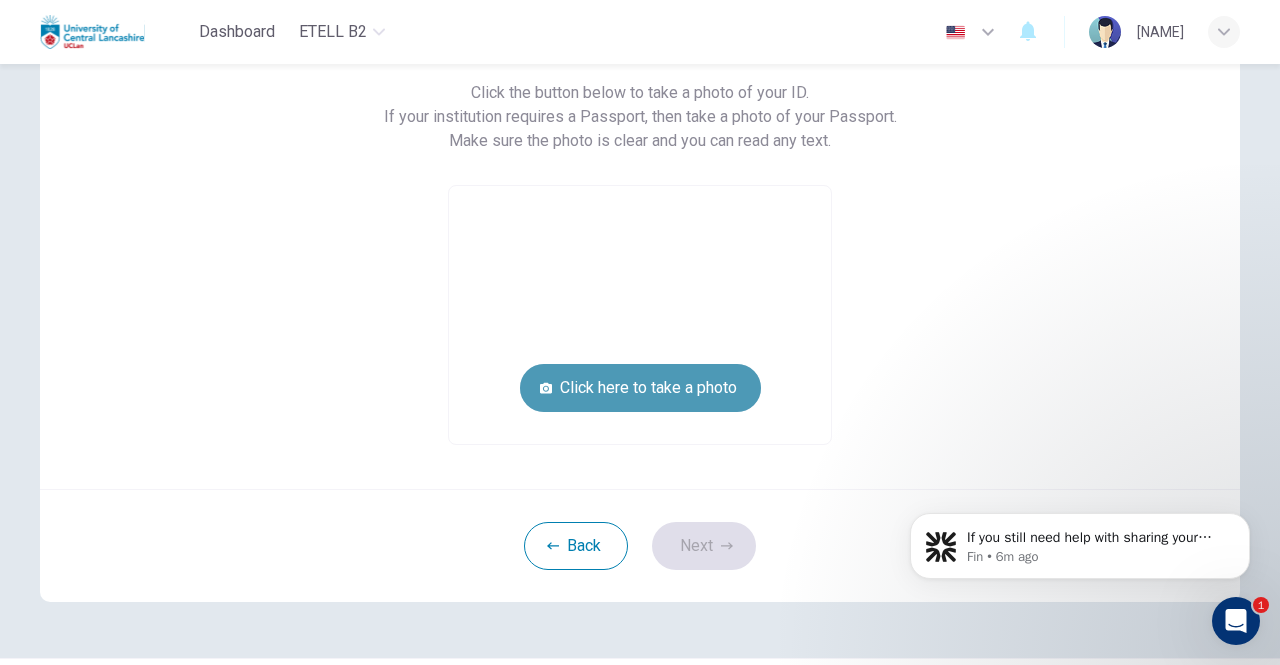 click on "Click here to take a photo" at bounding box center (640, 388) 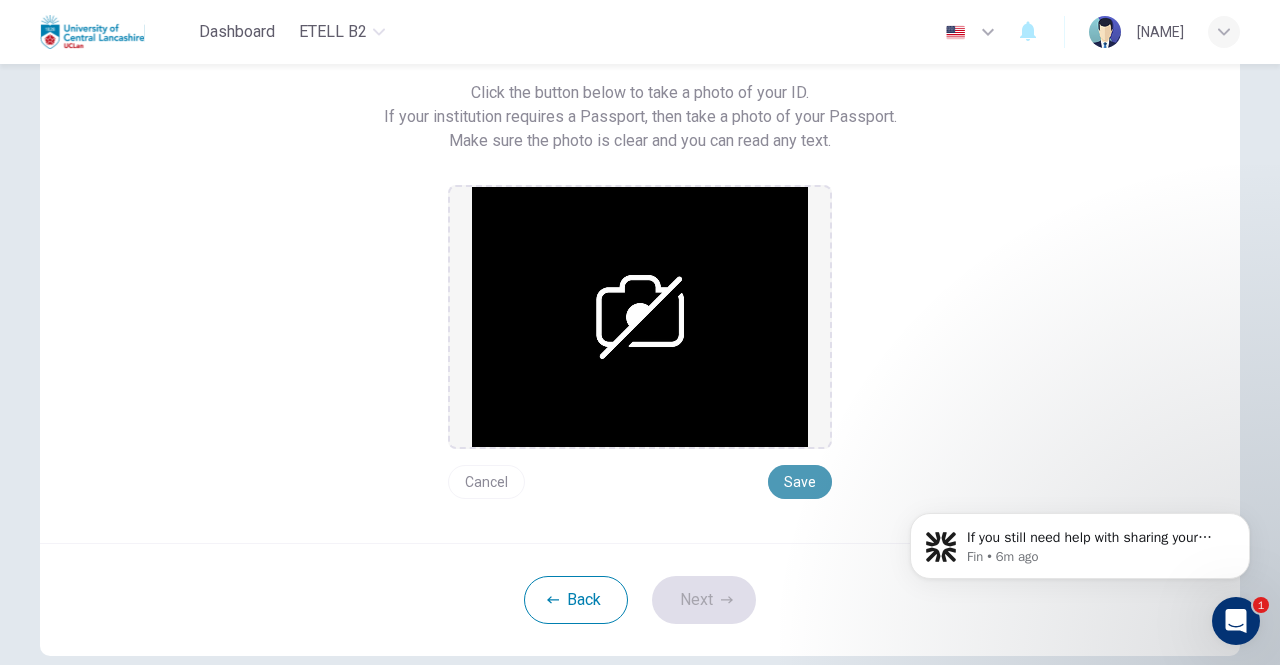 click on "Save" at bounding box center (800, 482) 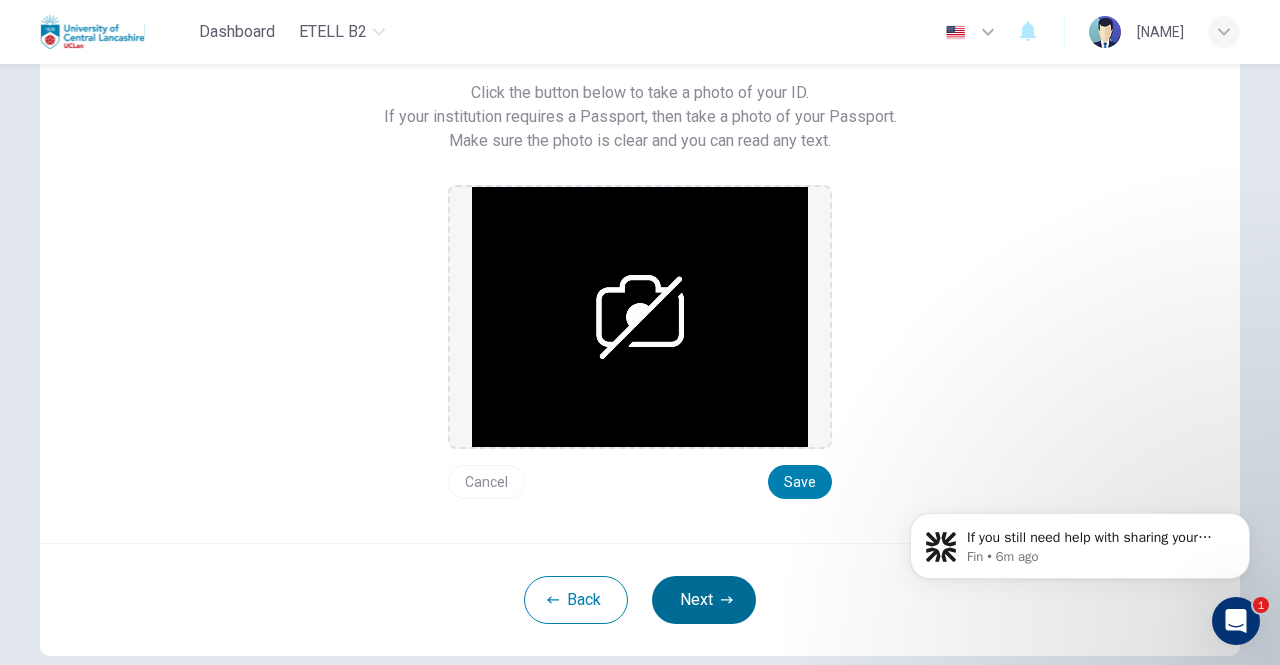 drag, startPoint x: 796, startPoint y: 483, endPoint x: 686, endPoint y: 606, distance: 165.01212 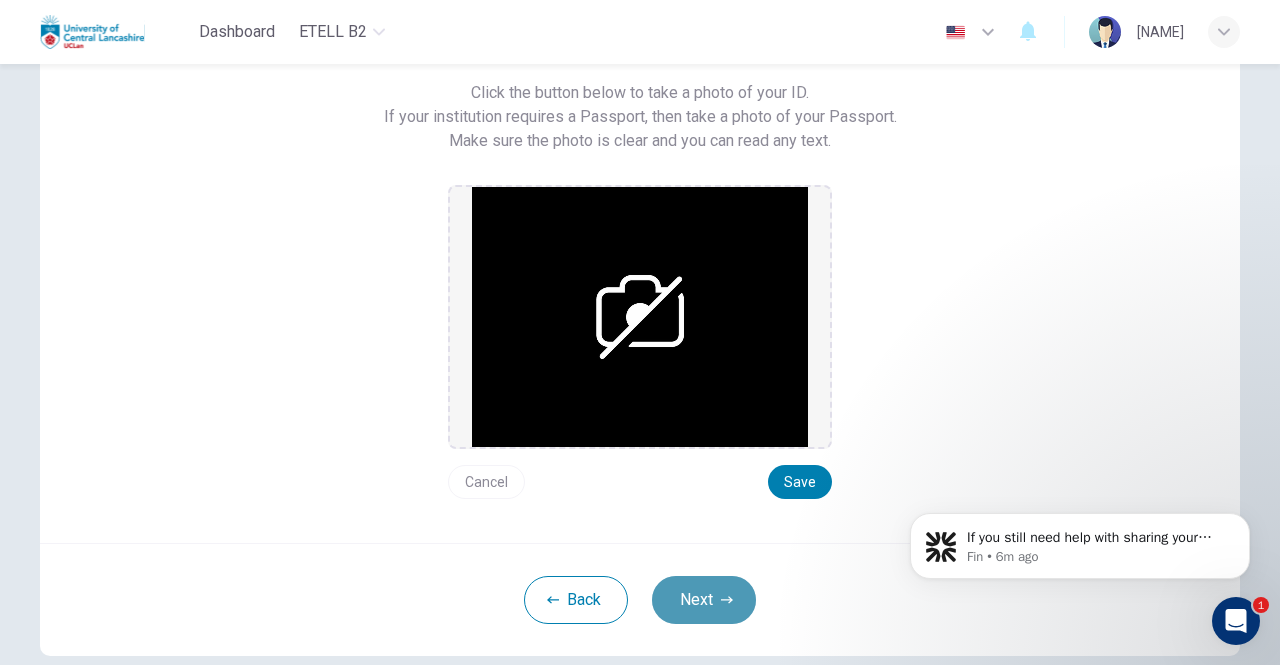 click on "Next" at bounding box center [704, 600] 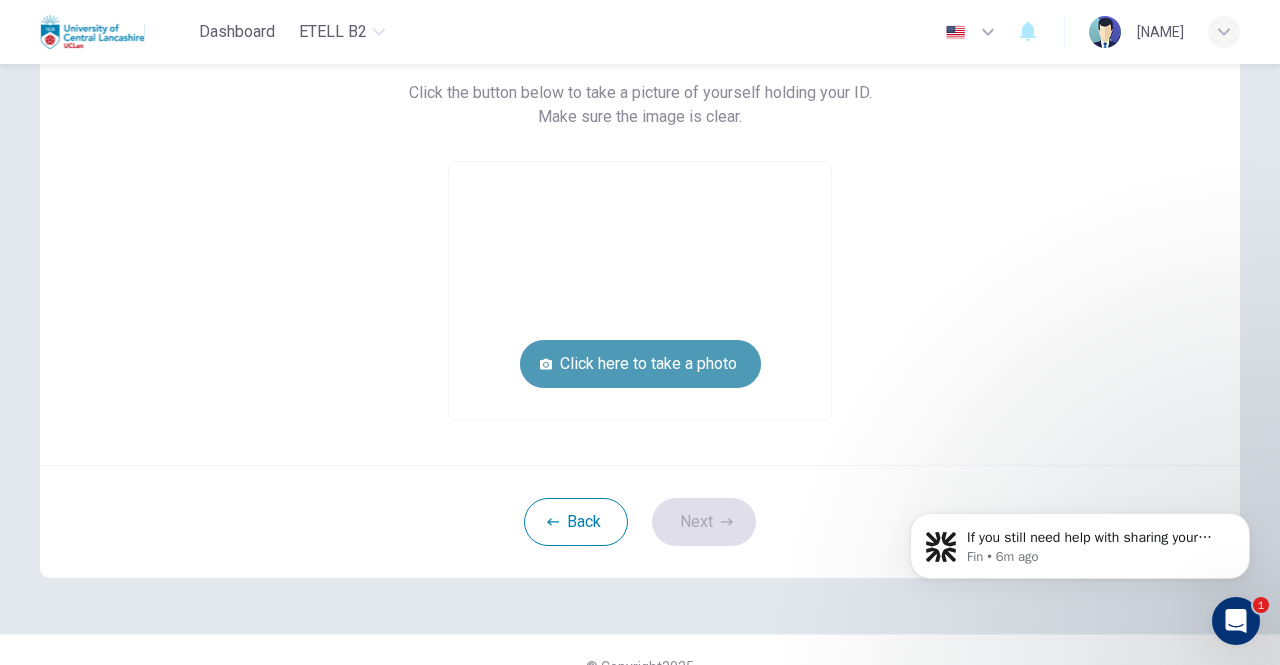click on "Click here to take a photo" at bounding box center [640, 364] 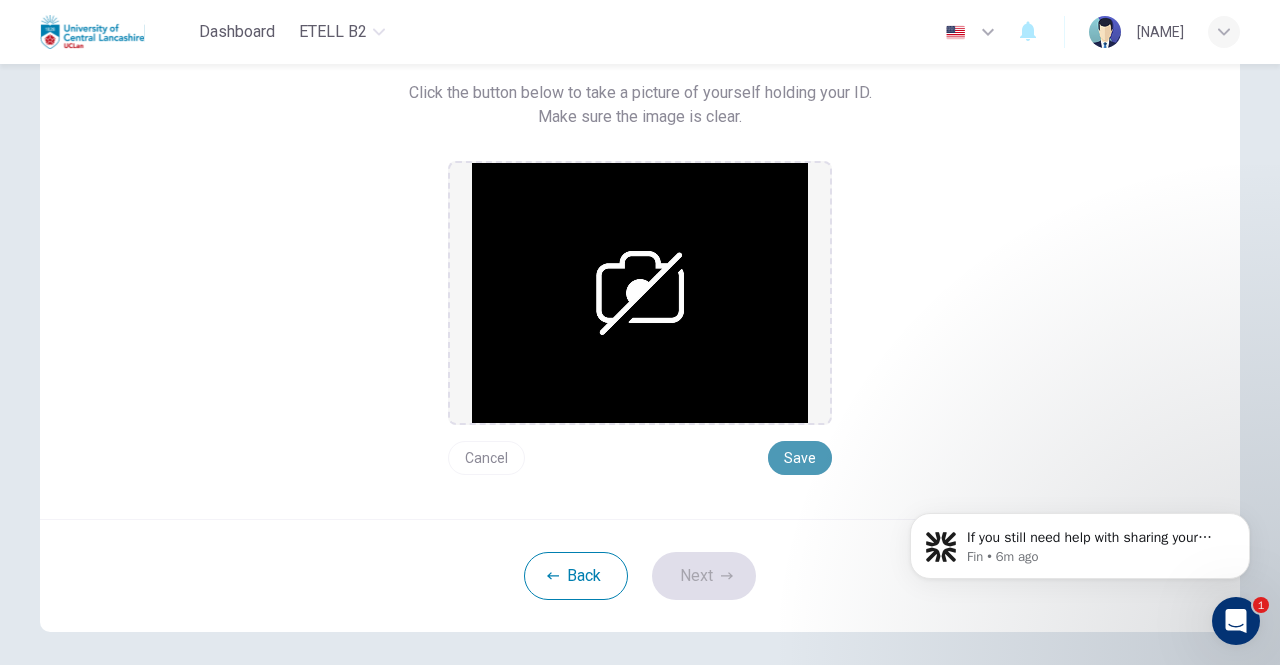 click on "Save" at bounding box center (800, 458) 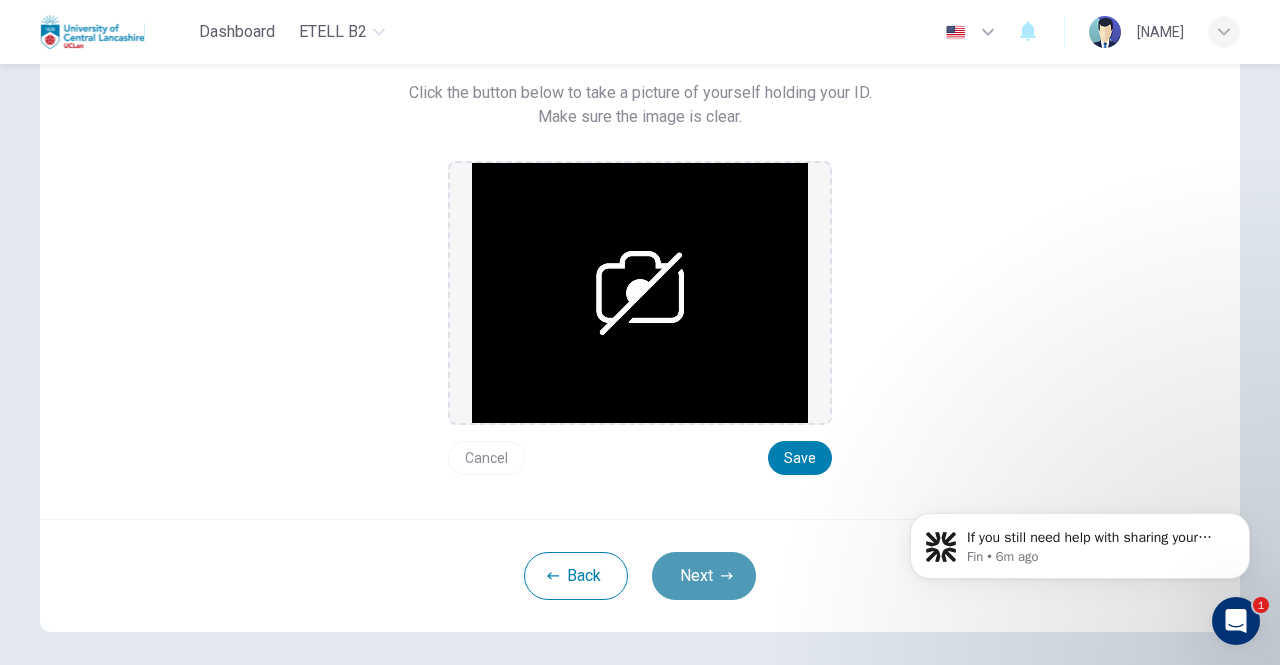 click on "Next" at bounding box center [704, 576] 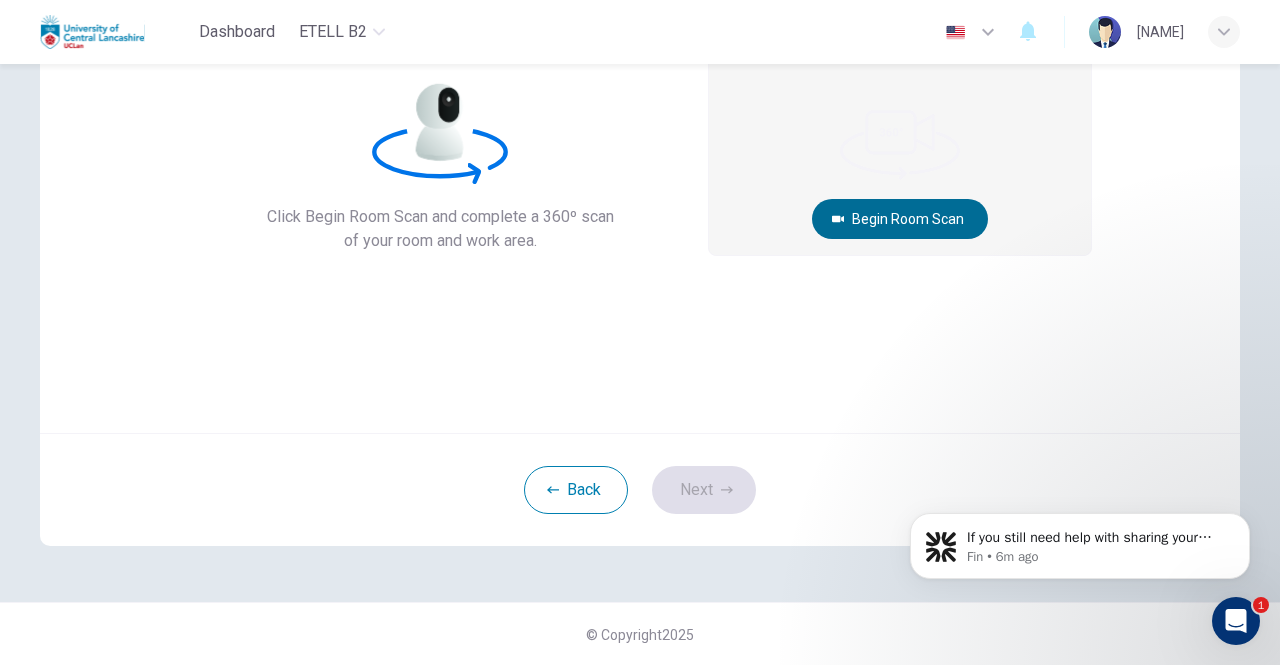 click on "Begin Room Scan" at bounding box center (900, 219) 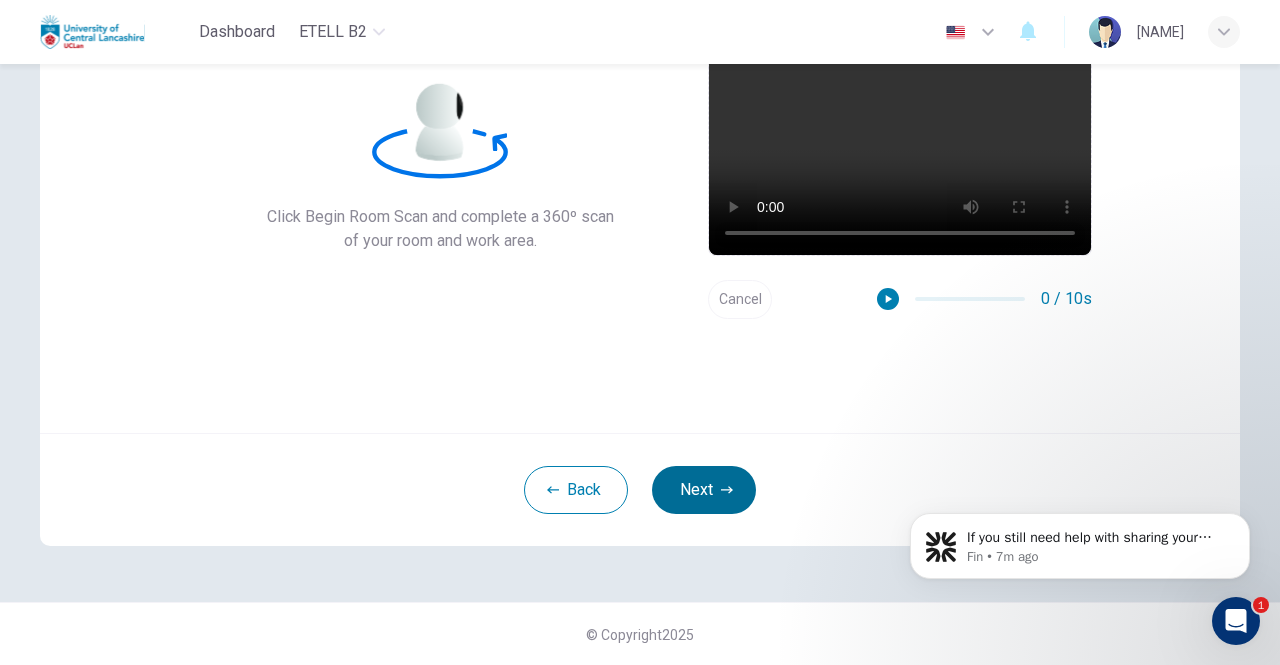 click on "Next" at bounding box center (704, 490) 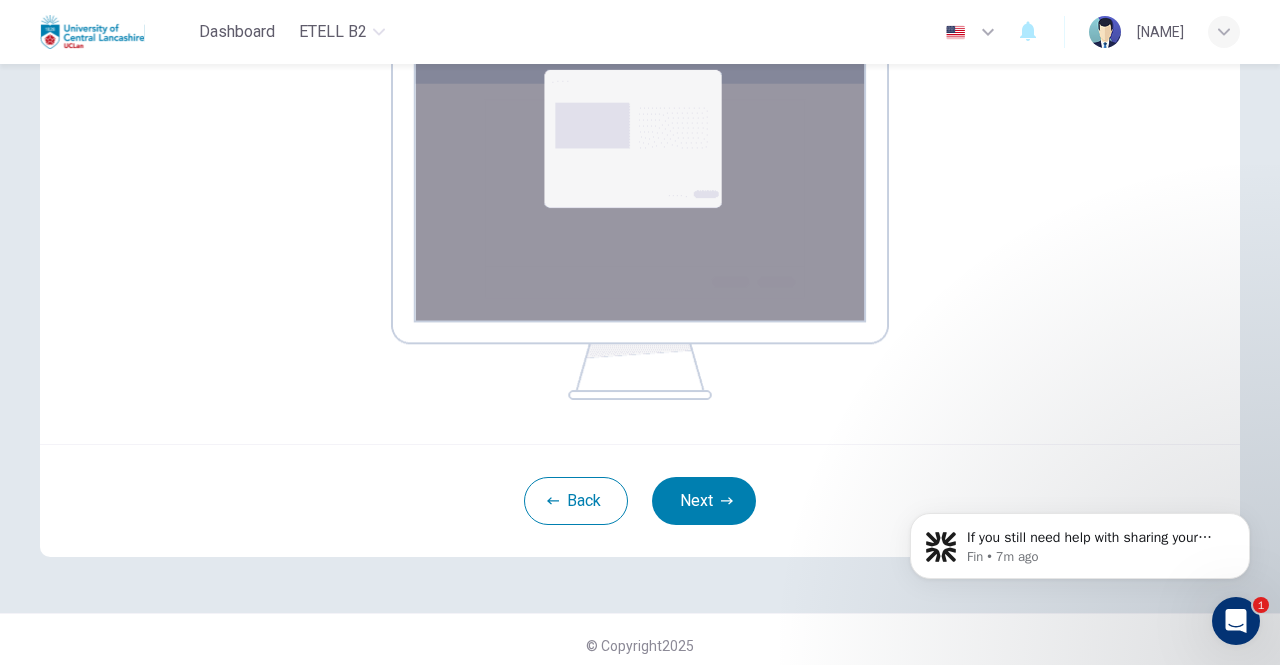 scroll, scrollTop: 365, scrollLeft: 0, axis: vertical 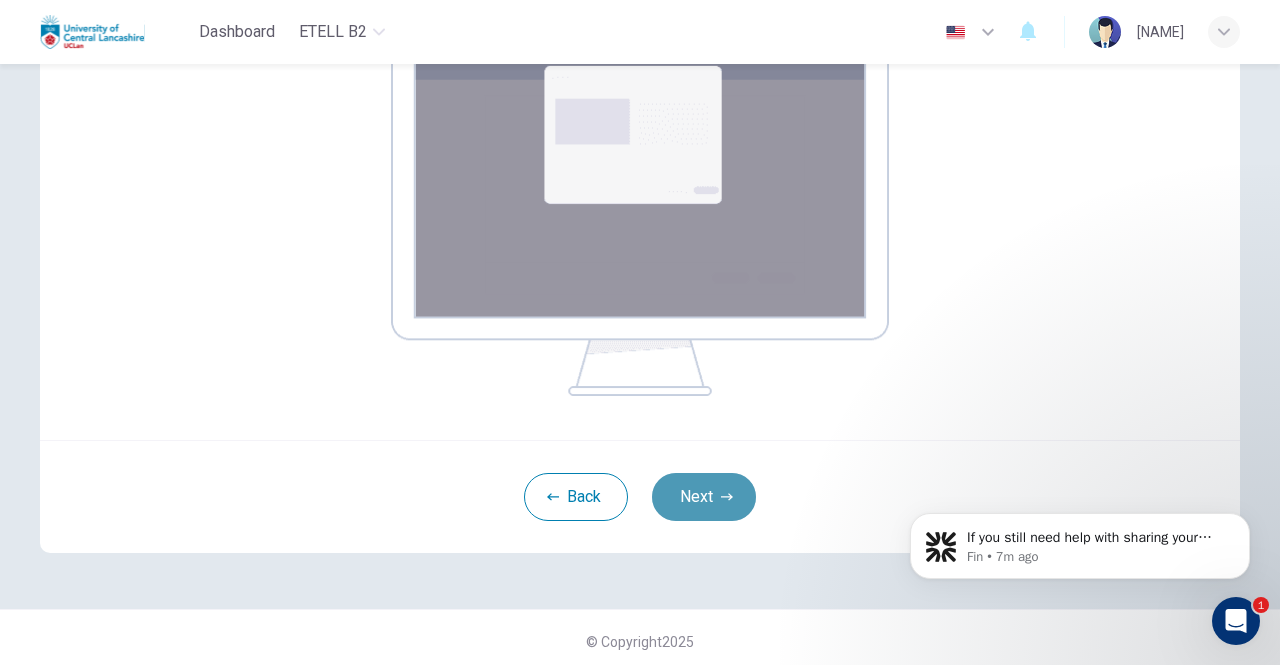 click on "Next" at bounding box center [704, 497] 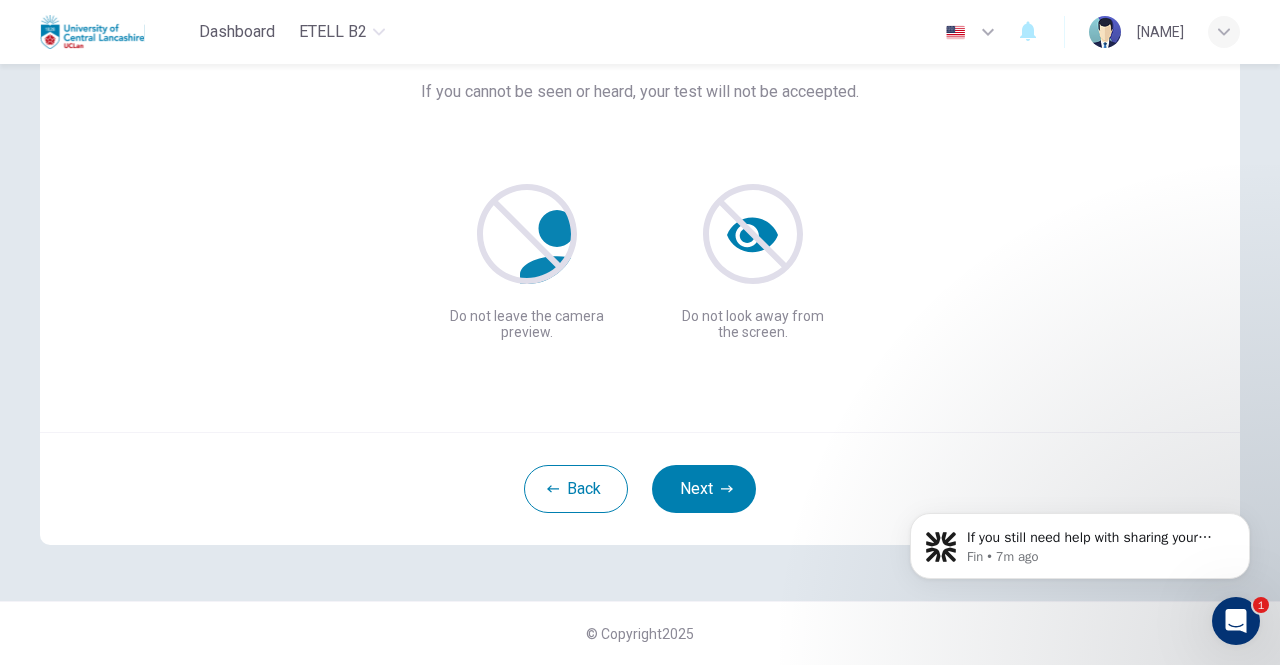 scroll, scrollTop: 167, scrollLeft: 0, axis: vertical 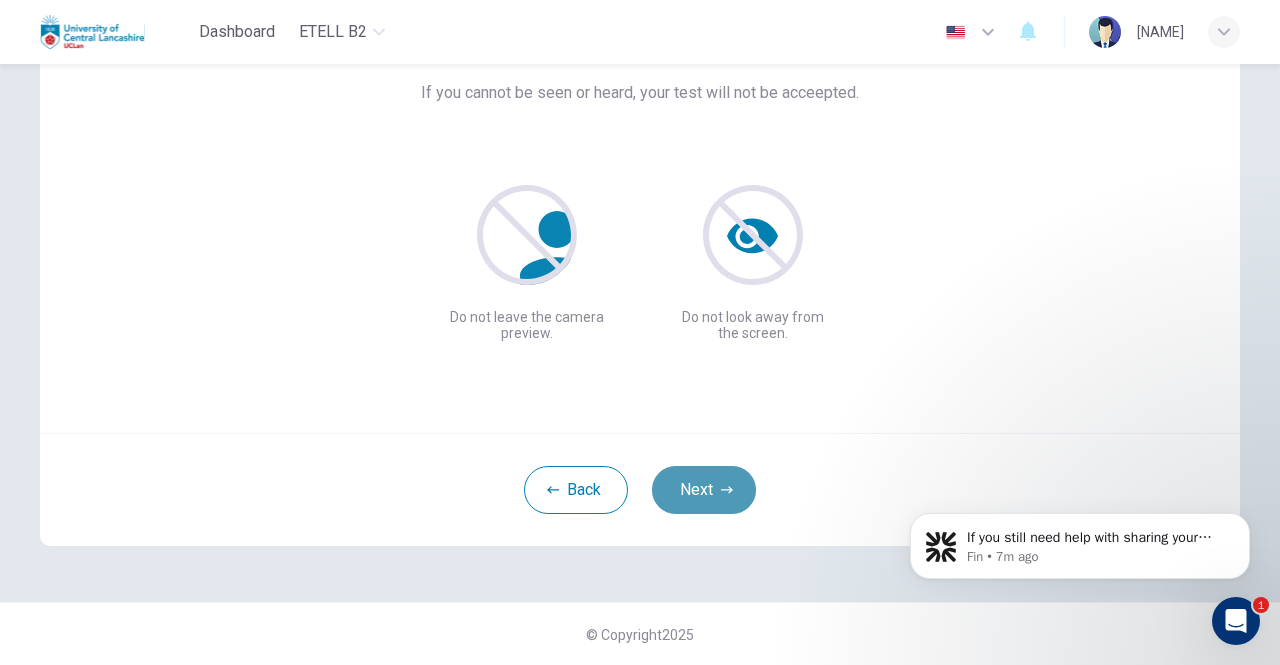click on "Next" at bounding box center [704, 490] 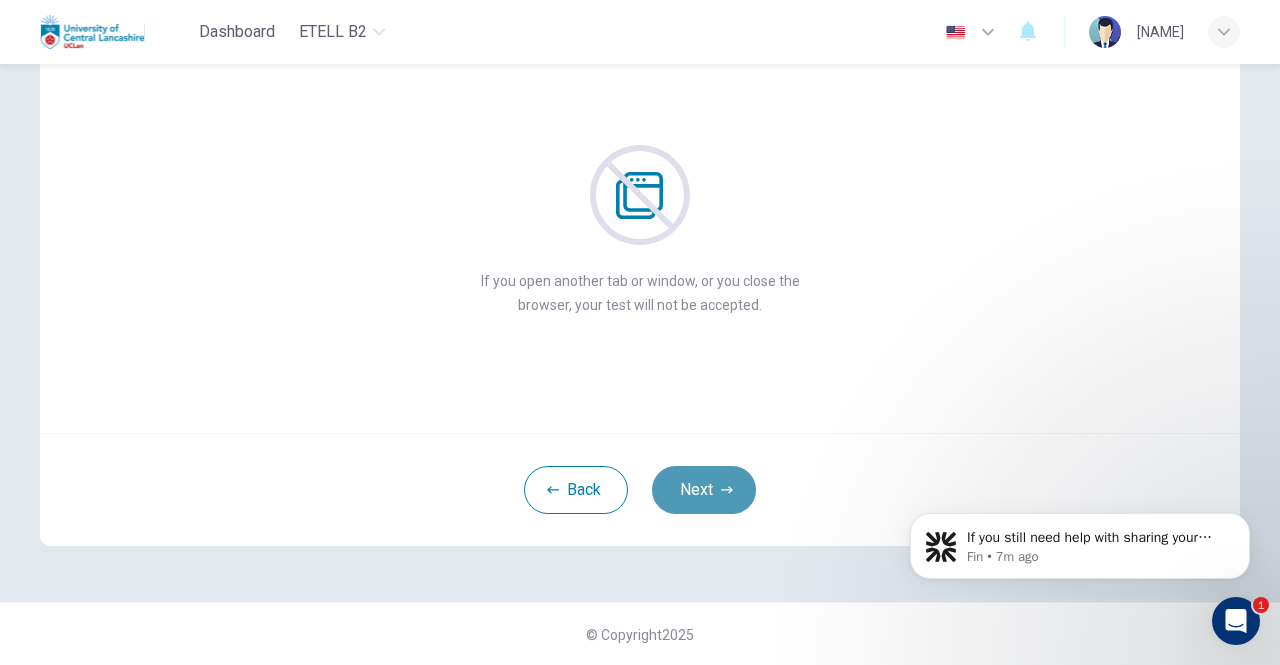 click on "Next" at bounding box center [704, 490] 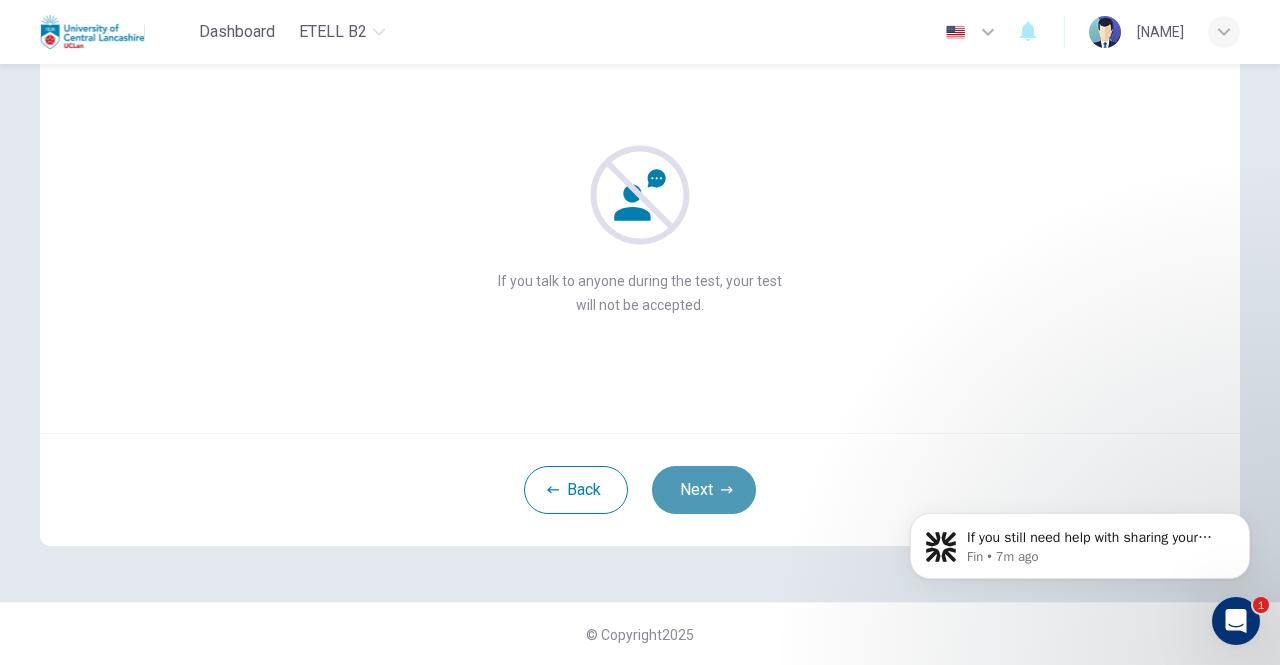 click on "Next" at bounding box center (704, 490) 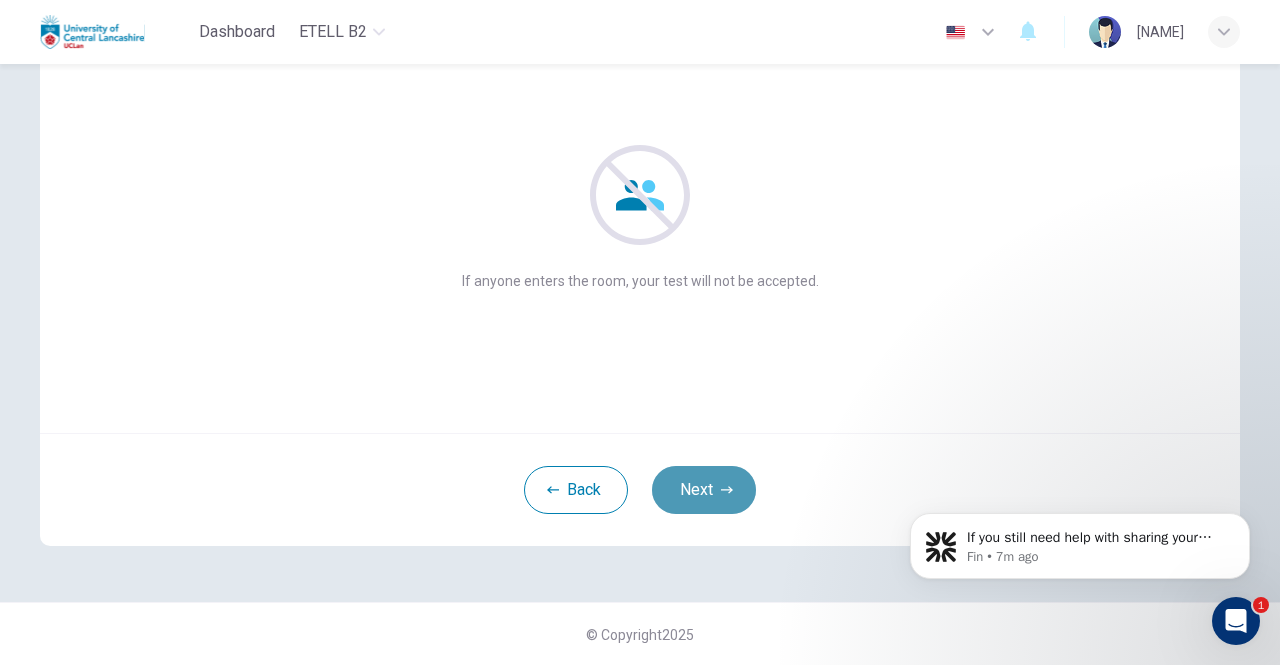 click on "Next" at bounding box center [704, 490] 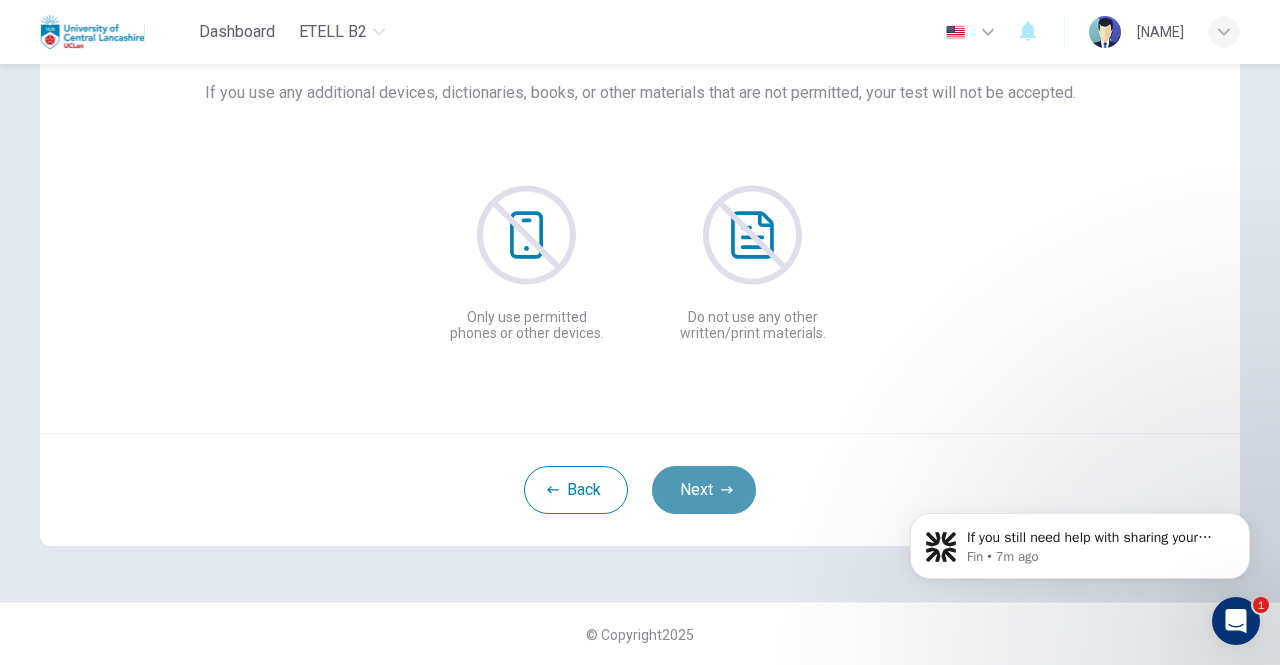 click on "Next" at bounding box center (704, 490) 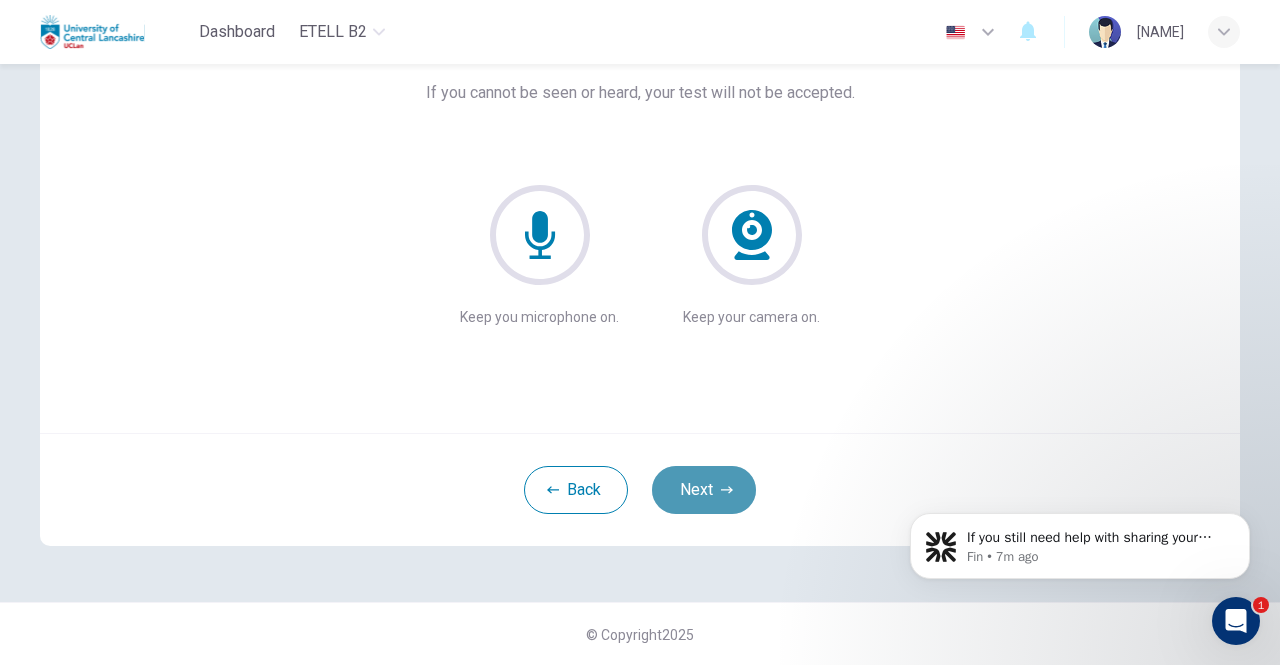 click on "Next" at bounding box center [704, 490] 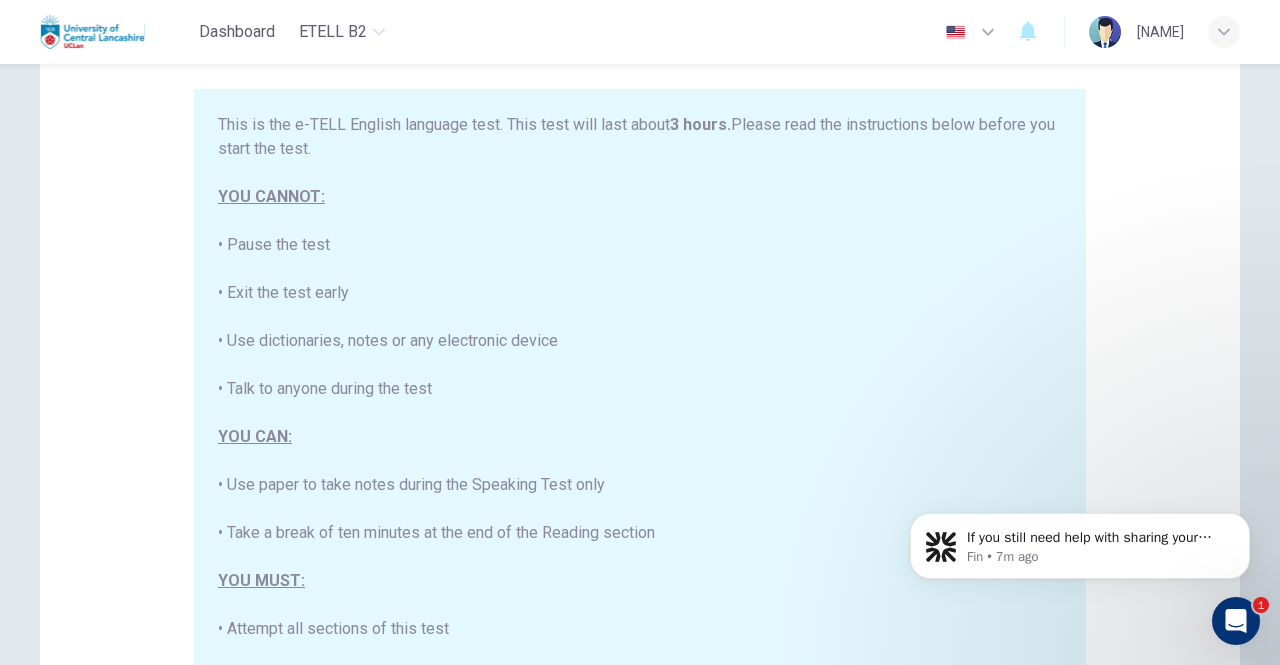 scroll, scrollTop: 0, scrollLeft: 0, axis: both 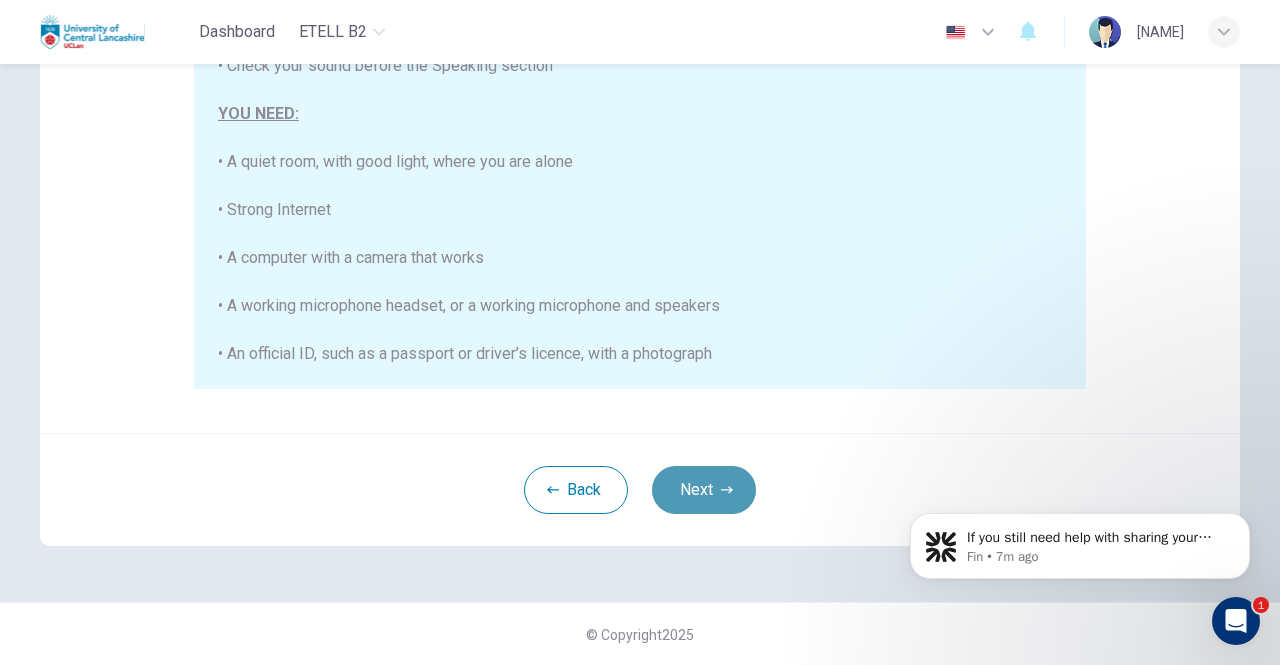 click on "Next" at bounding box center [704, 490] 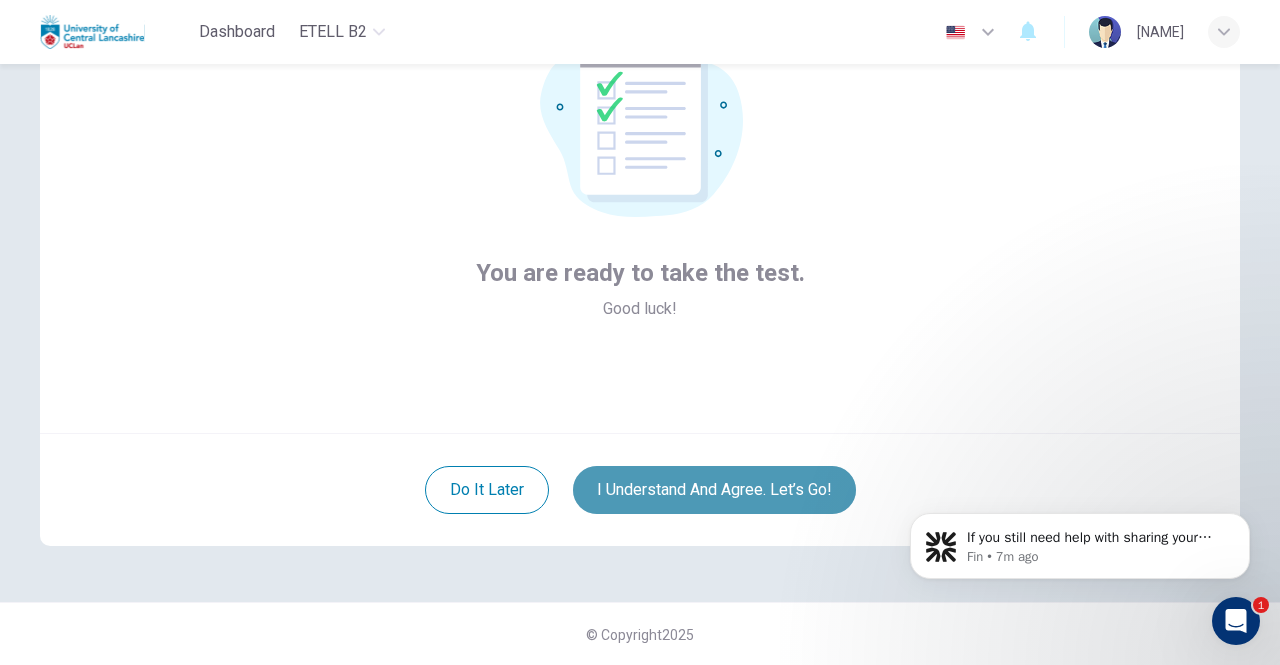 click on "I understand and agree. Let’s go!" at bounding box center [714, 490] 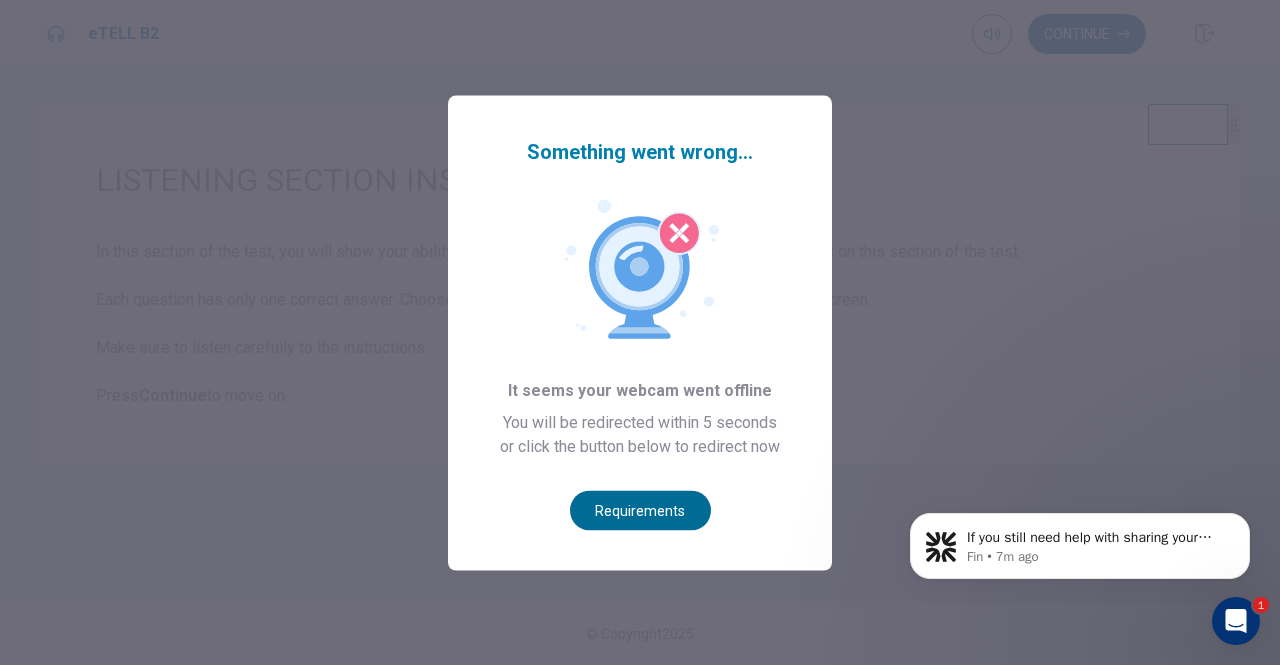 click on "Requirements" at bounding box center [640, 510] 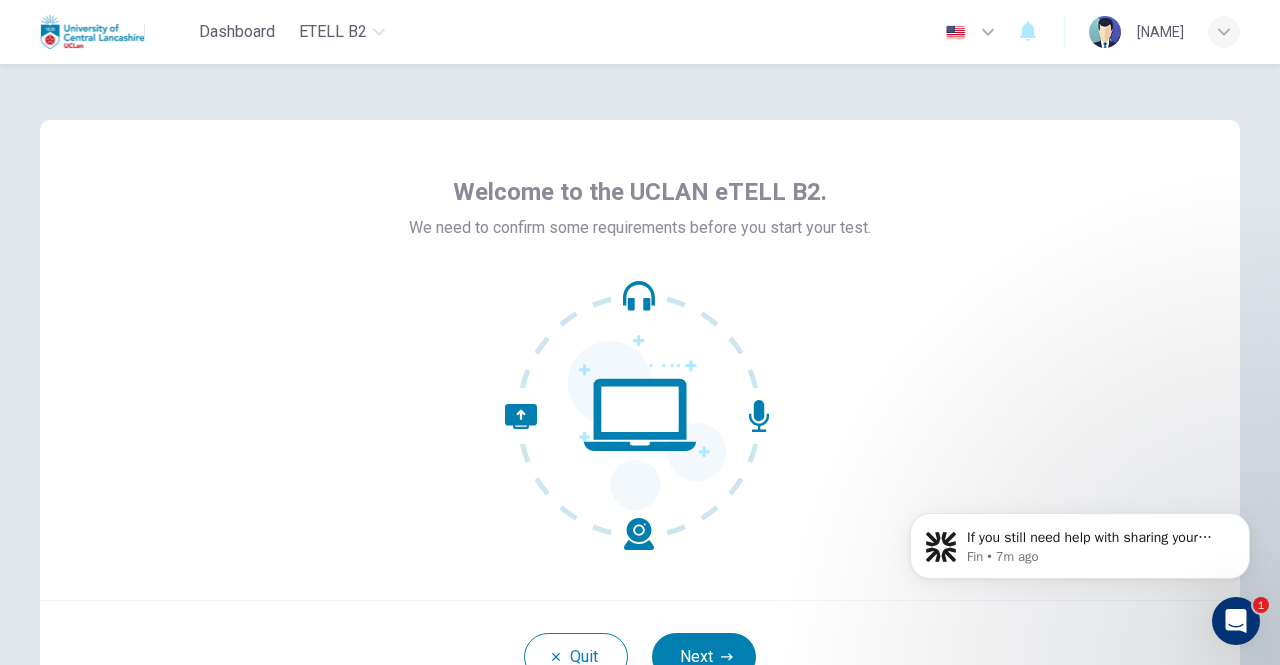 scroll, scrollTop: 167, scrollLeft: 0, axis: vertical 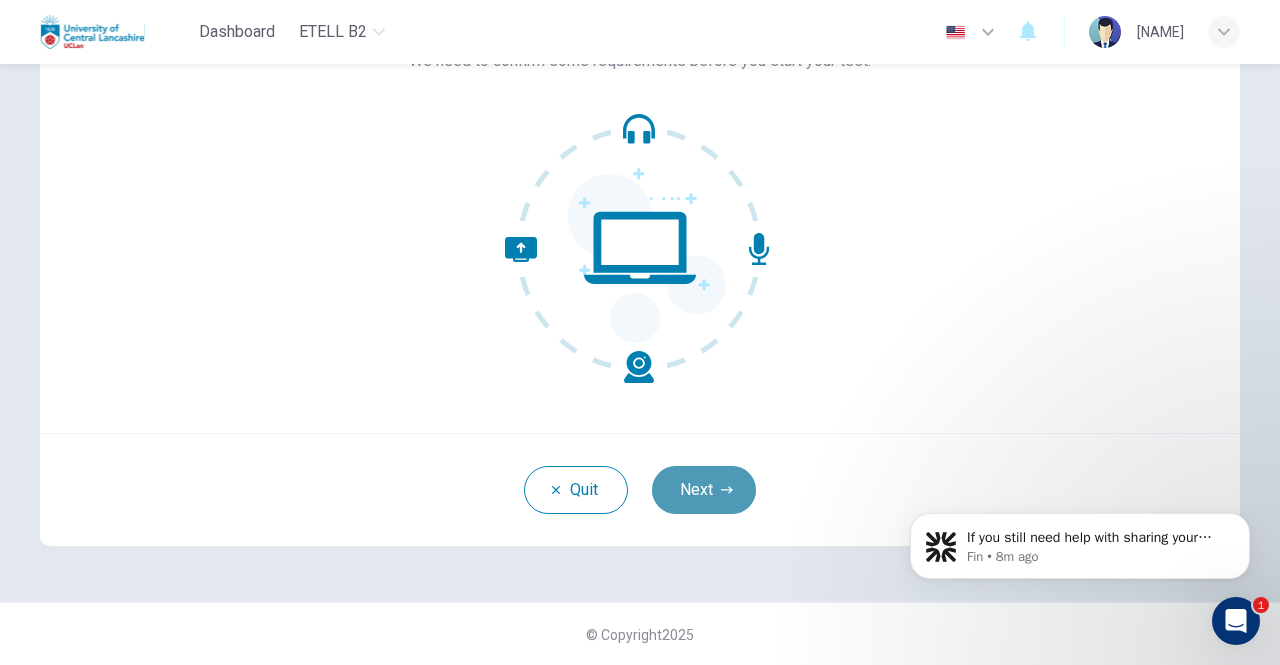 click on "Next" at bounding box center [704, 490] 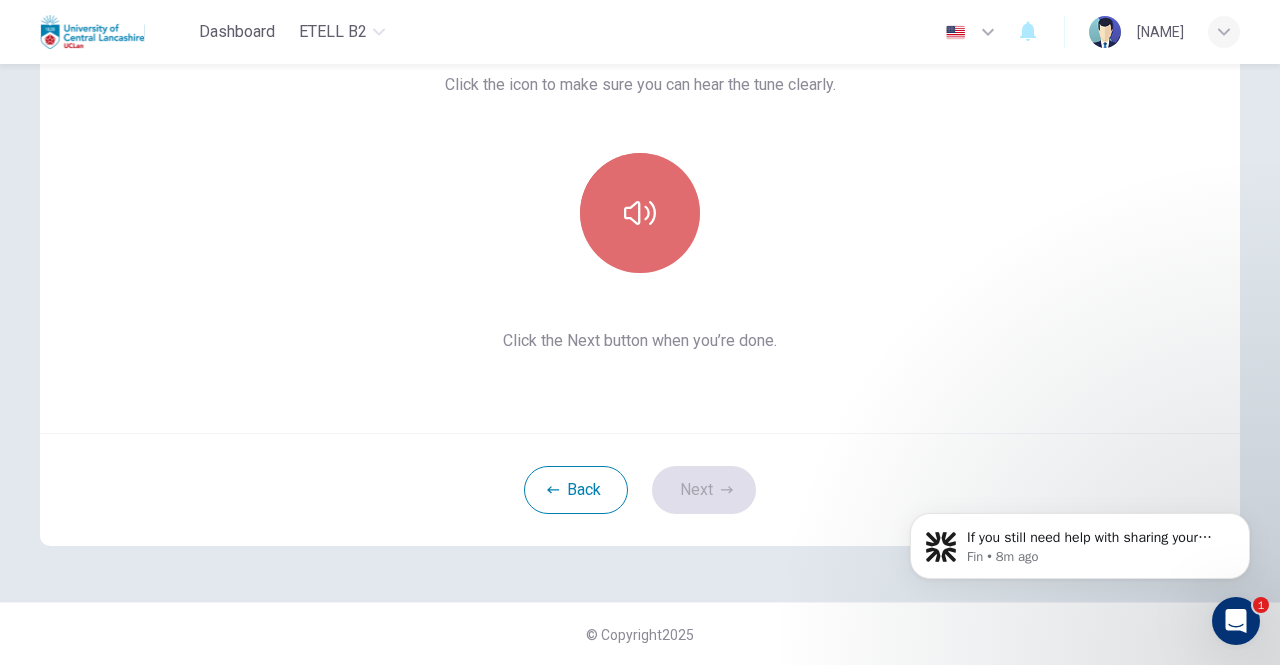 click at bounding box center [640, 213] 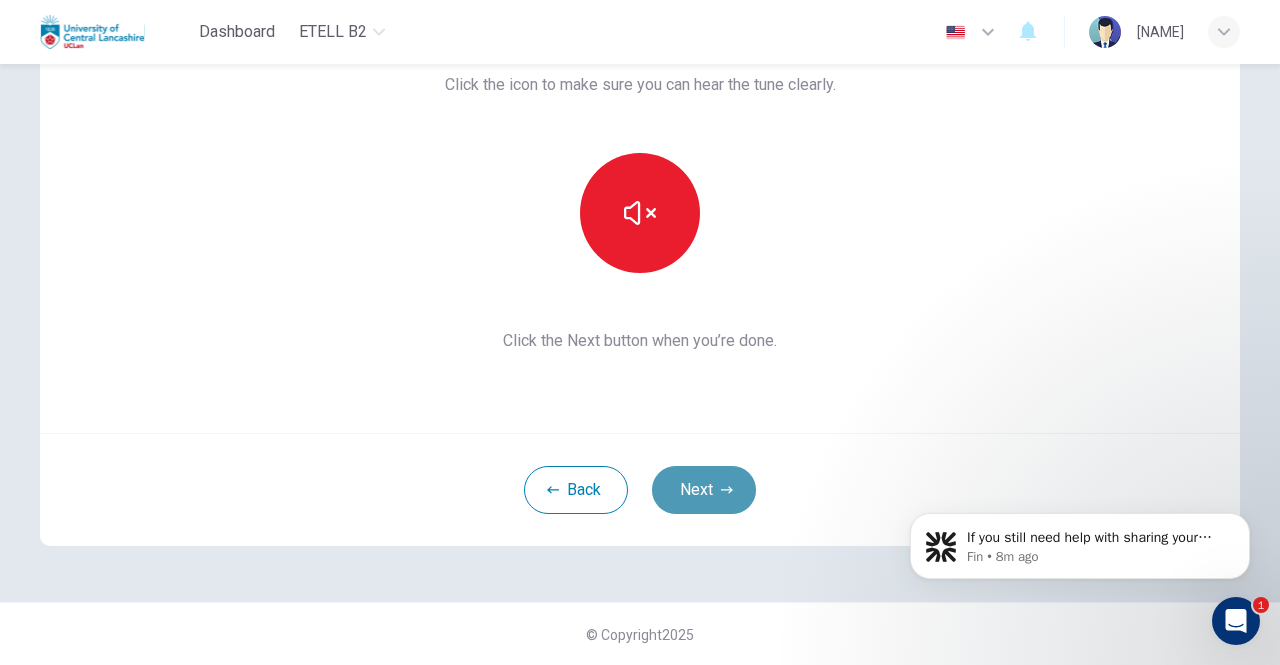click on "Next" at bounding box center (704, 490) 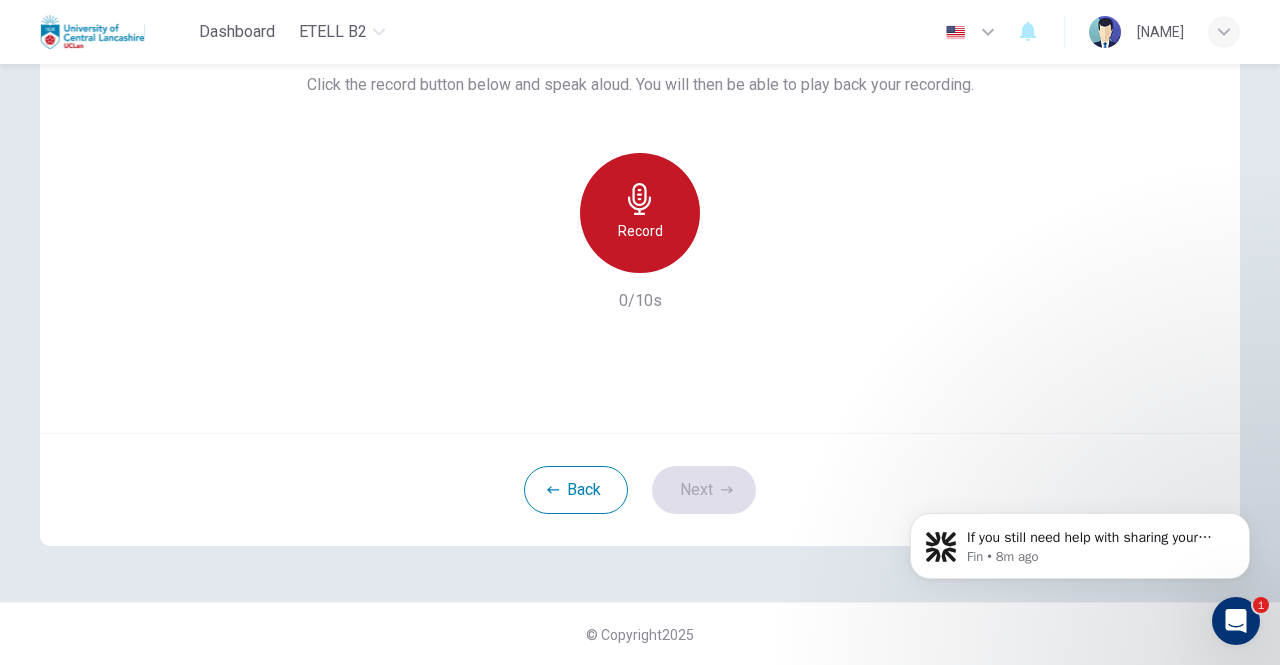 click on "Record" at bounding box center (640, 231) 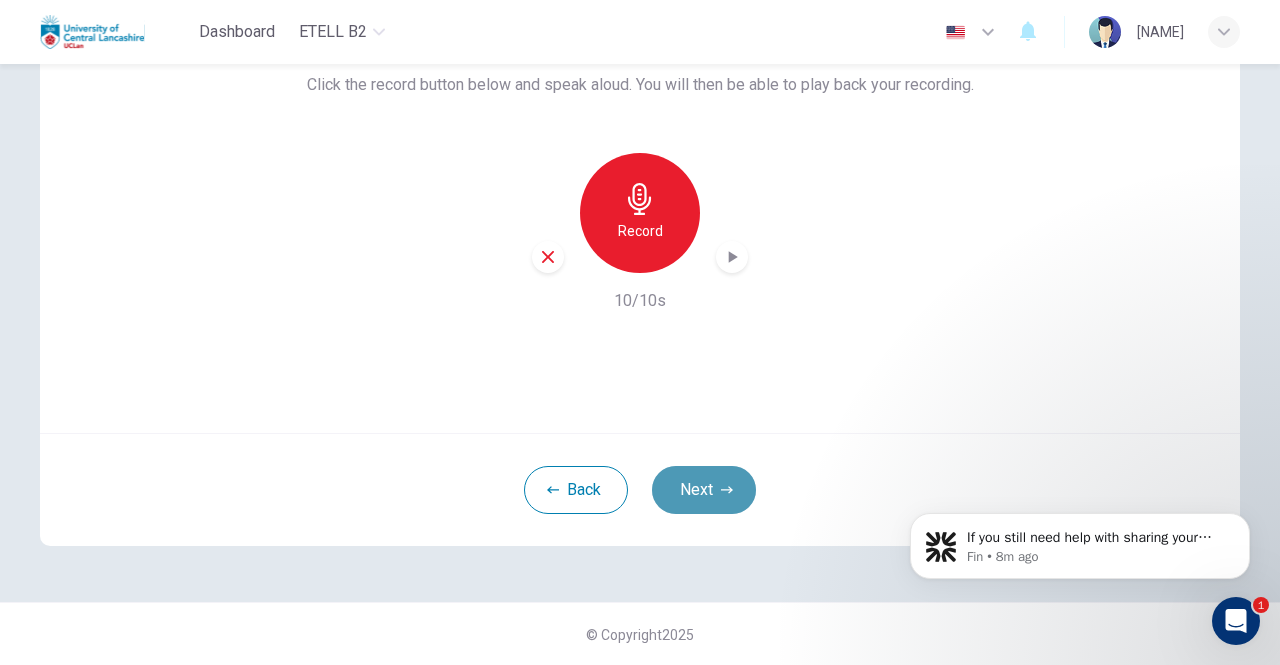 click on "Next" at bounding box center [704, 490] 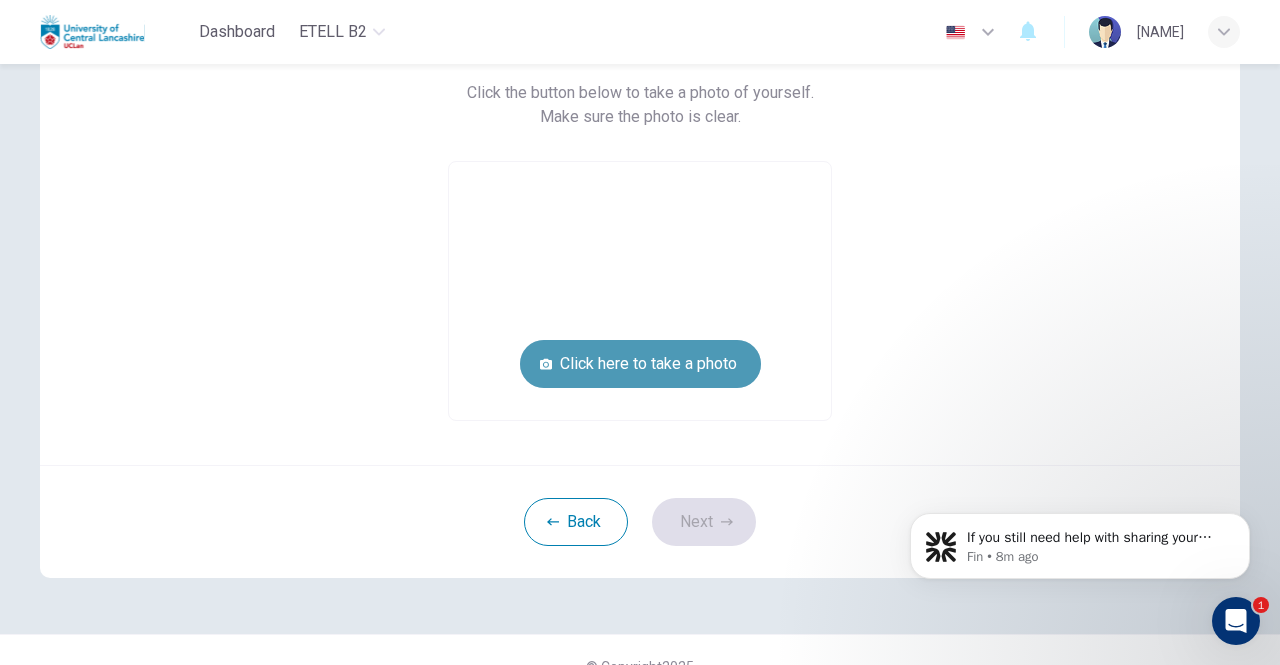 click on "Click here to take a photo" at bounding box center (640, 364) 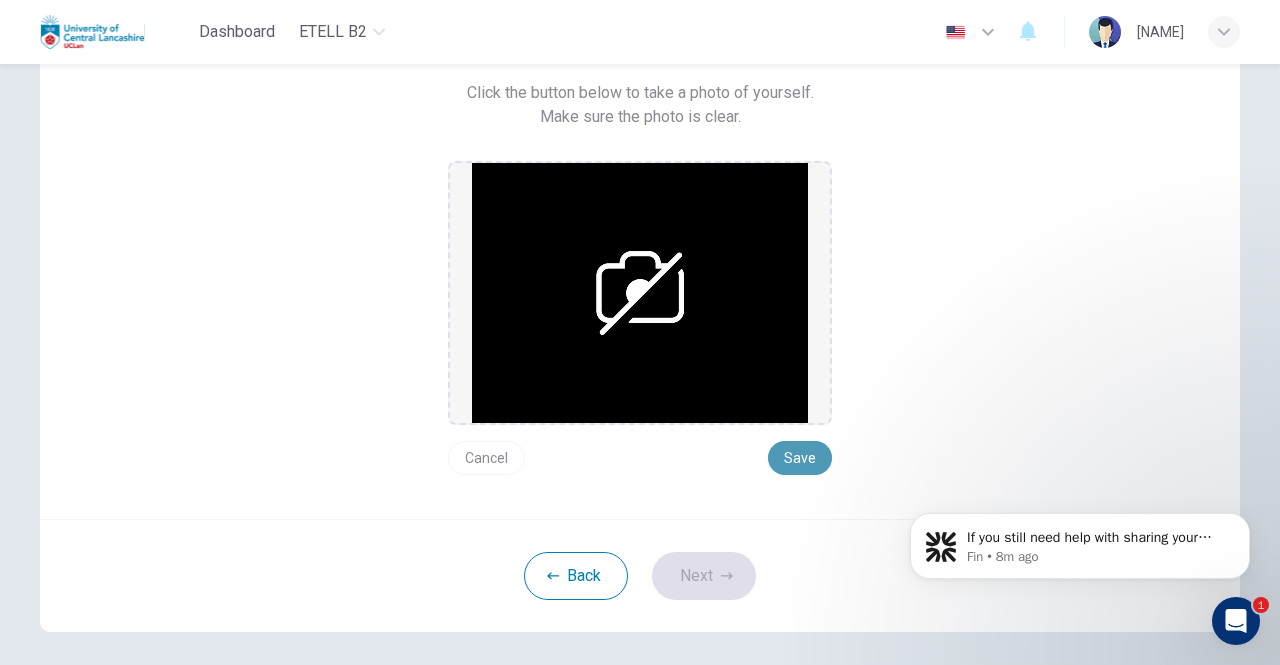 click on "Save" at bounding box center (800, 458) 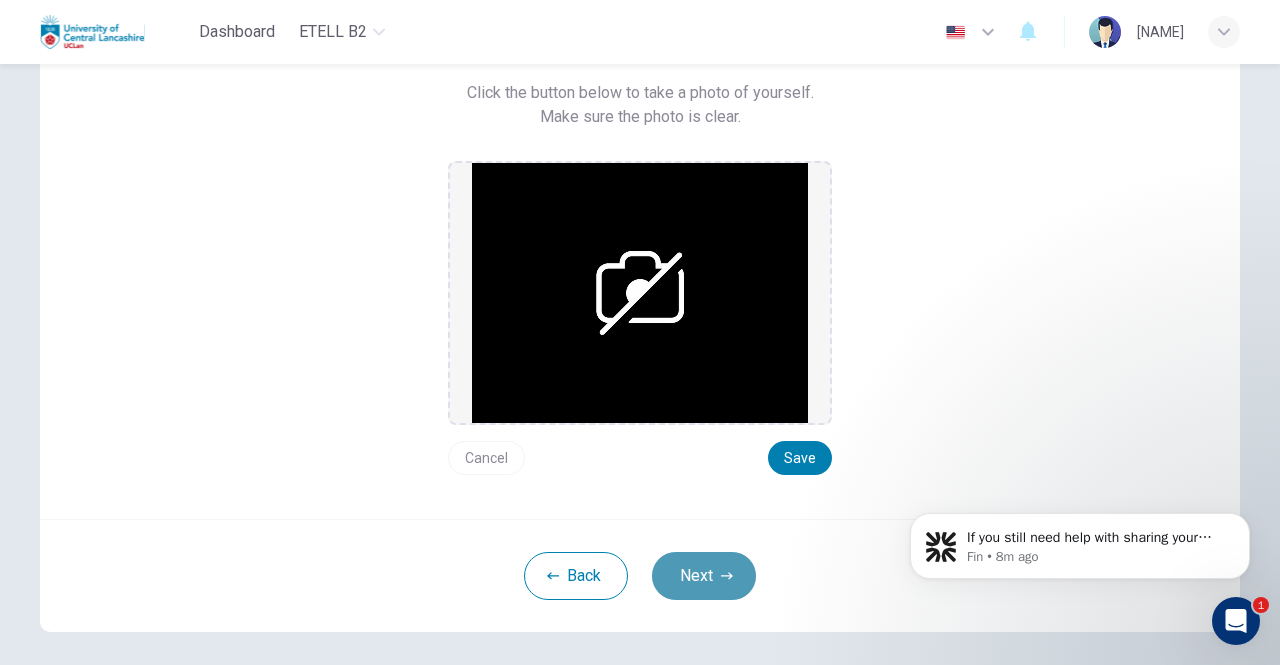click on "Next" at bounding box center (704, 576) 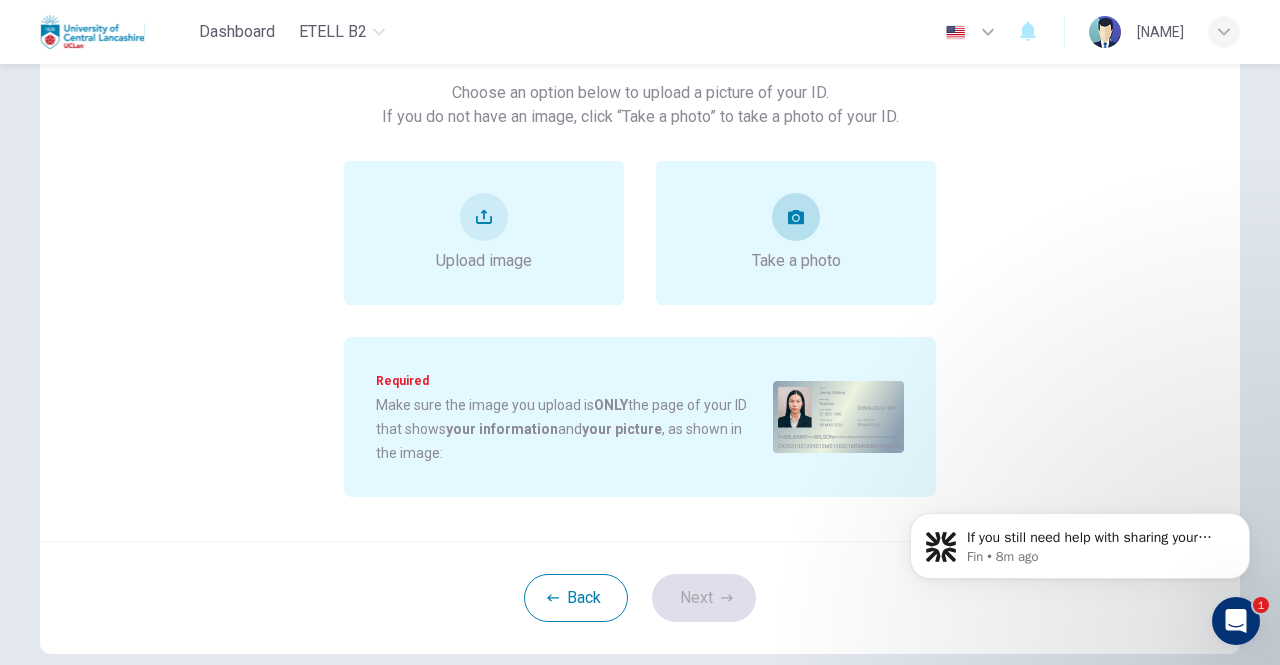 click on "Take a photo" at bounding box center [796, 233] 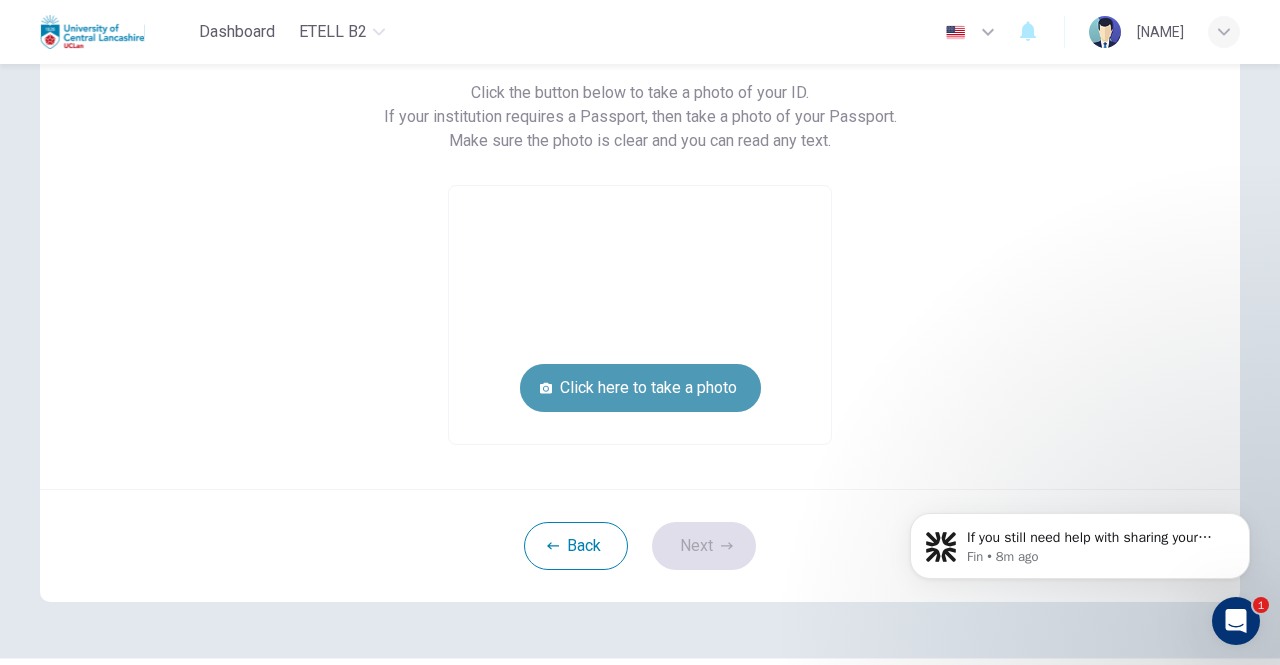 click on "Click here to take a photo" at bounding box center (640, 388) 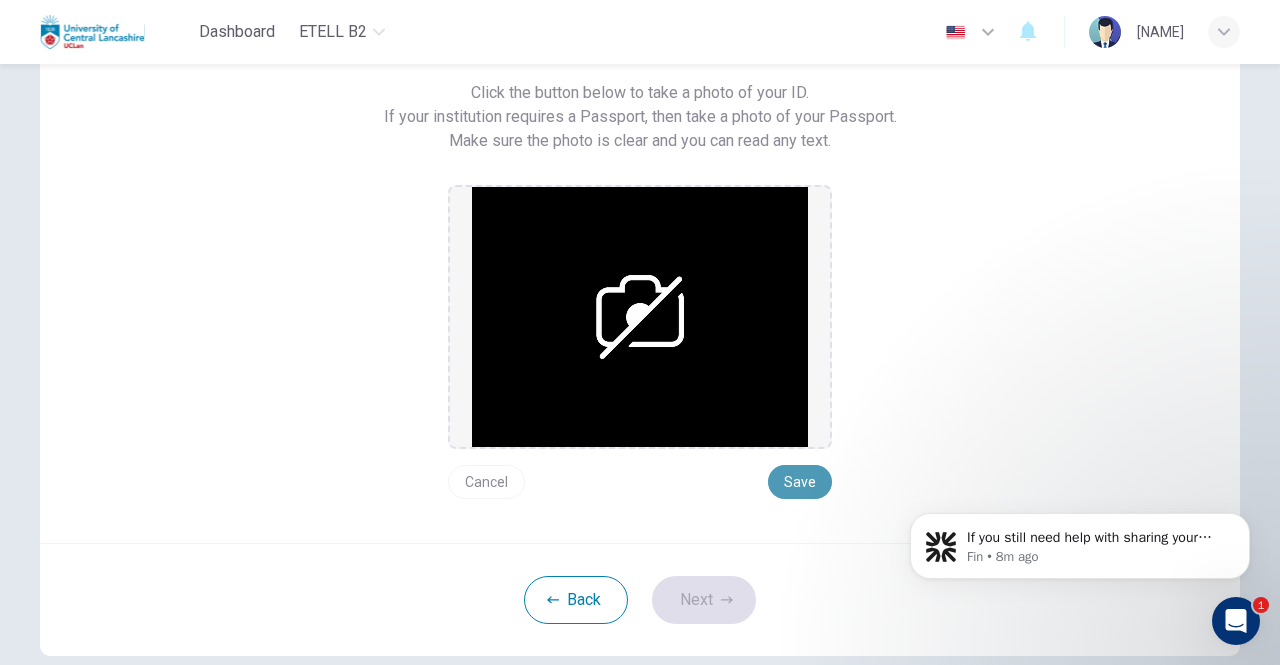 click on "Save" at bounding box center [800, 482] 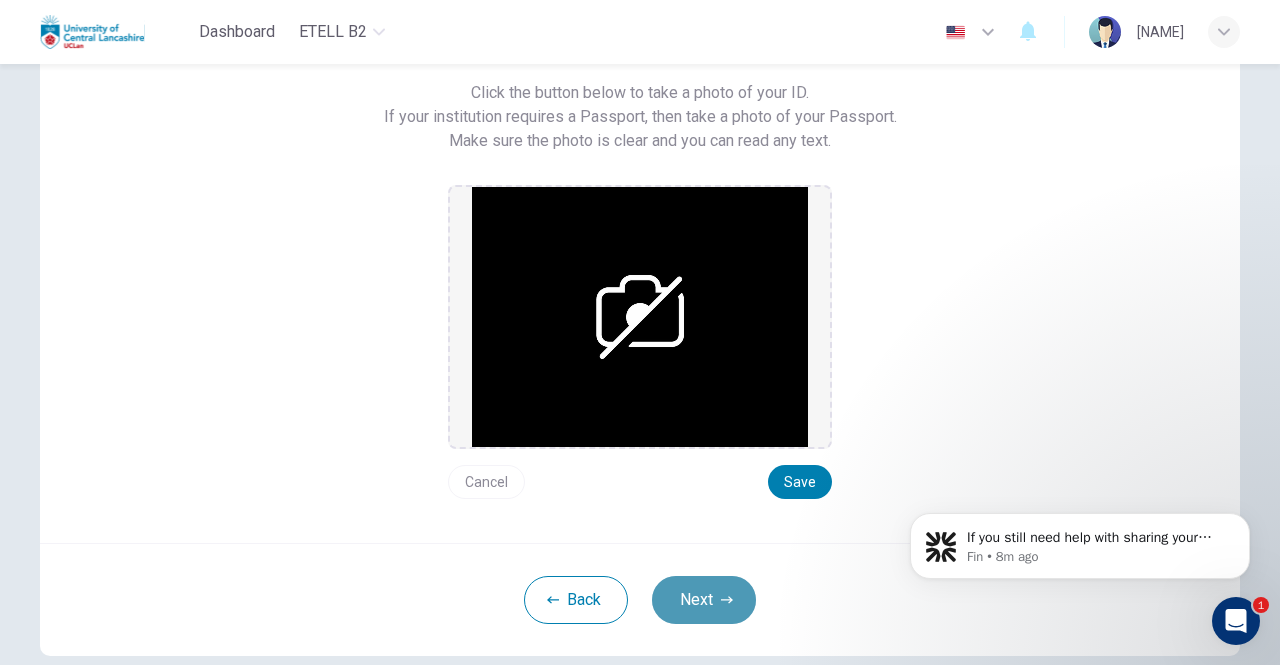 click on "Next" at bounding box center [704, 600] 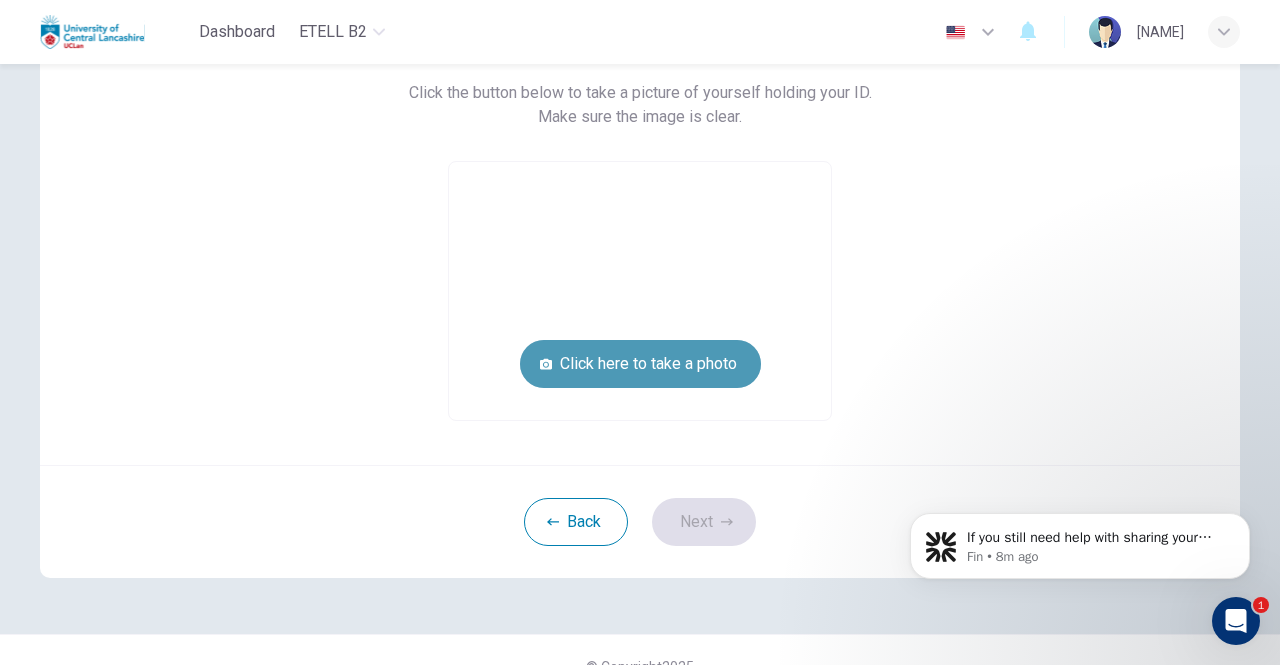 click on "Click here to take a photo" at bounding box center (640, 364) 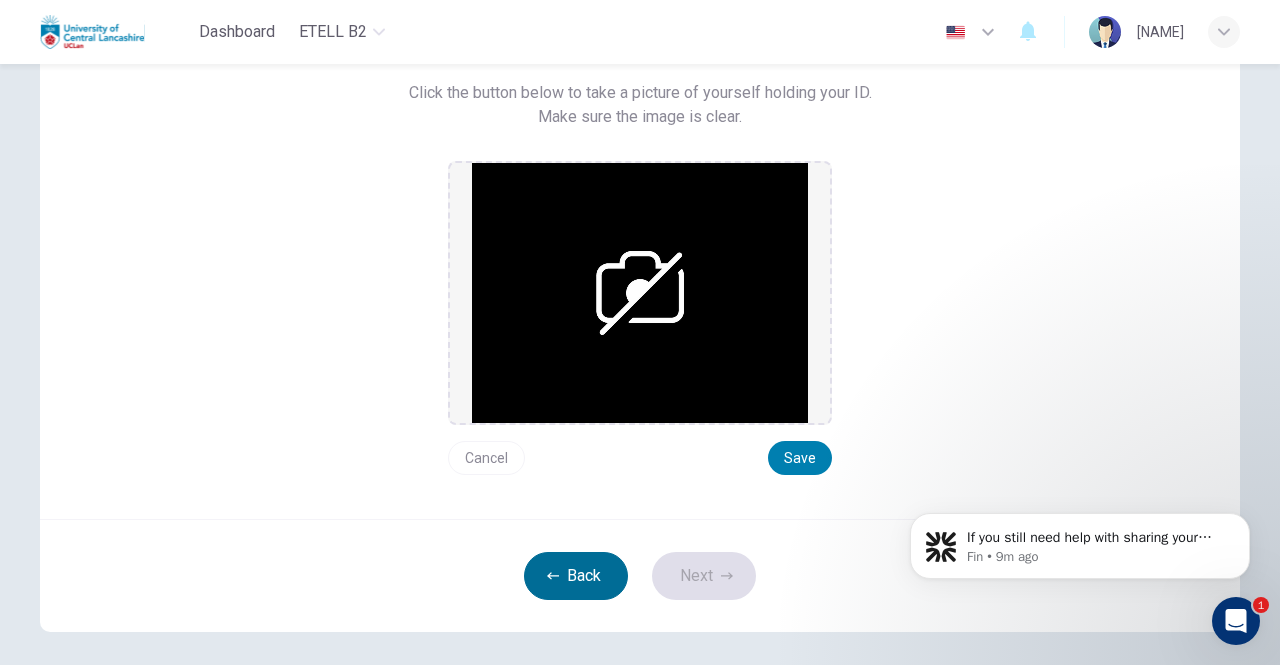 click on "Back" at bounding box center (576, 576) 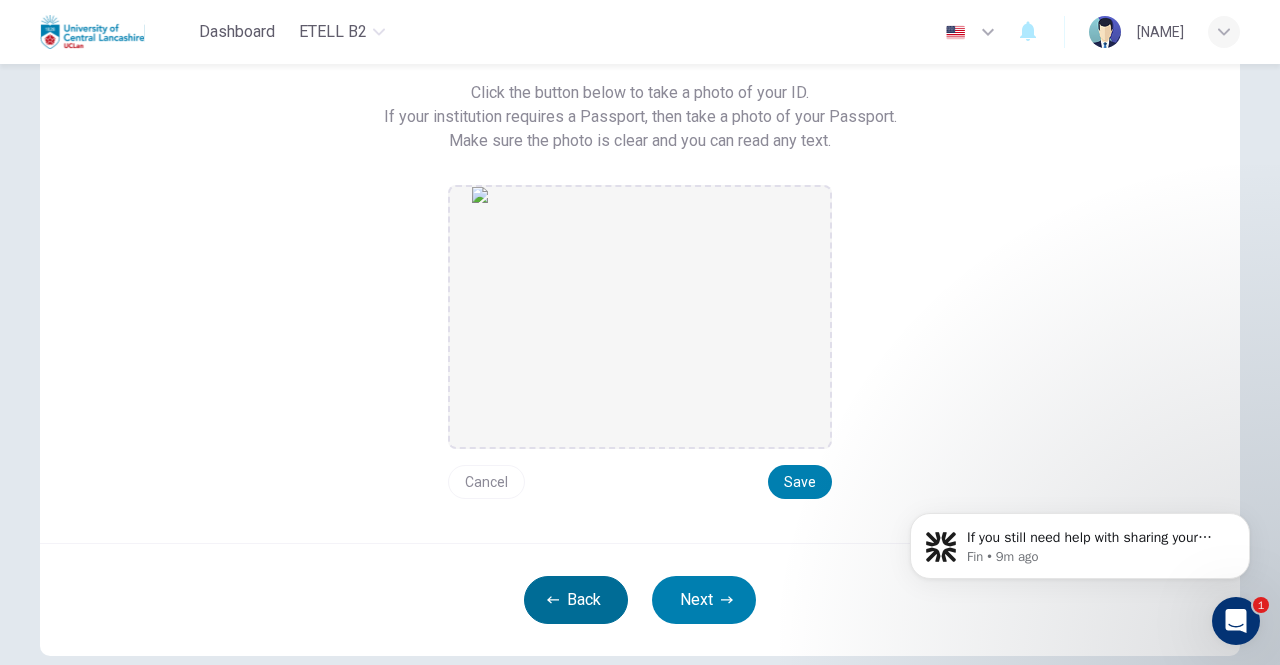 click on "Back Next" at bounding box center (640, 599) 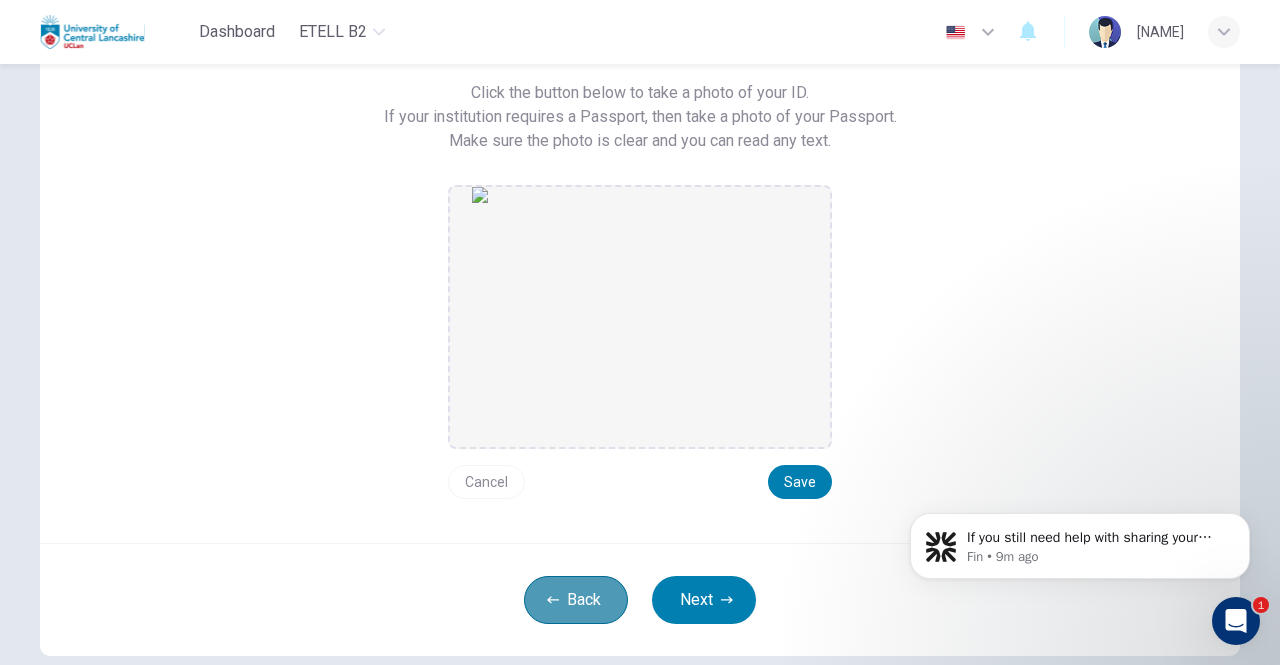 click on "Back" at bounding box center (576, 600) 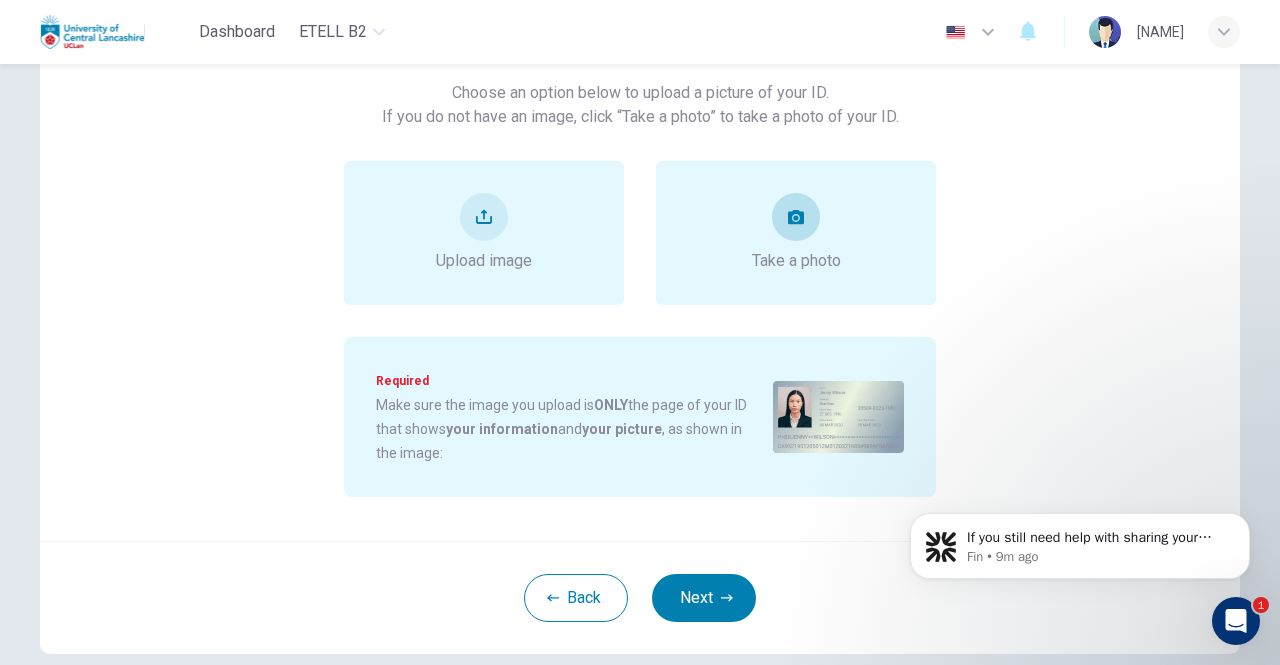 click on "Take a photo" at bounding box center (796, 261) 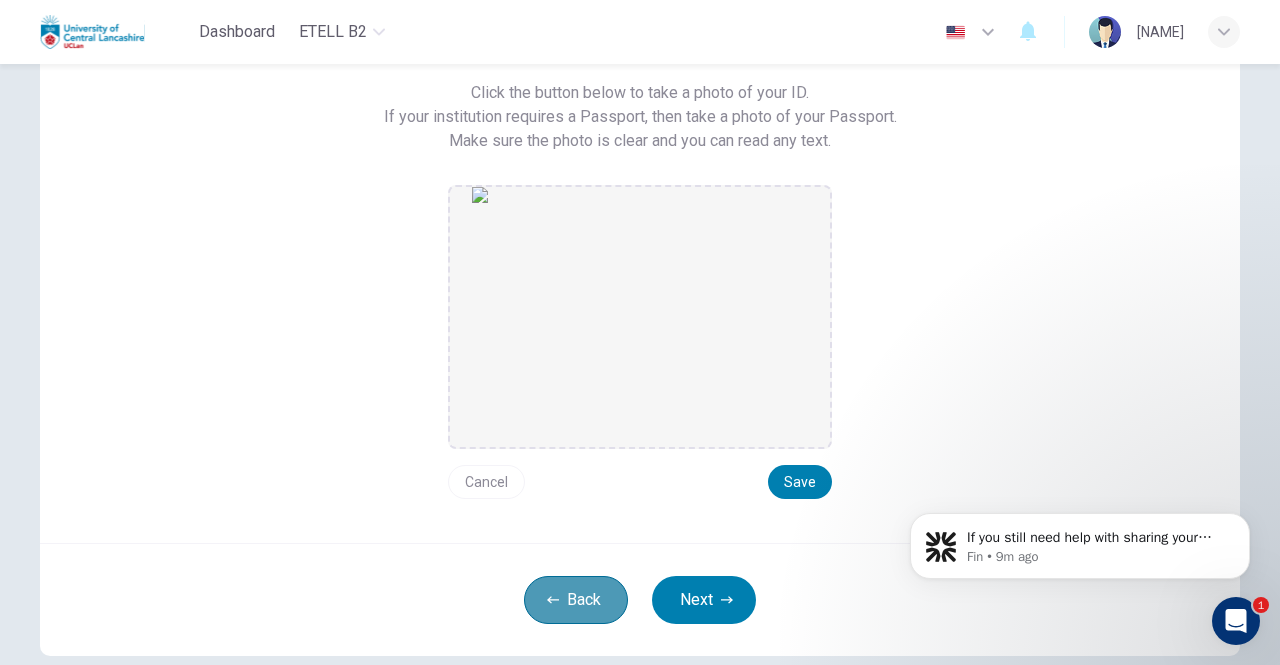 click on "Back" at bounding box center [576, 600] 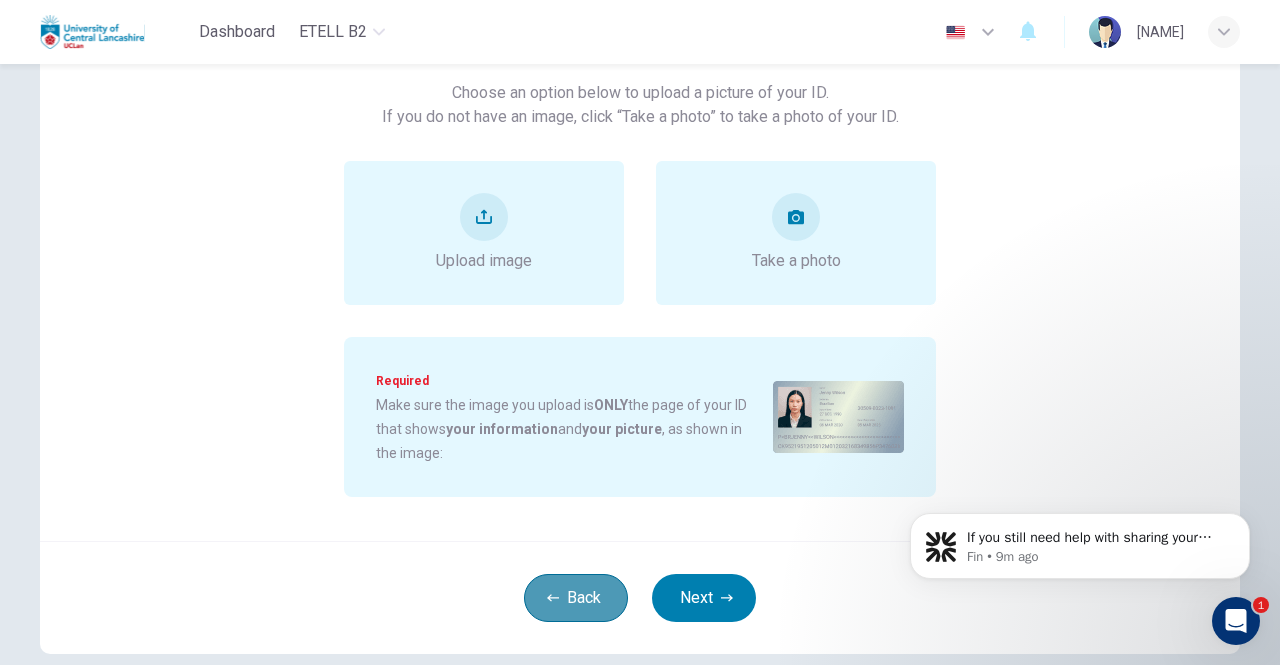 click on "Back" at bounding box center [576, 598] 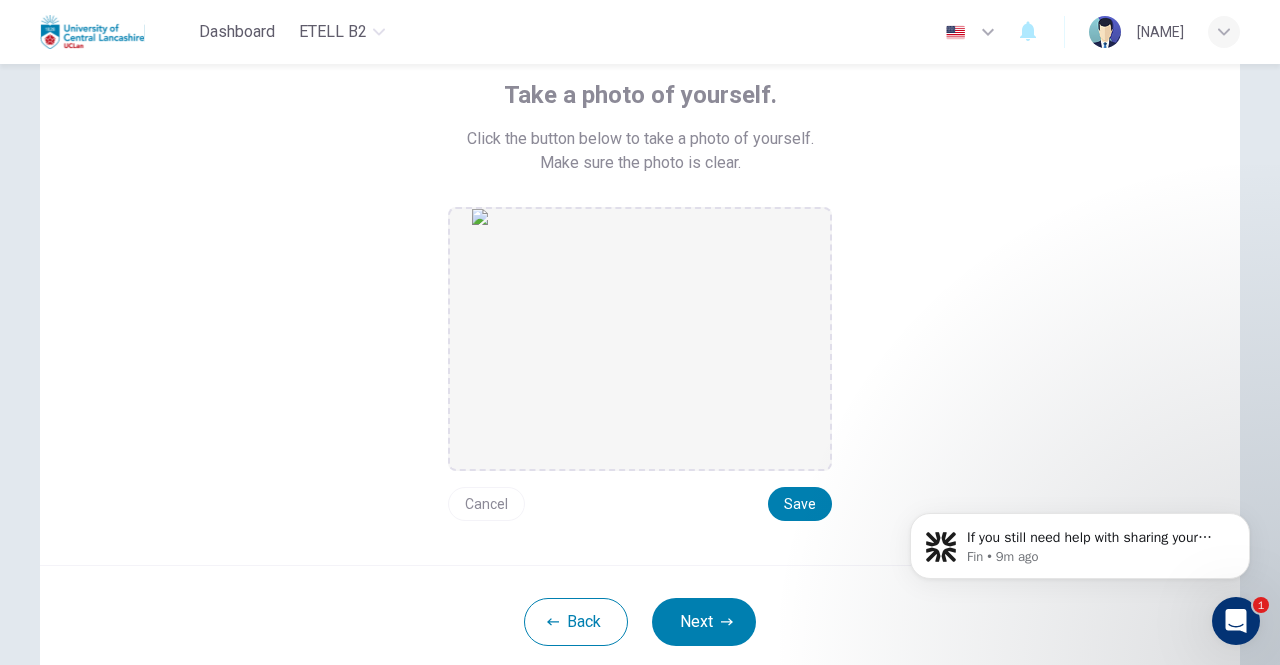 scroll, scrollTop: 127, scrollLeft: 0, axis: vertical 